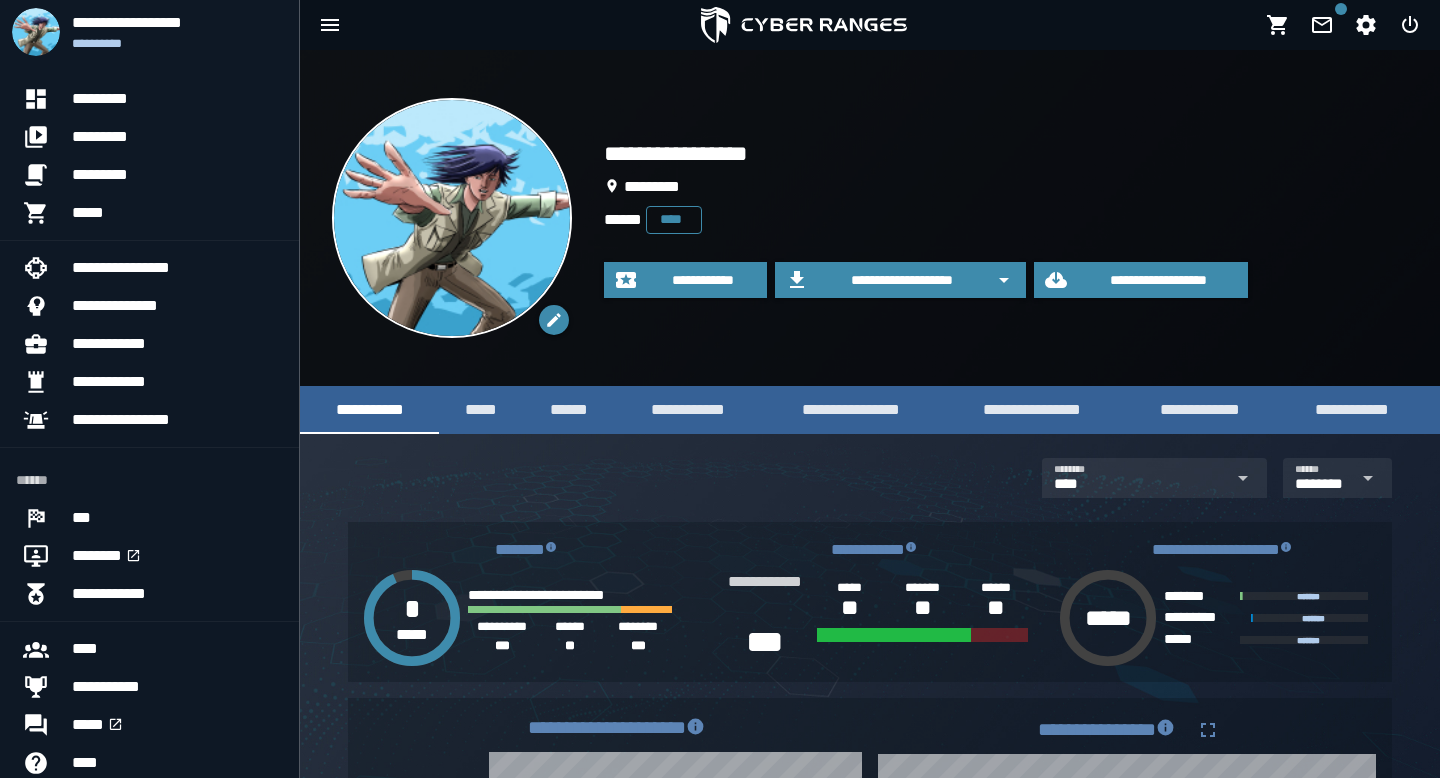 scroll, scrollTop: 468, scrollLeft: 0, axis: vertical 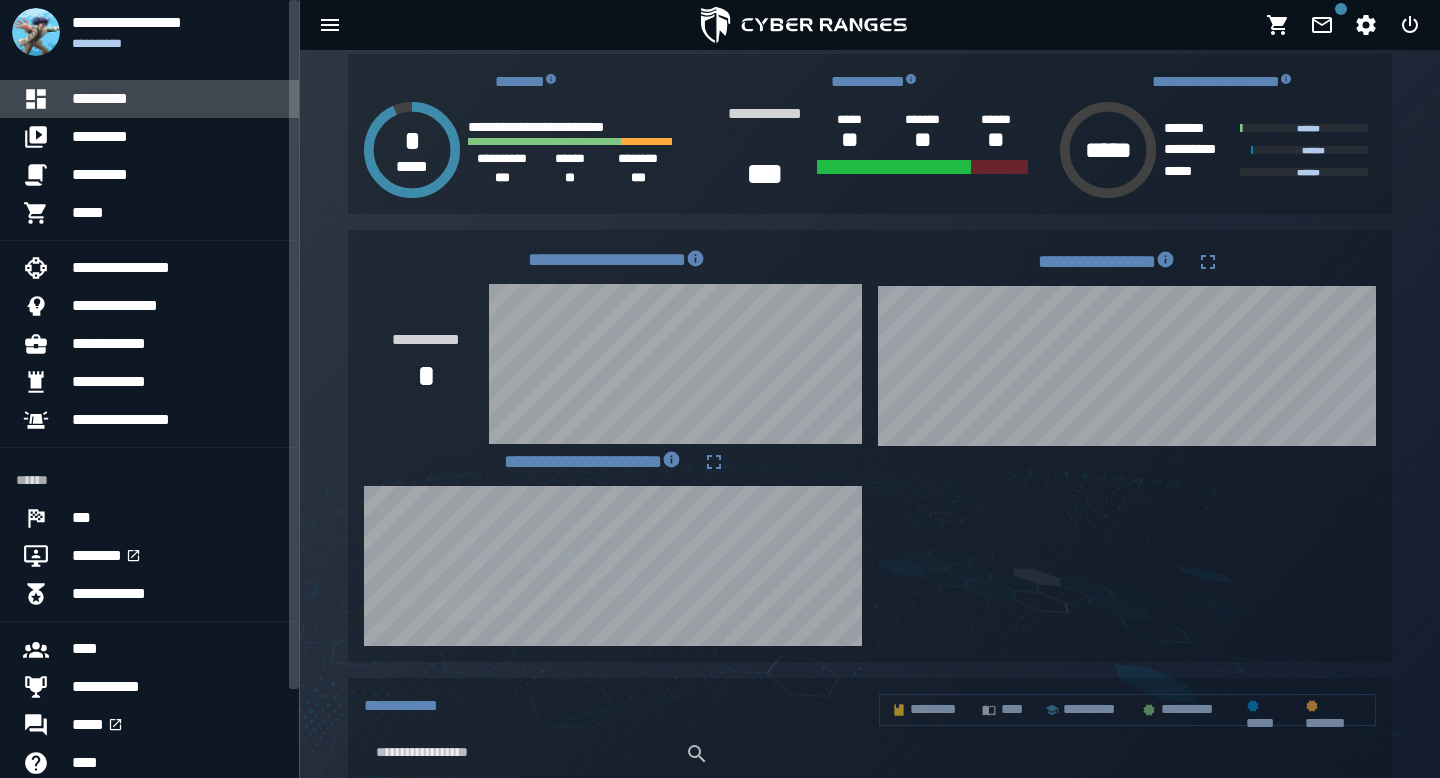 click on "*********" at bounding box center (177, 99) 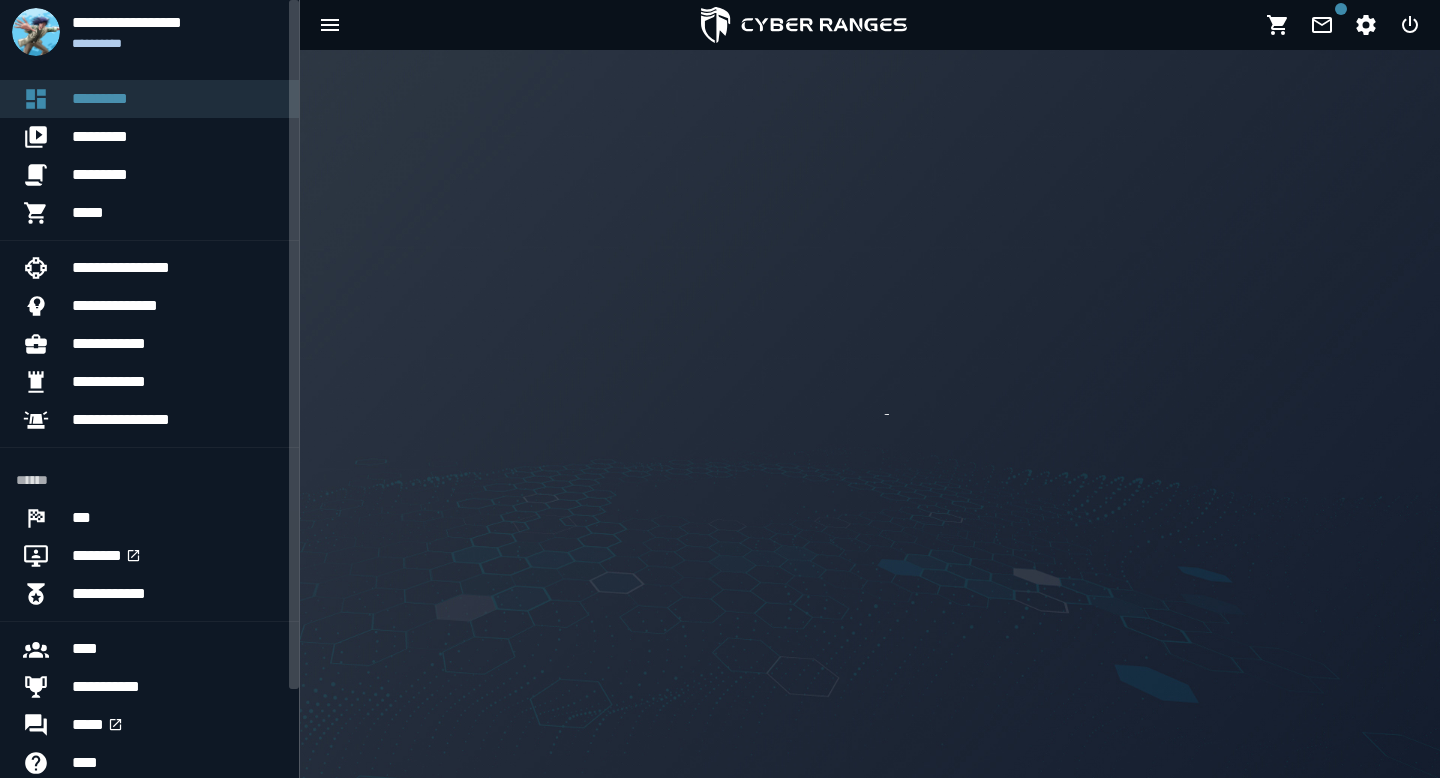scroll, scrollTop: 0, scrollLeft: 0, axis: both 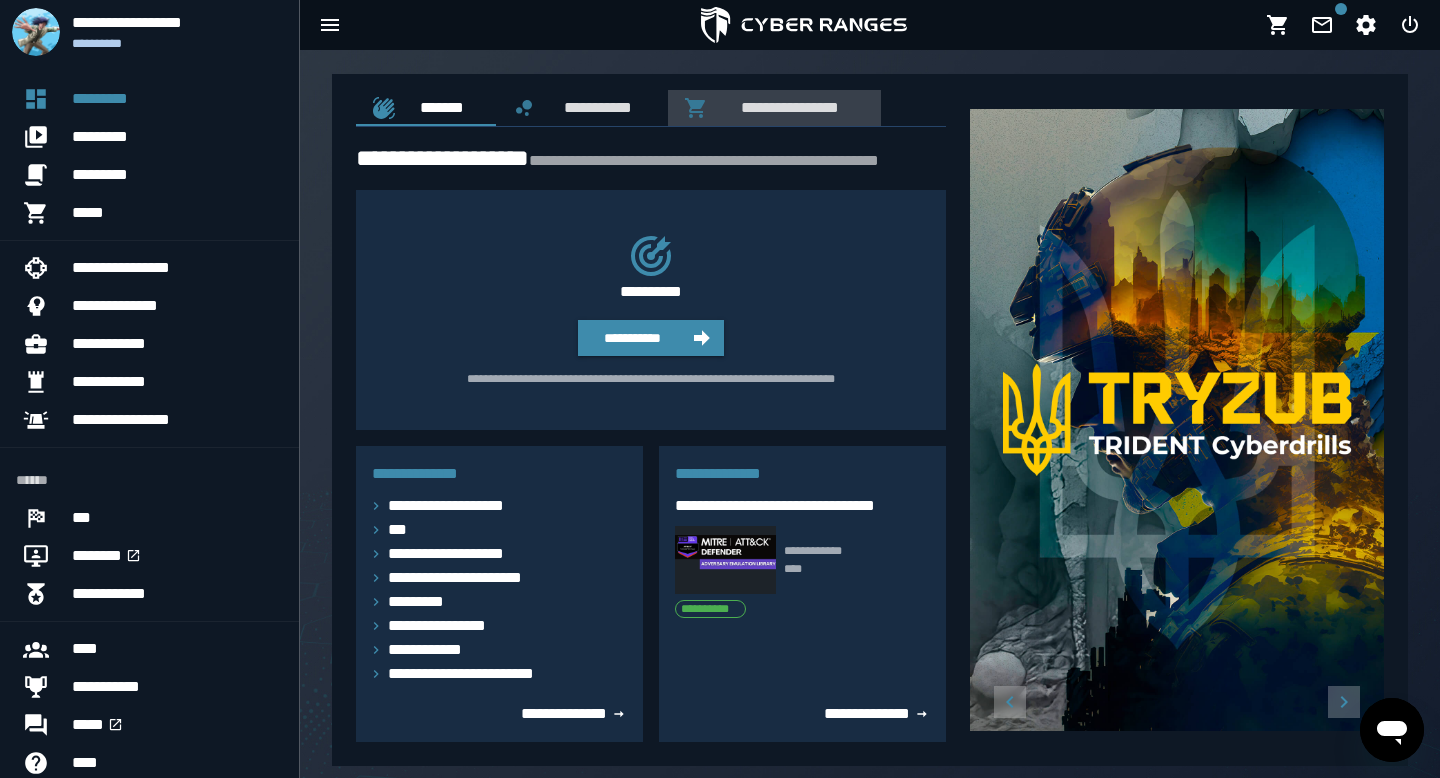 click on "**********" at bounding box center (786, 107) 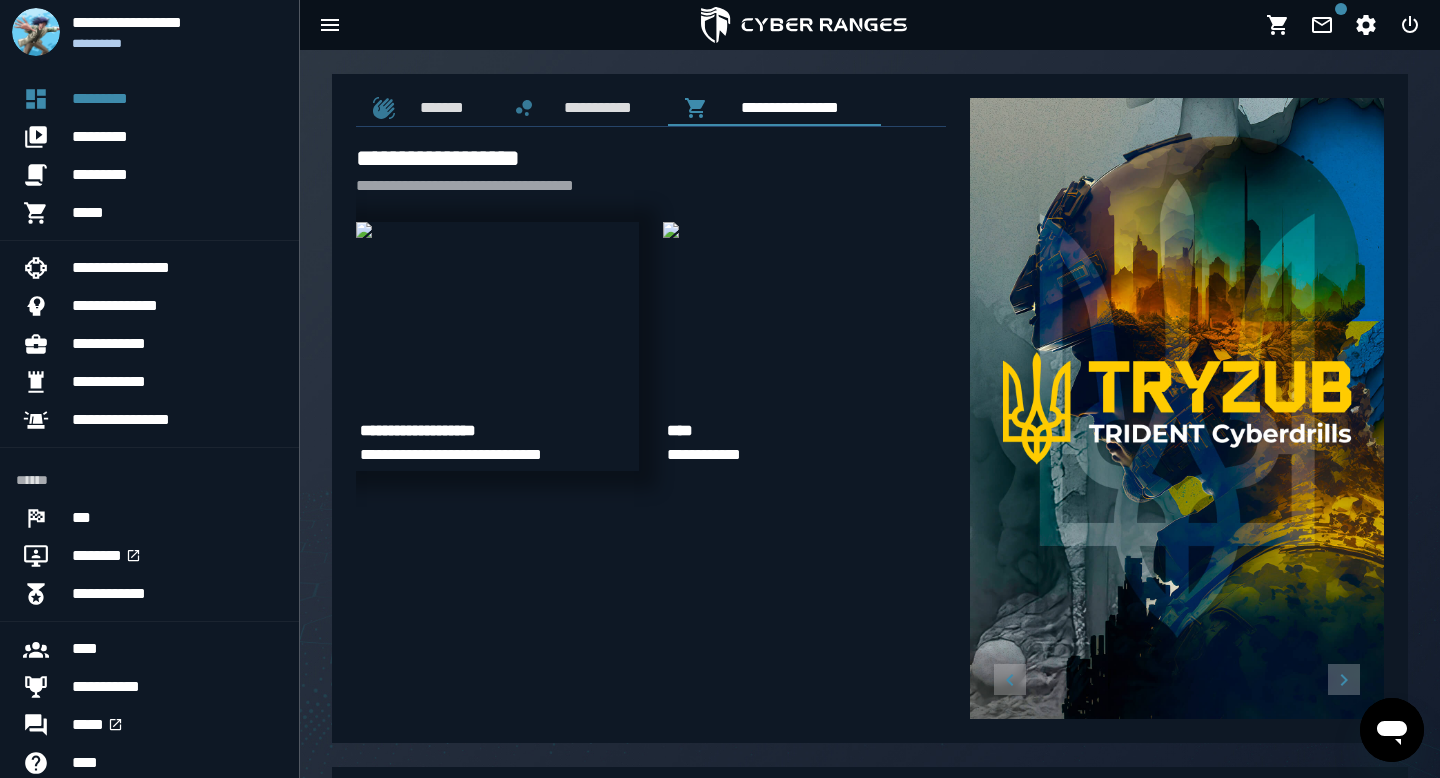 click at bounding box center [364, 230] 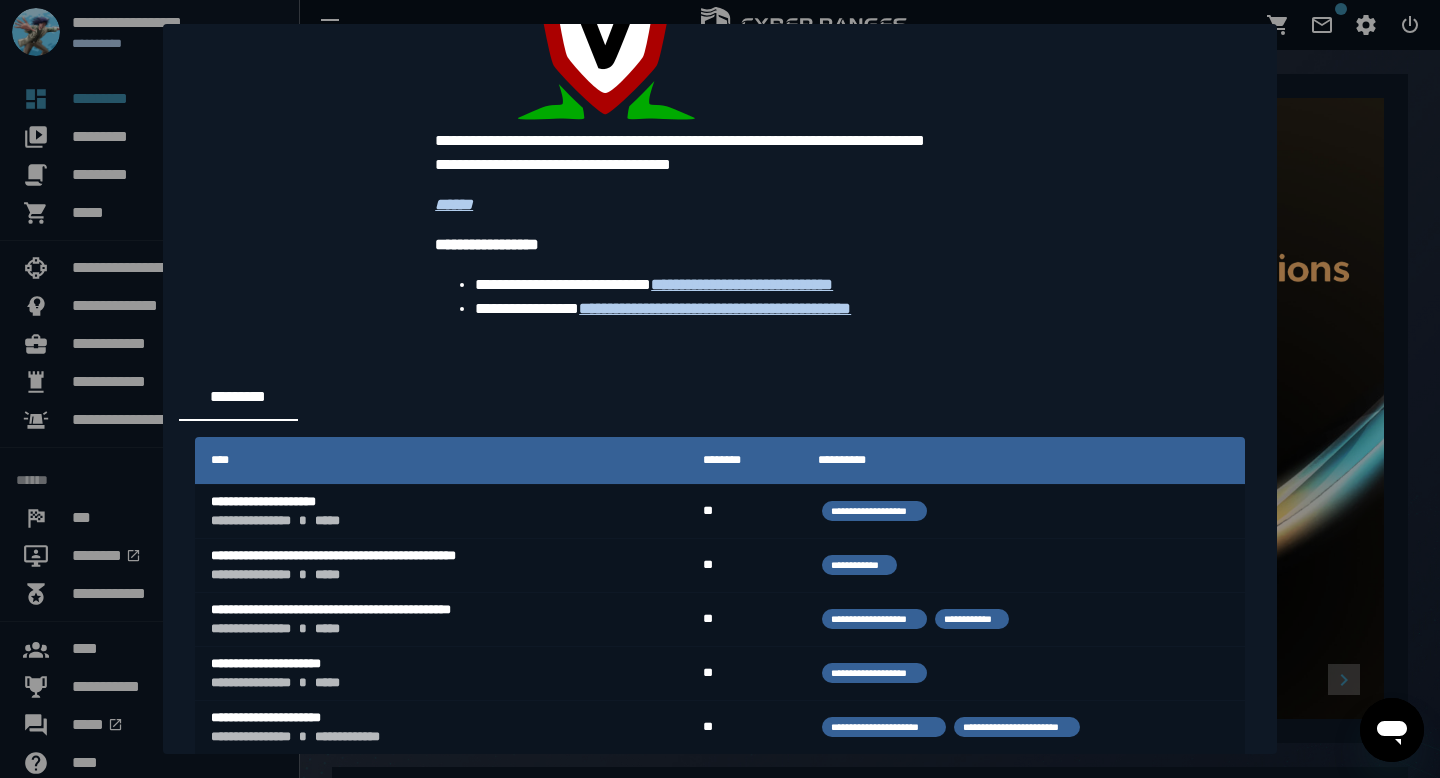 scroll, scrollTop: 3424, scrollLeft: 0, axis: vertical 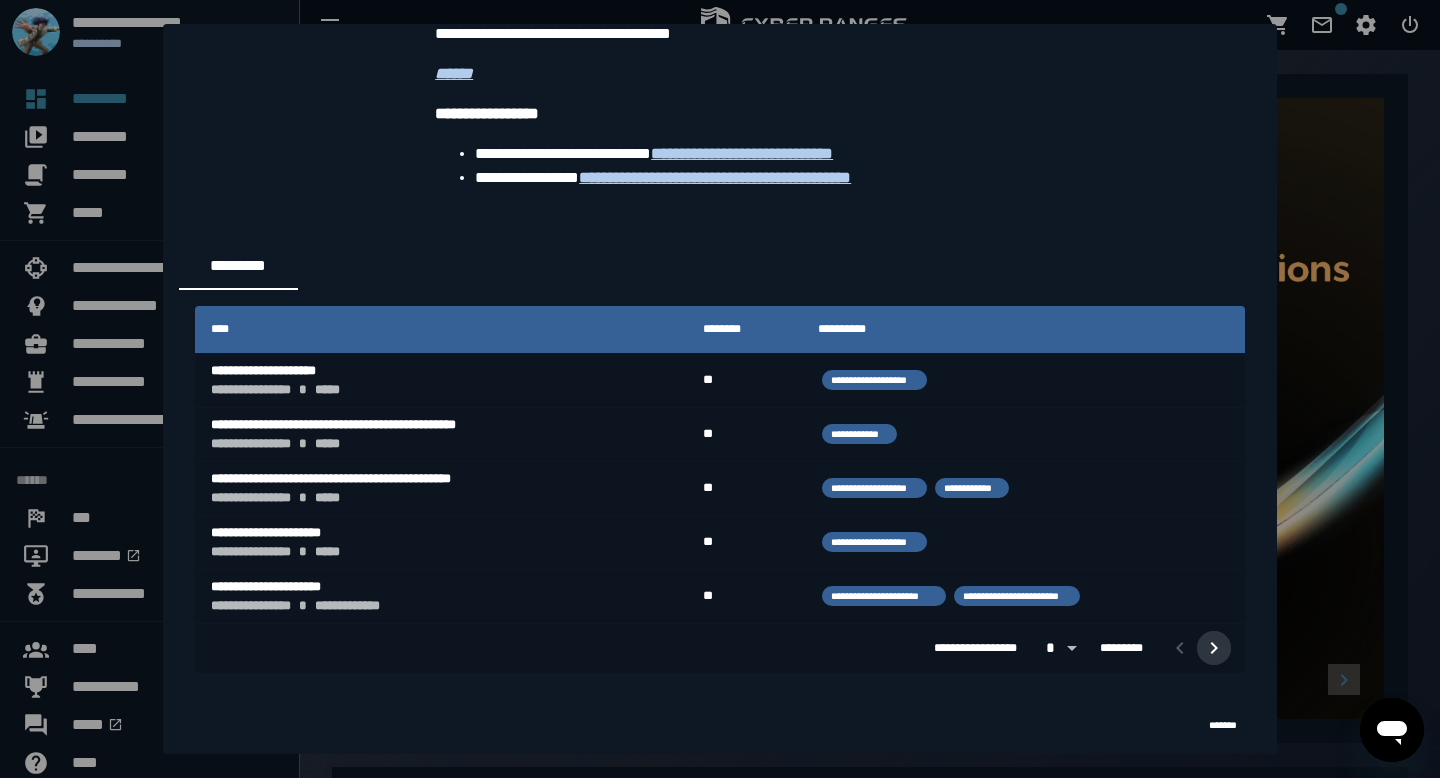 click 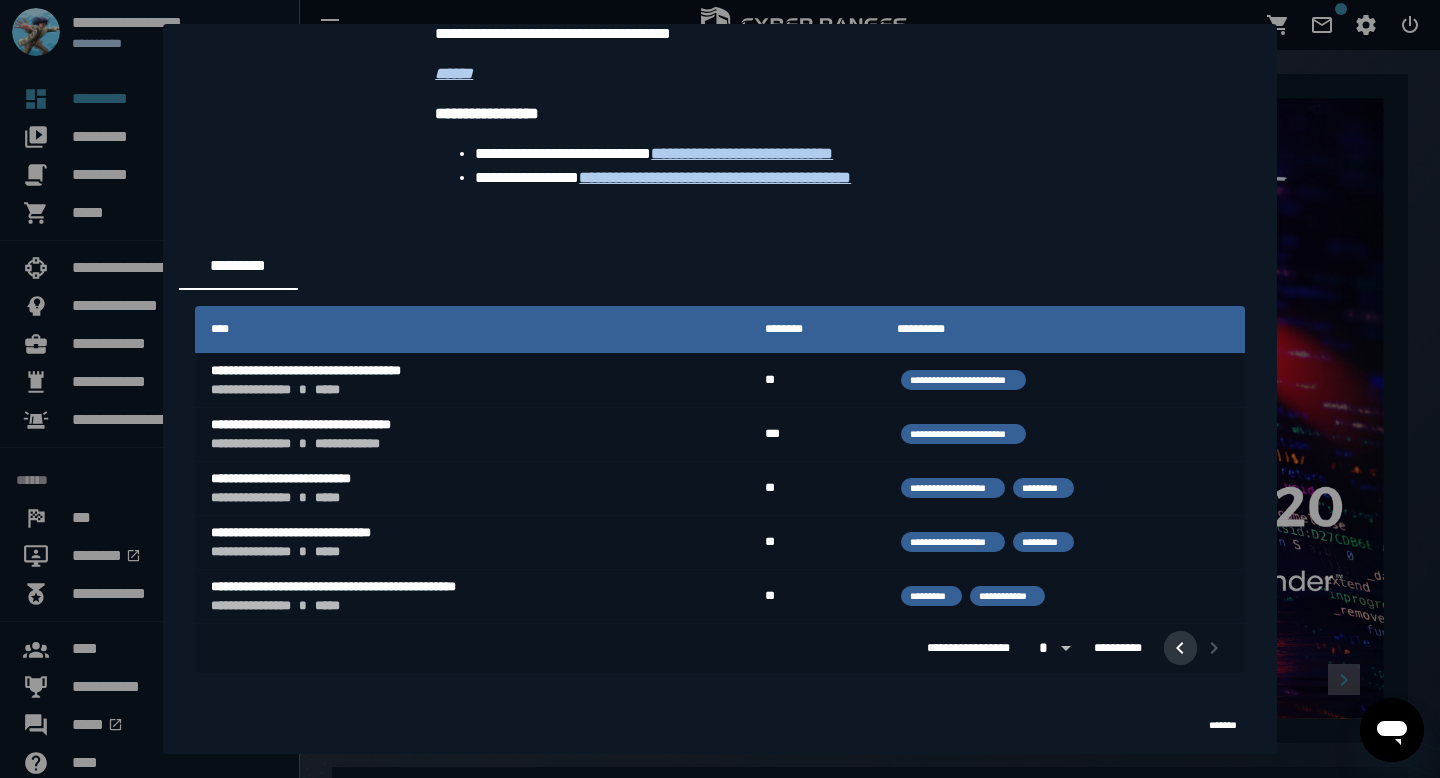 click 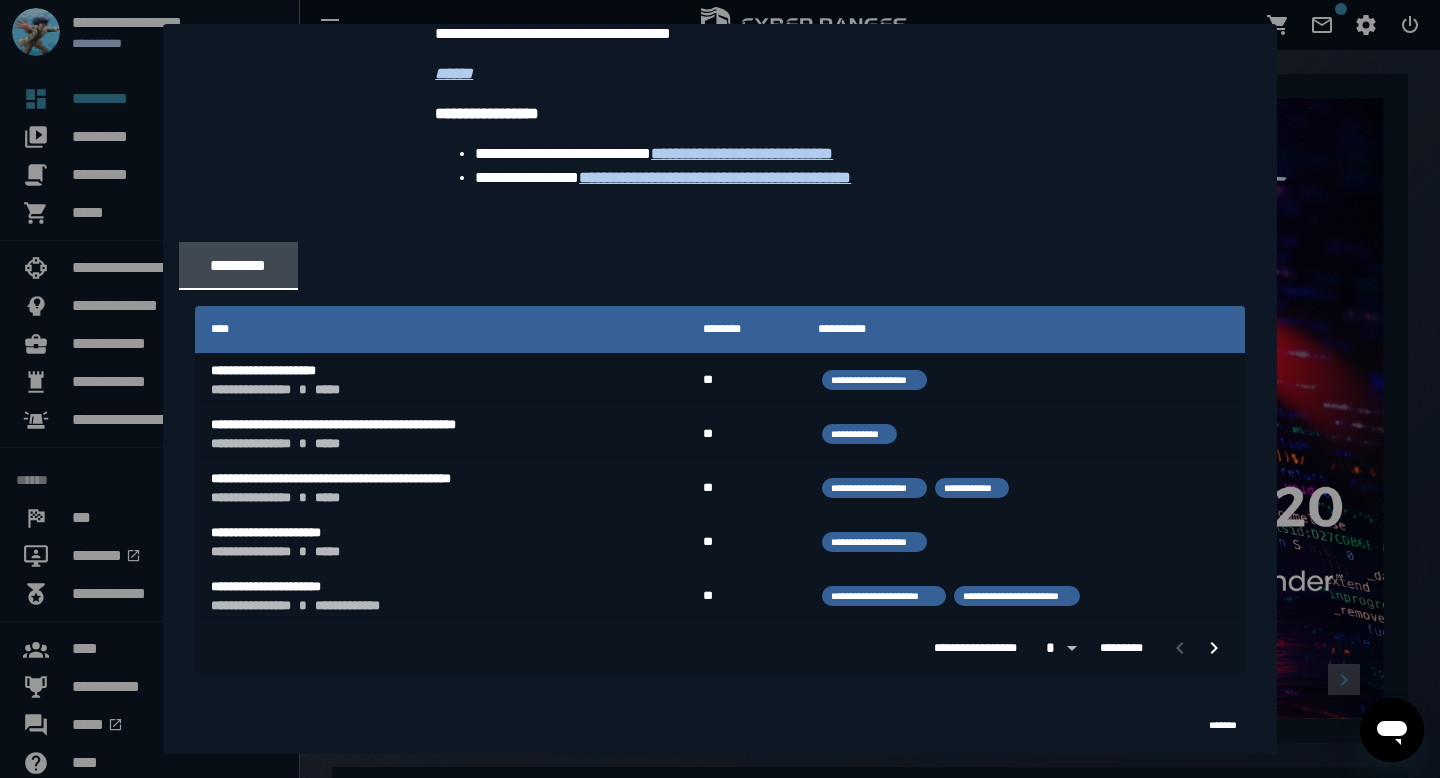 click at bounding box center [720, 389] 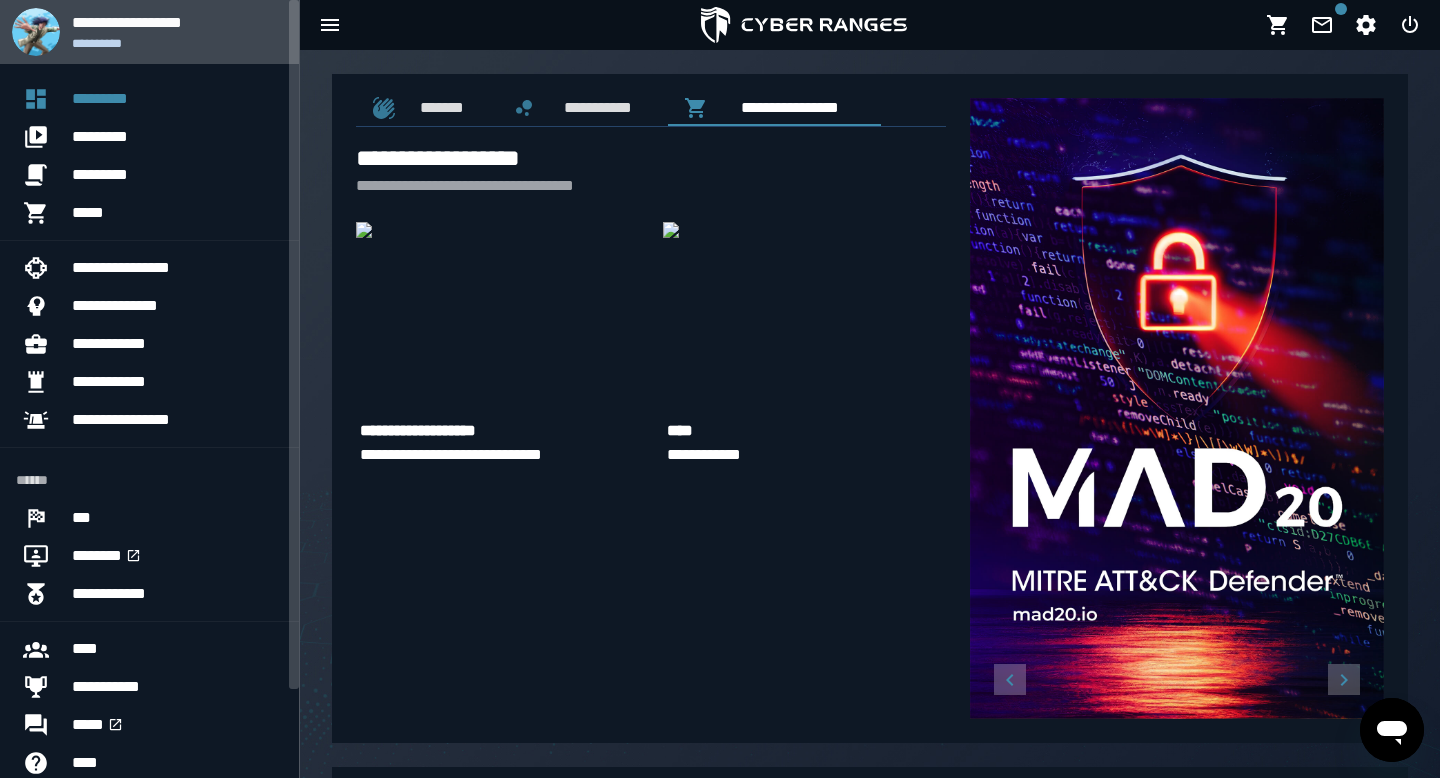click on "**********" at bounding box center [177, 43] 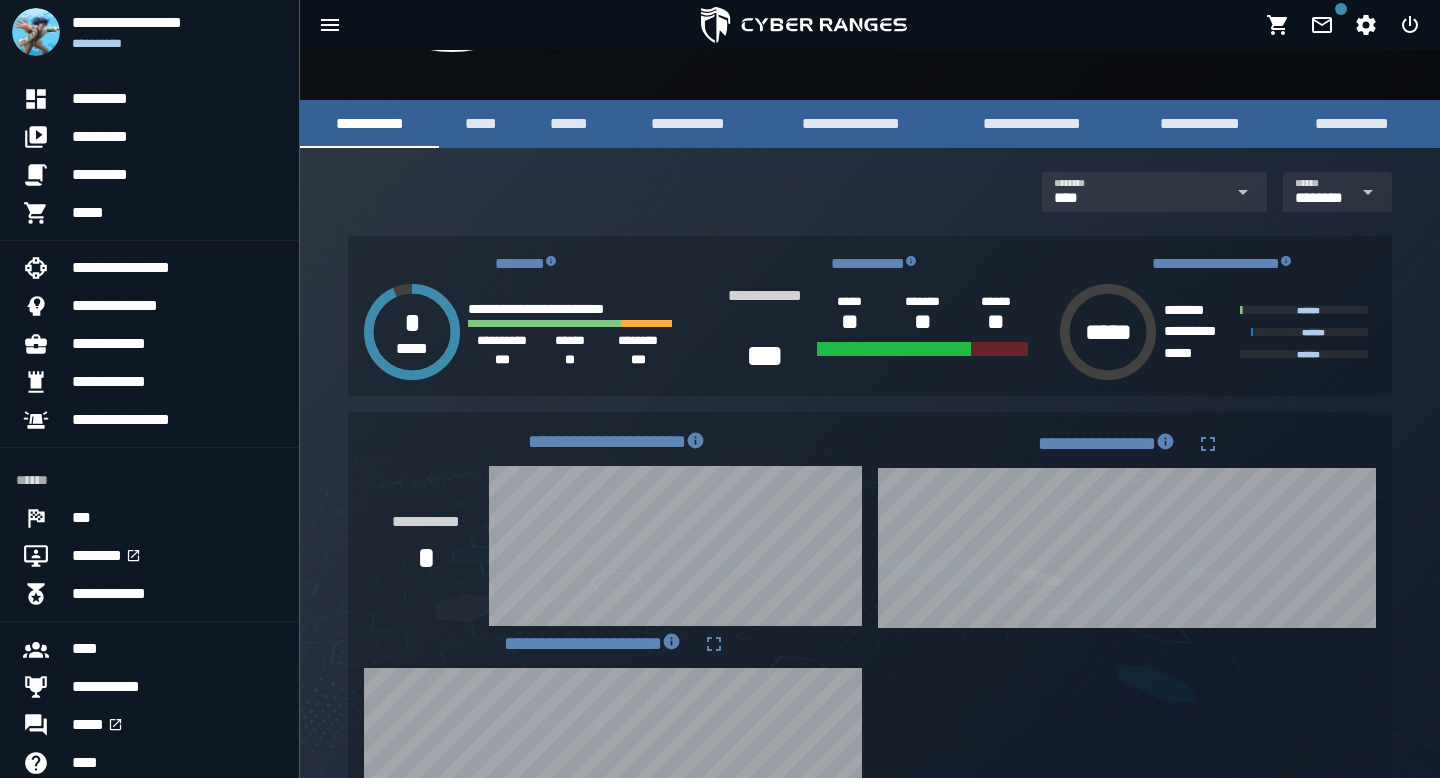 scroll, scrollTop: 282, scrollLeft: 0, axis: vertical 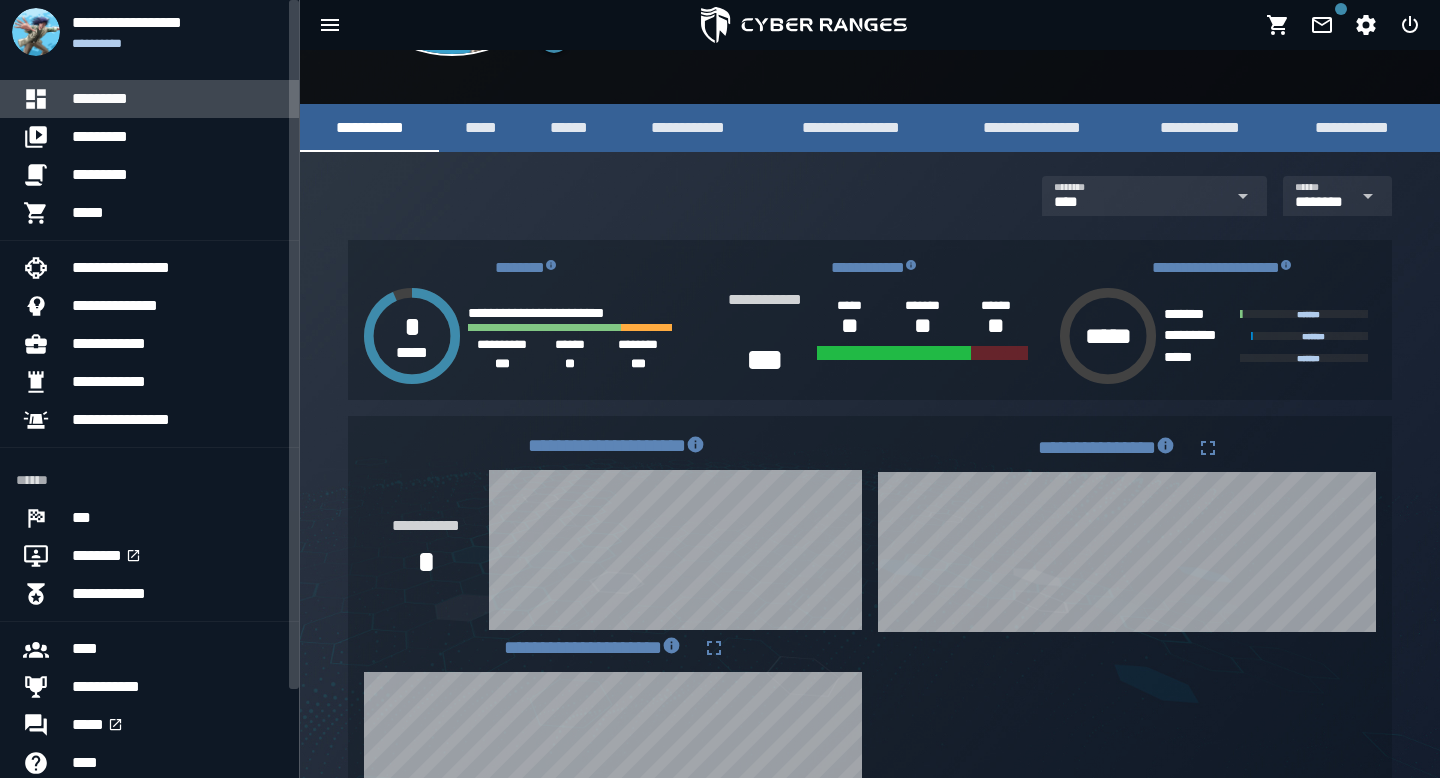 click on "*********" at bounding box center [177, 99] 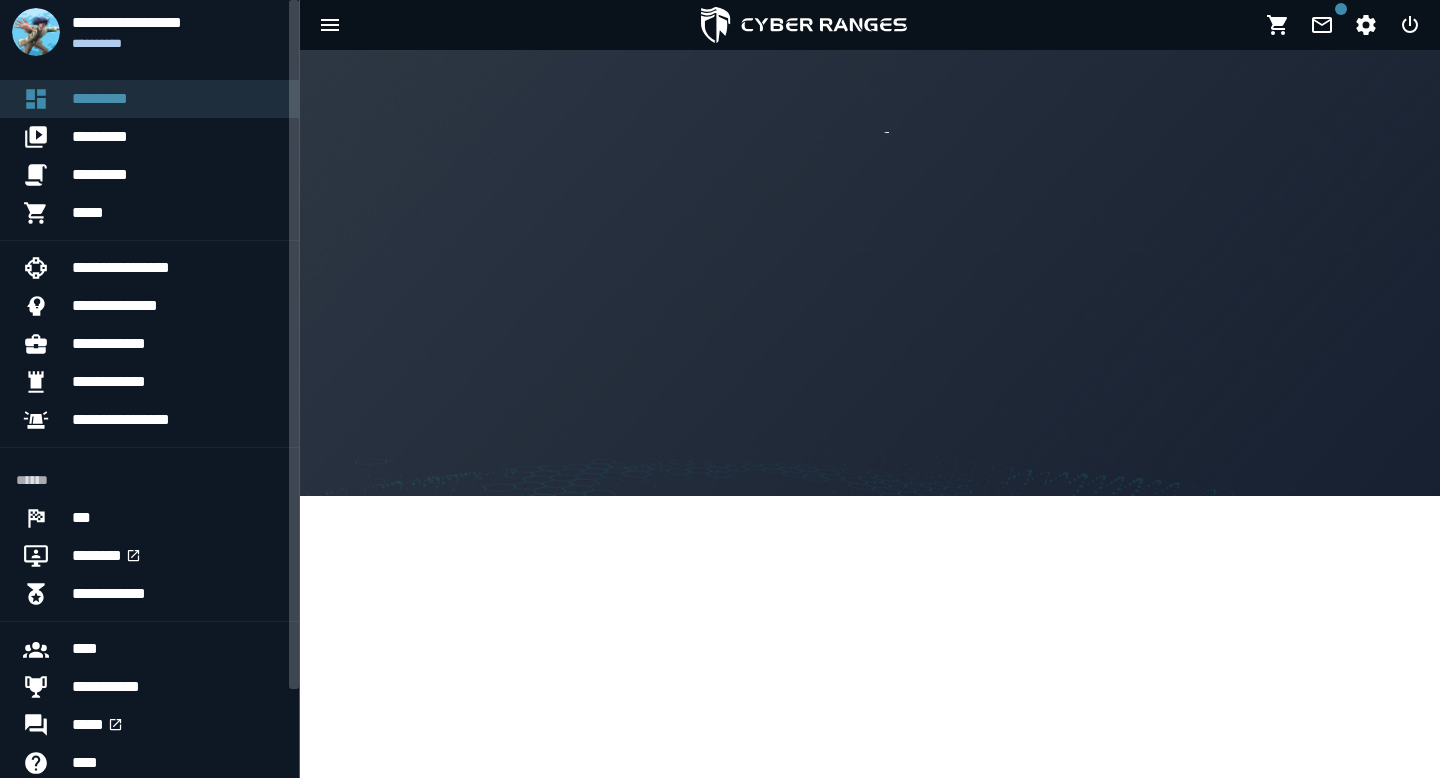 scroll, scrollTop: 0, scrollLeft: 0, axis: both 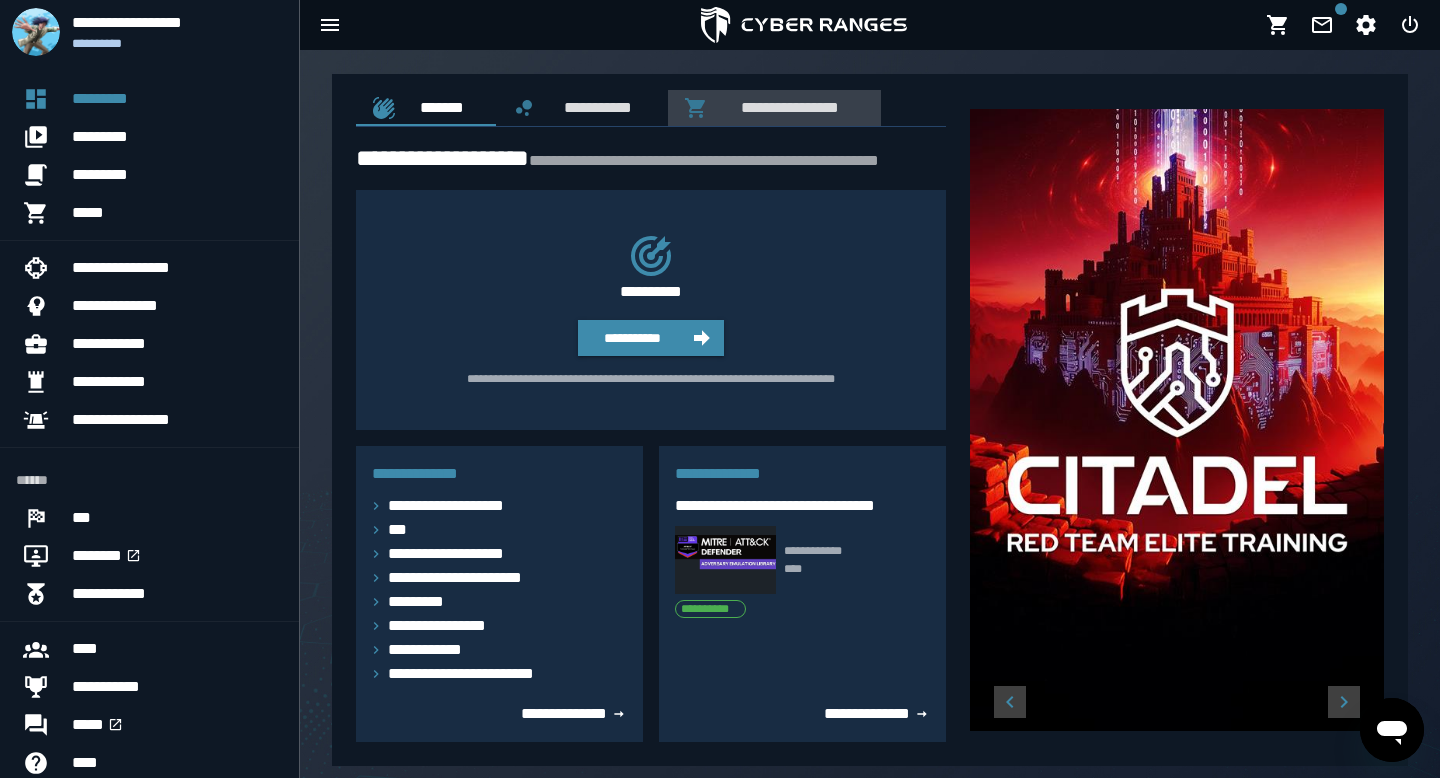 click on "**********" at bounding box center (786, 107) 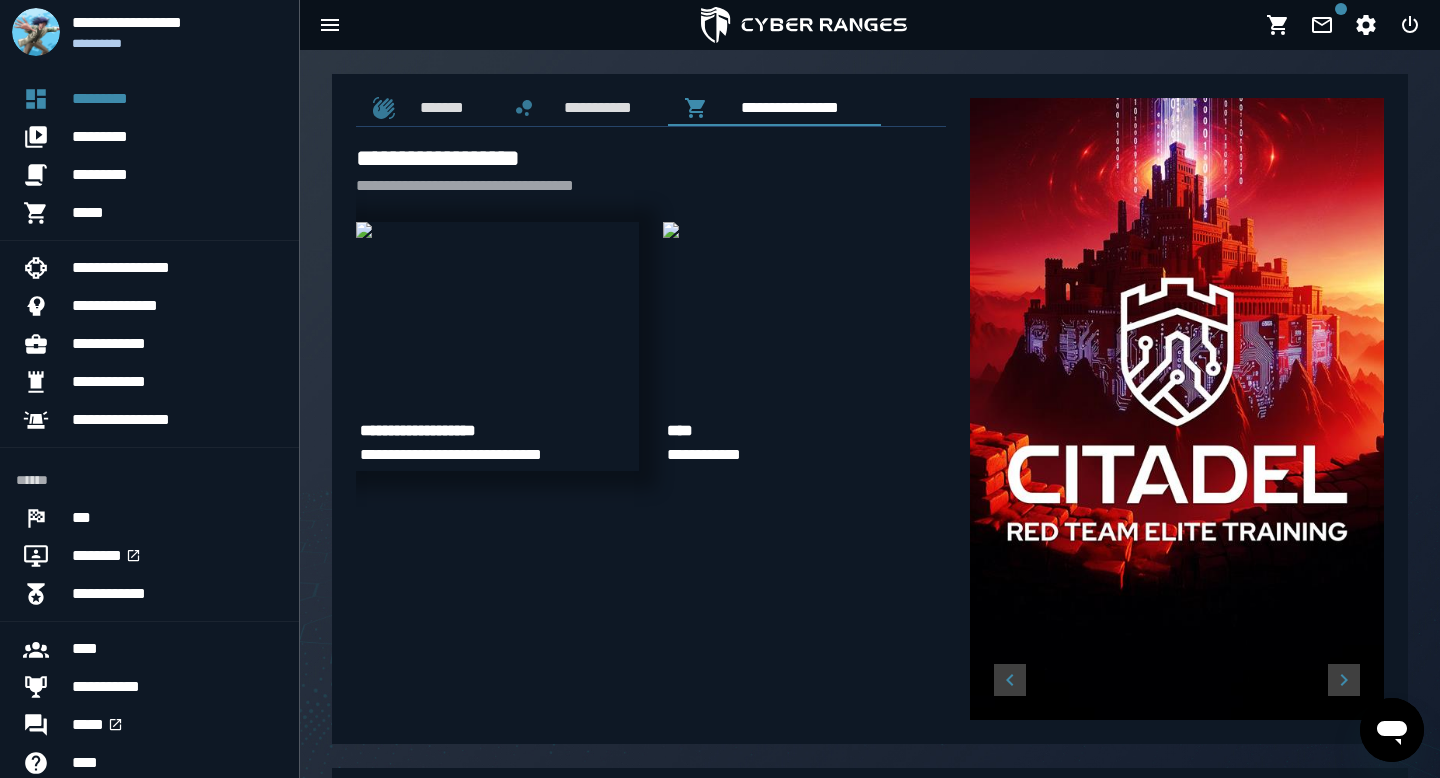 click at bounding box center [364, 230] 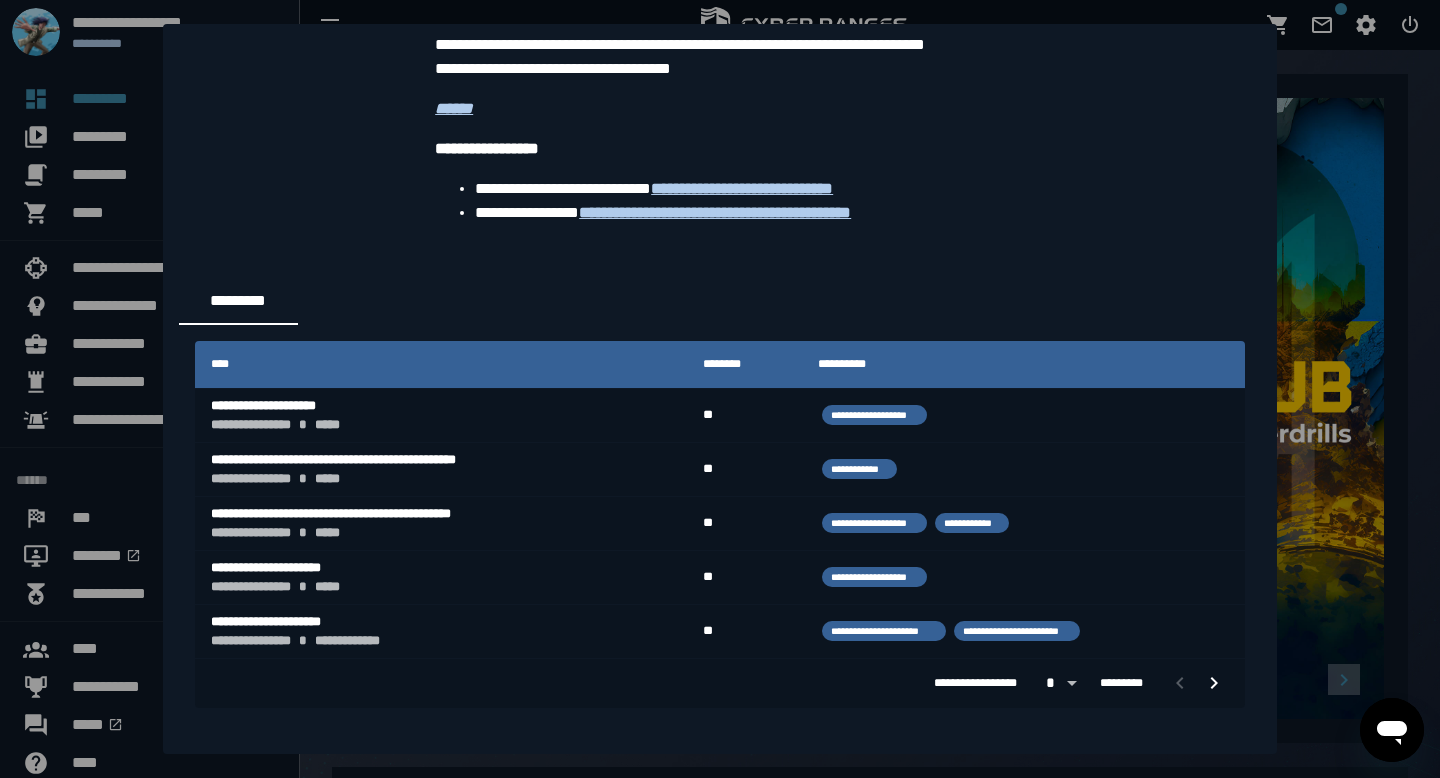 scroll, scrollTop: 3424, scrollLeft: 0, axis: vertical 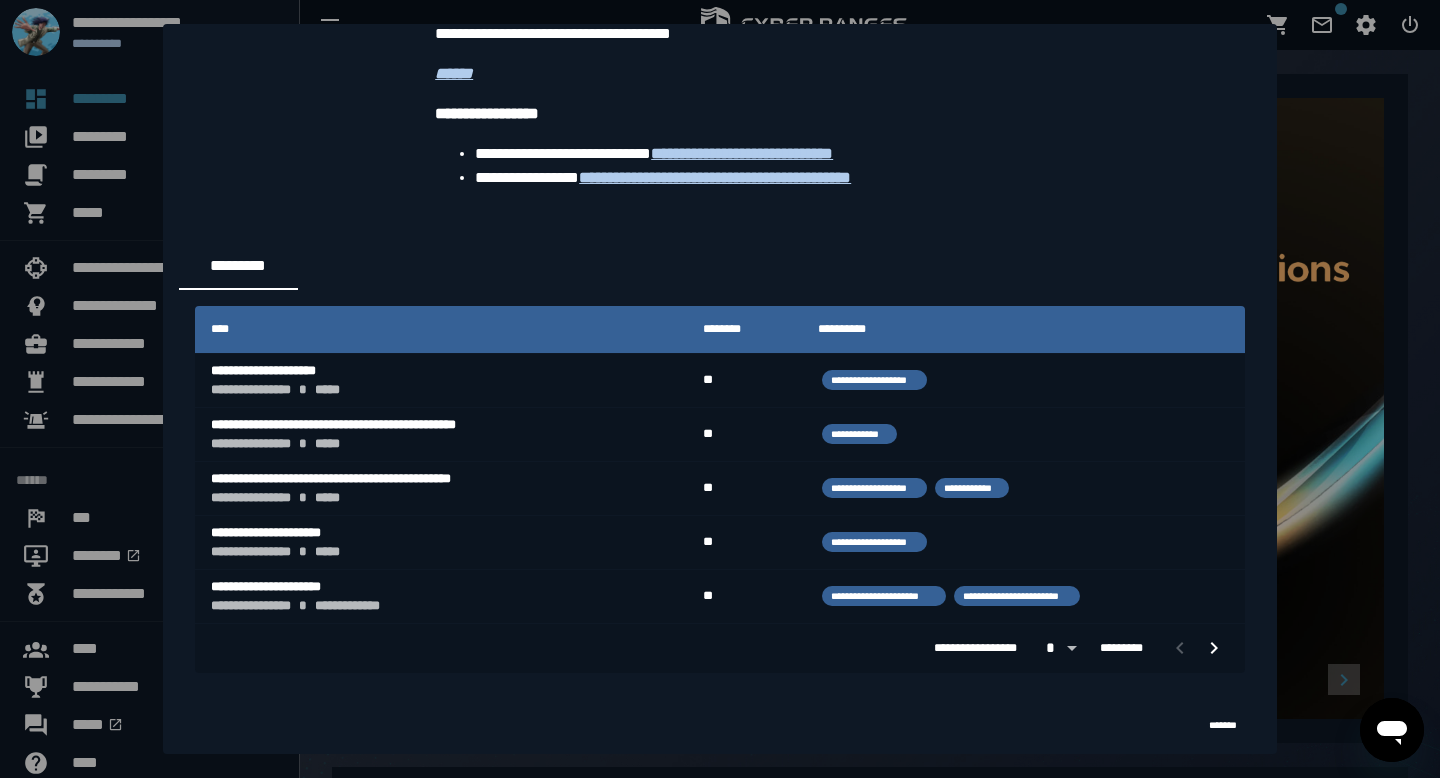 click on "**********" at bounding box center (720, 648) 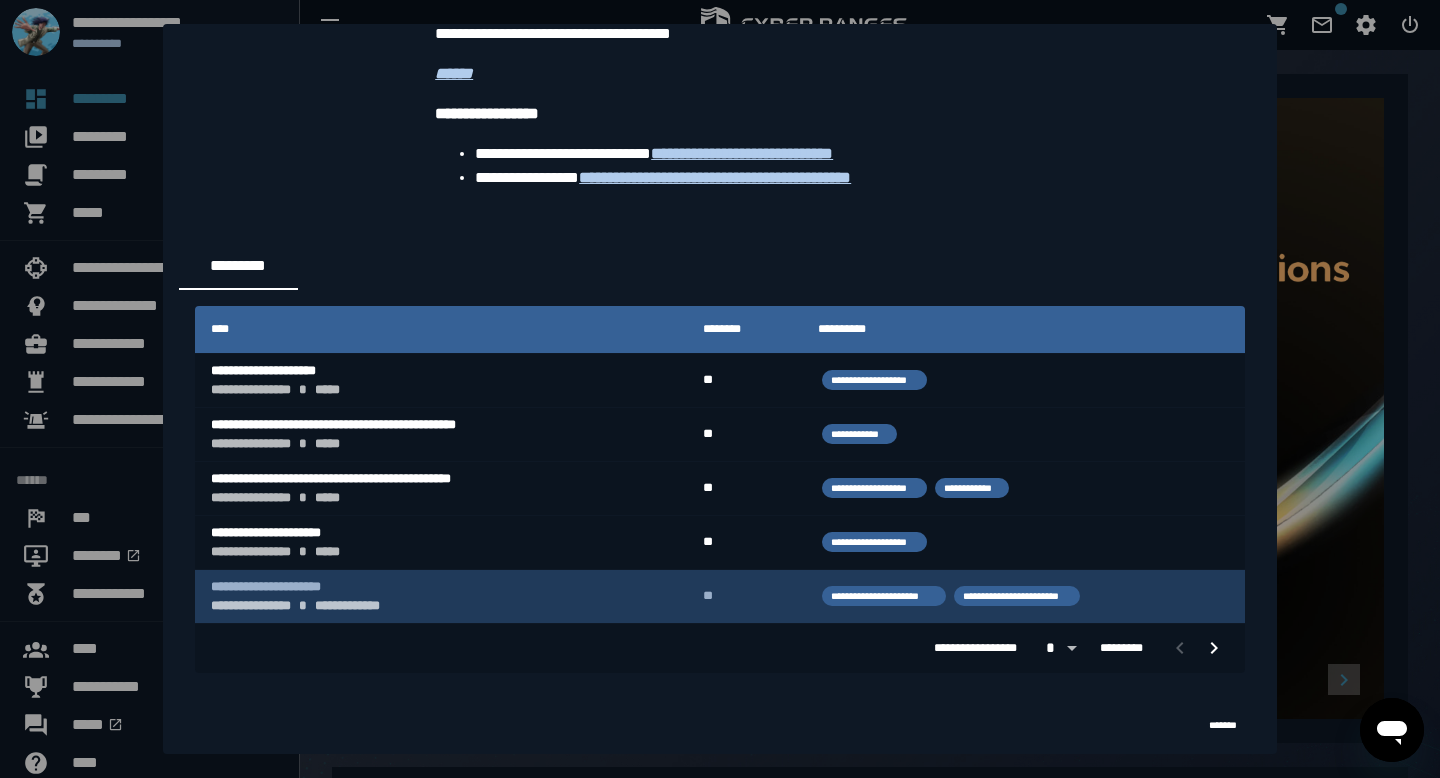 click on "**********" at bounding box center [441, 606] 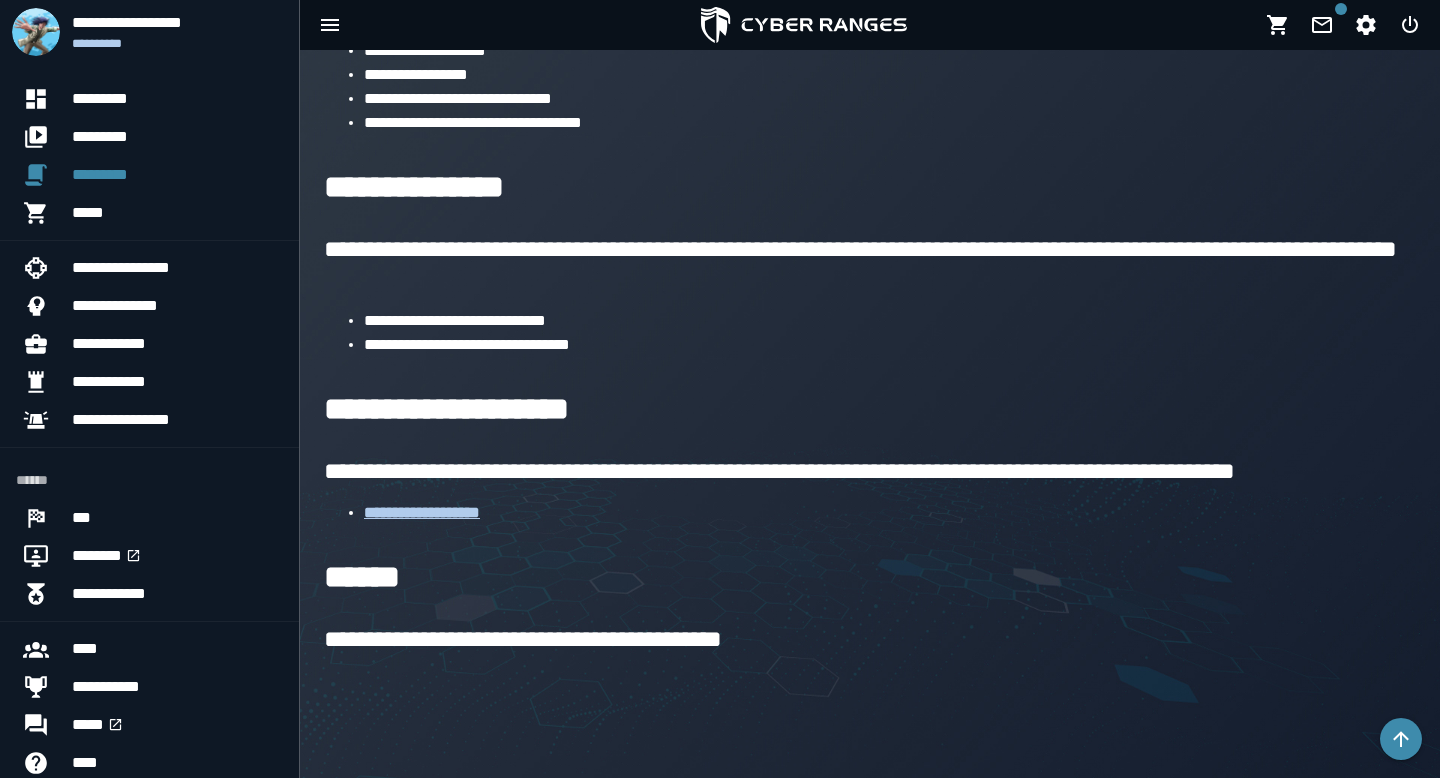 scroll, scrollTop: 0, scrollLeft: 0, axis: both 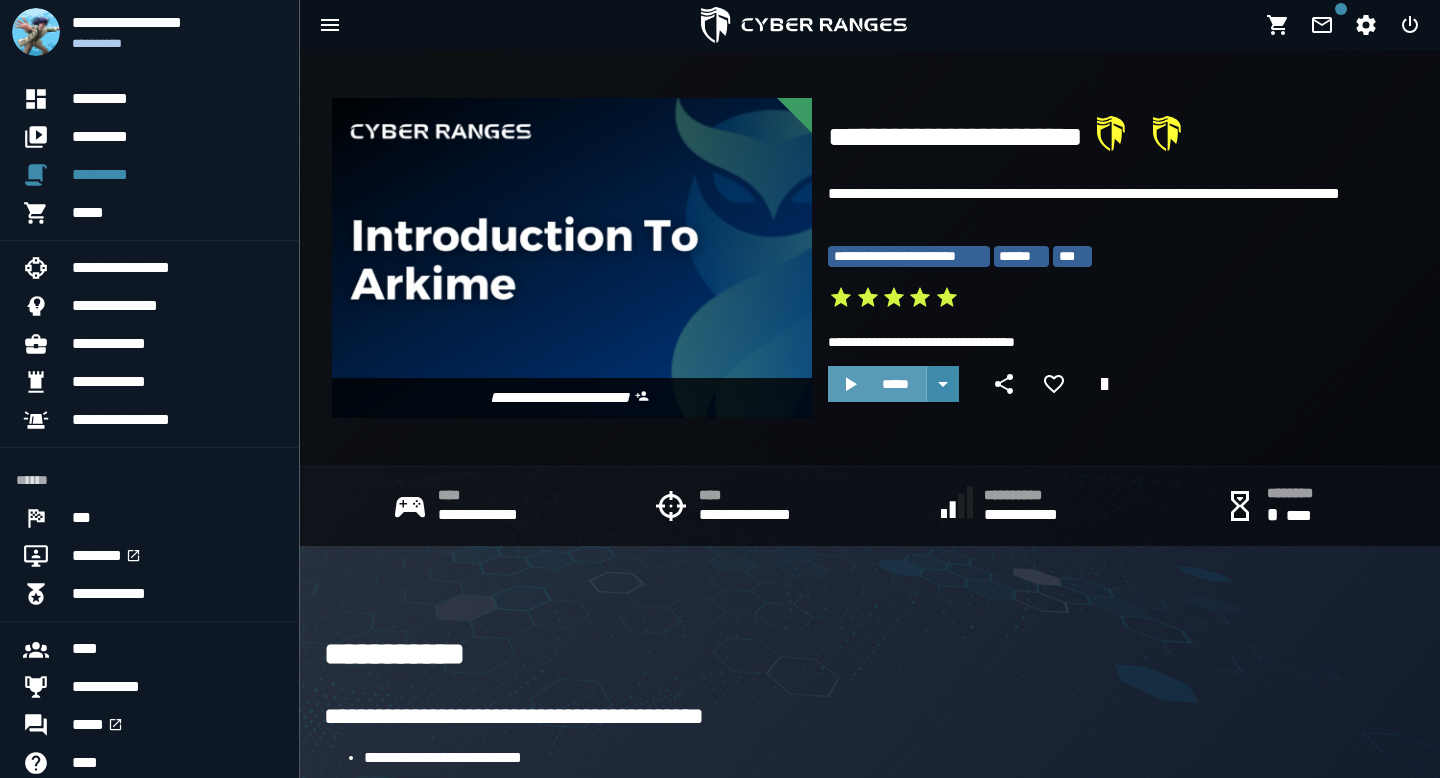 click on "*****" at bounding box center (895, 384) 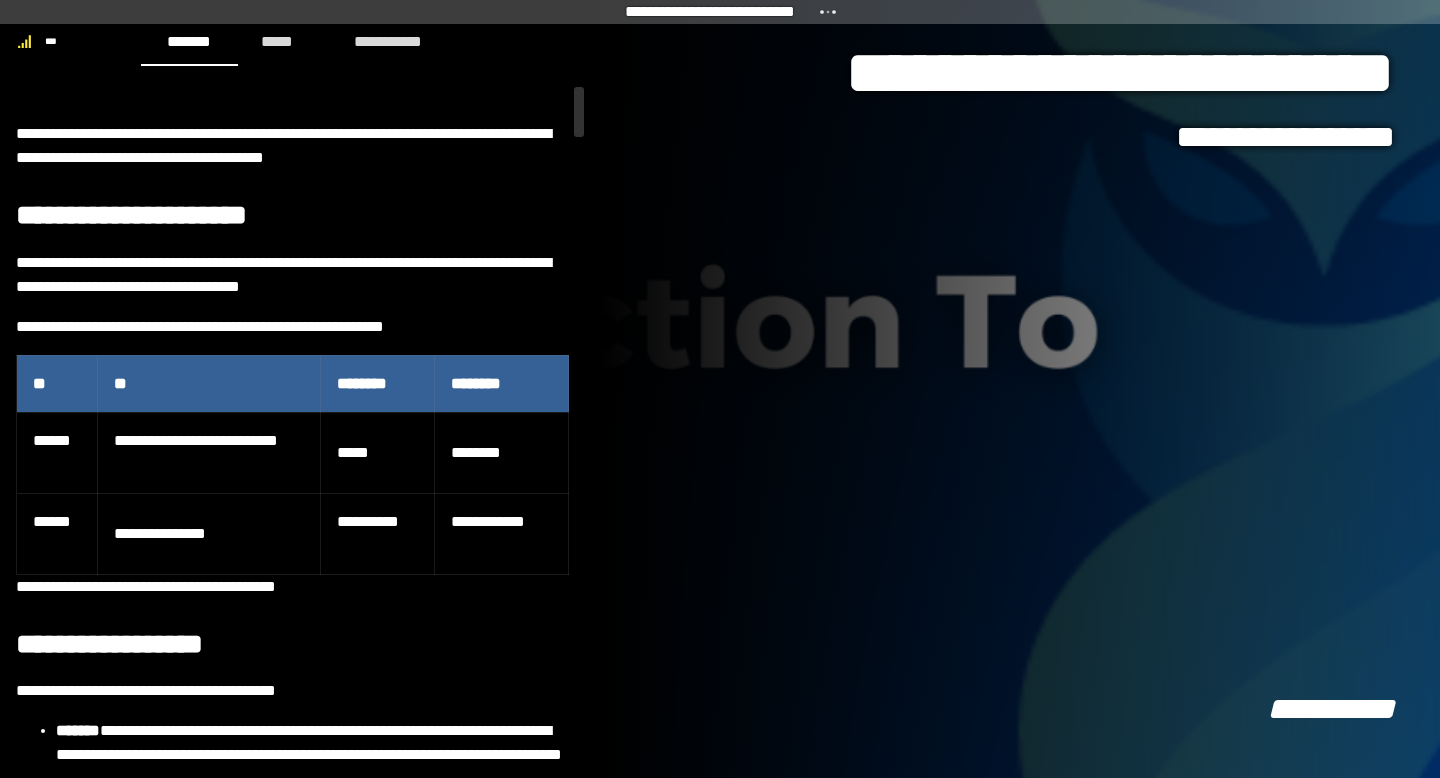scroll, scrollTop: 0, scrollLeft: 0, axis: both 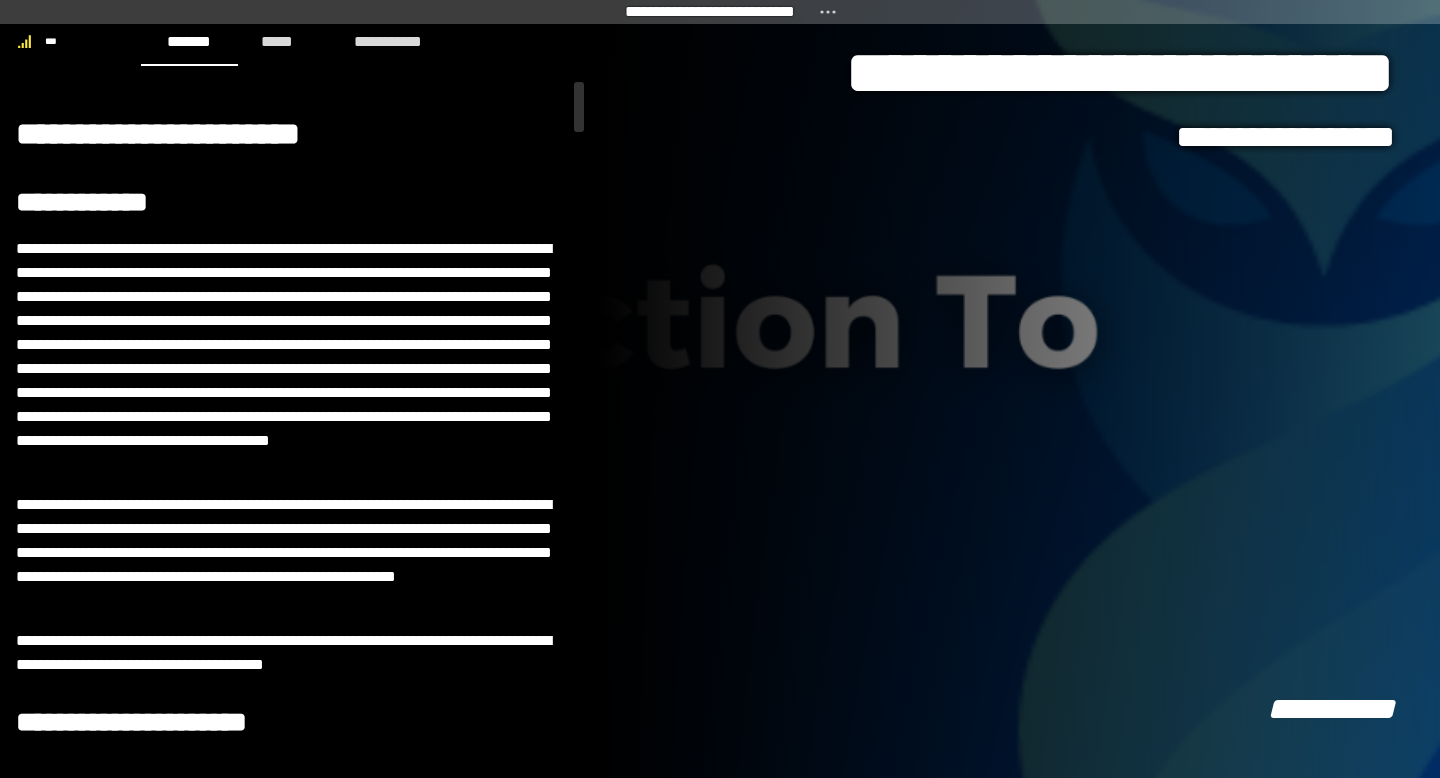 click on "**********" at bounding box center (292, 357) 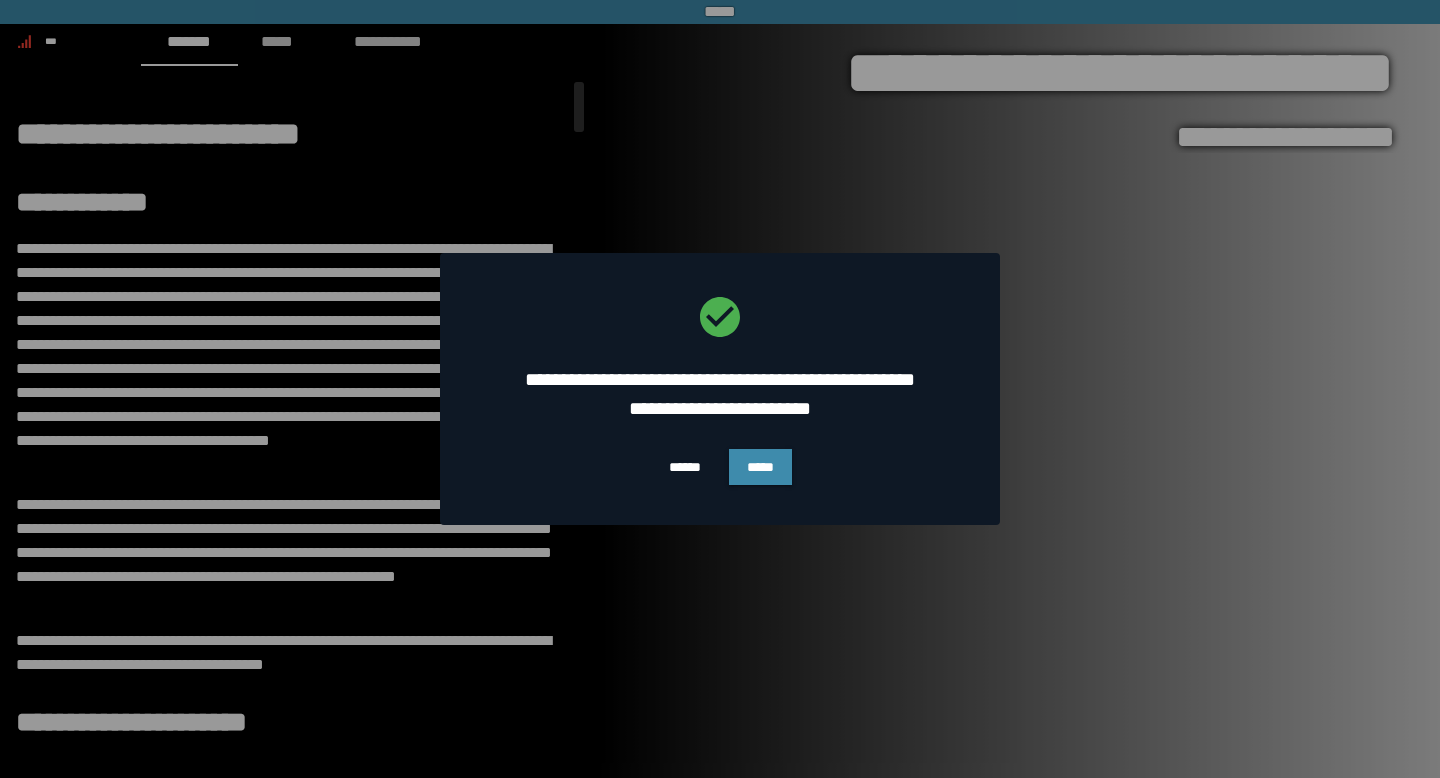 scroll, scrollTop: 0, scrollLeft: 0, axis: both 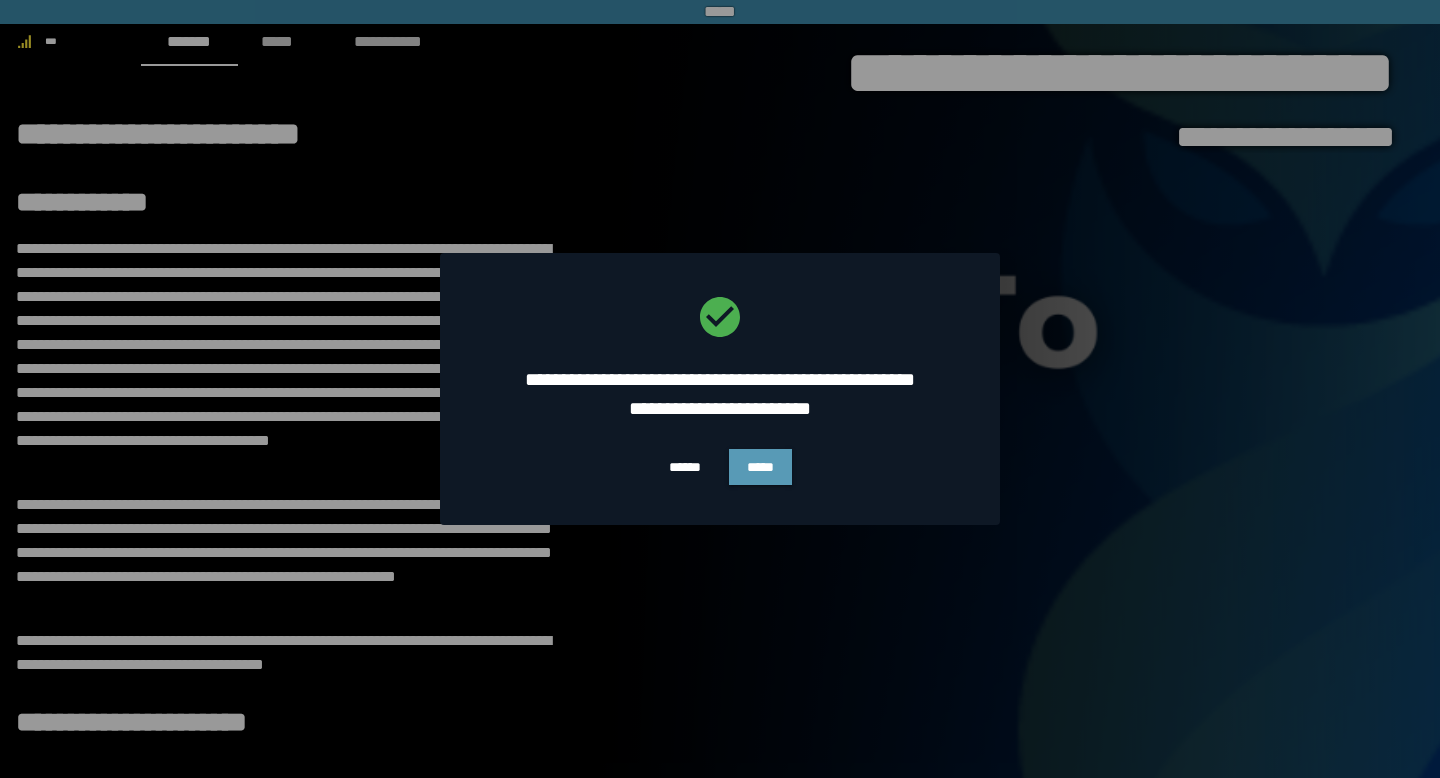 click on "*****" at bounding box center [760, 467] 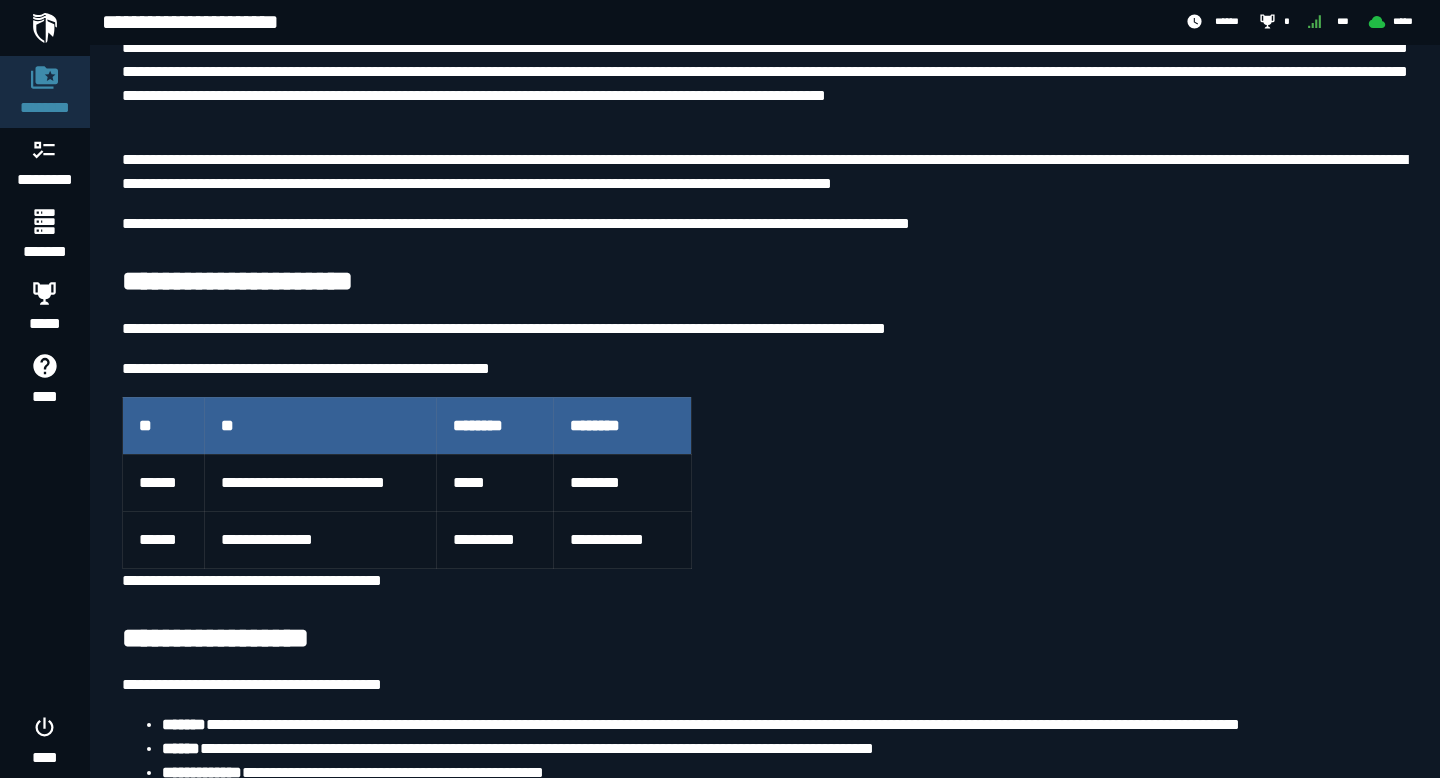 scroll, scrollTop: 298, scrollLeft: 0, axis: vertical 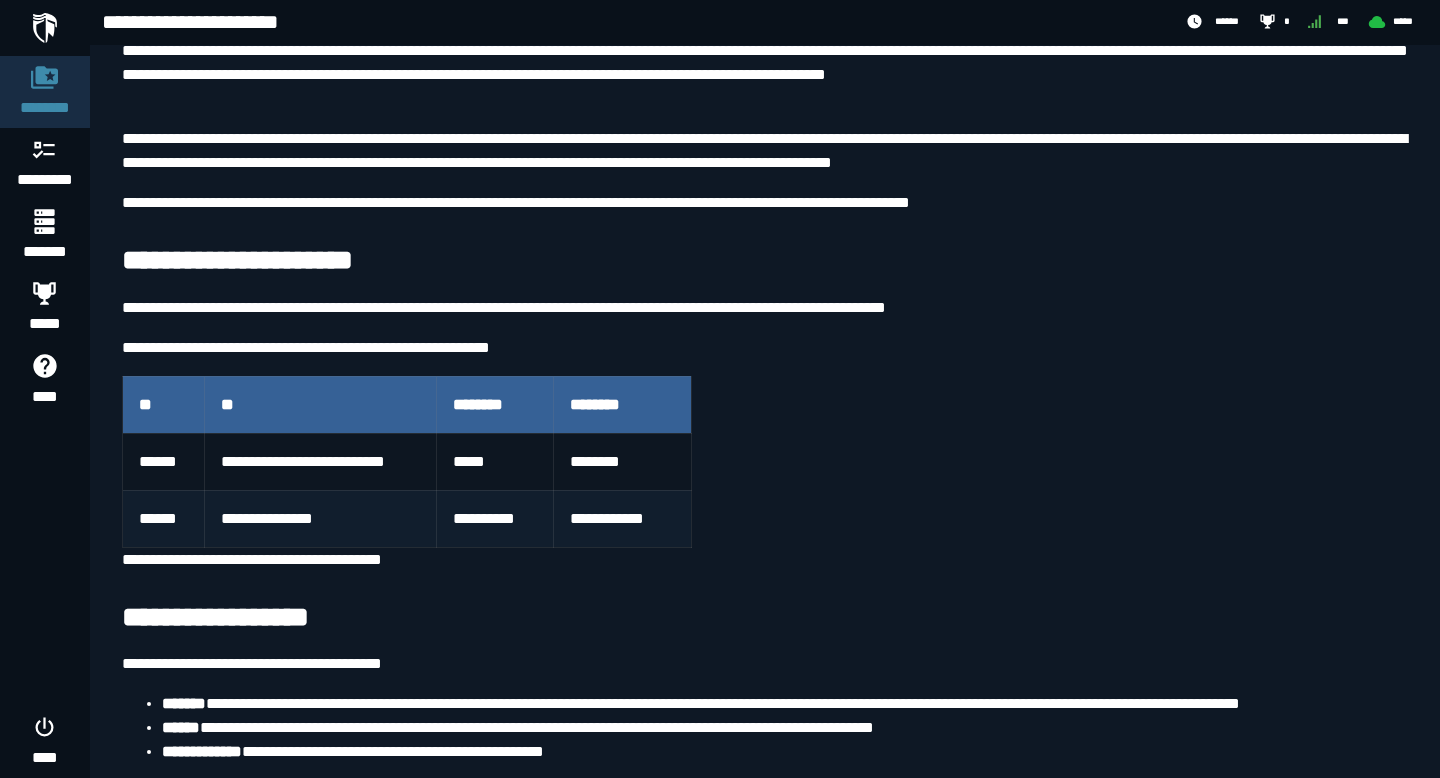 click on "**********" at bounding box center (320, 519) 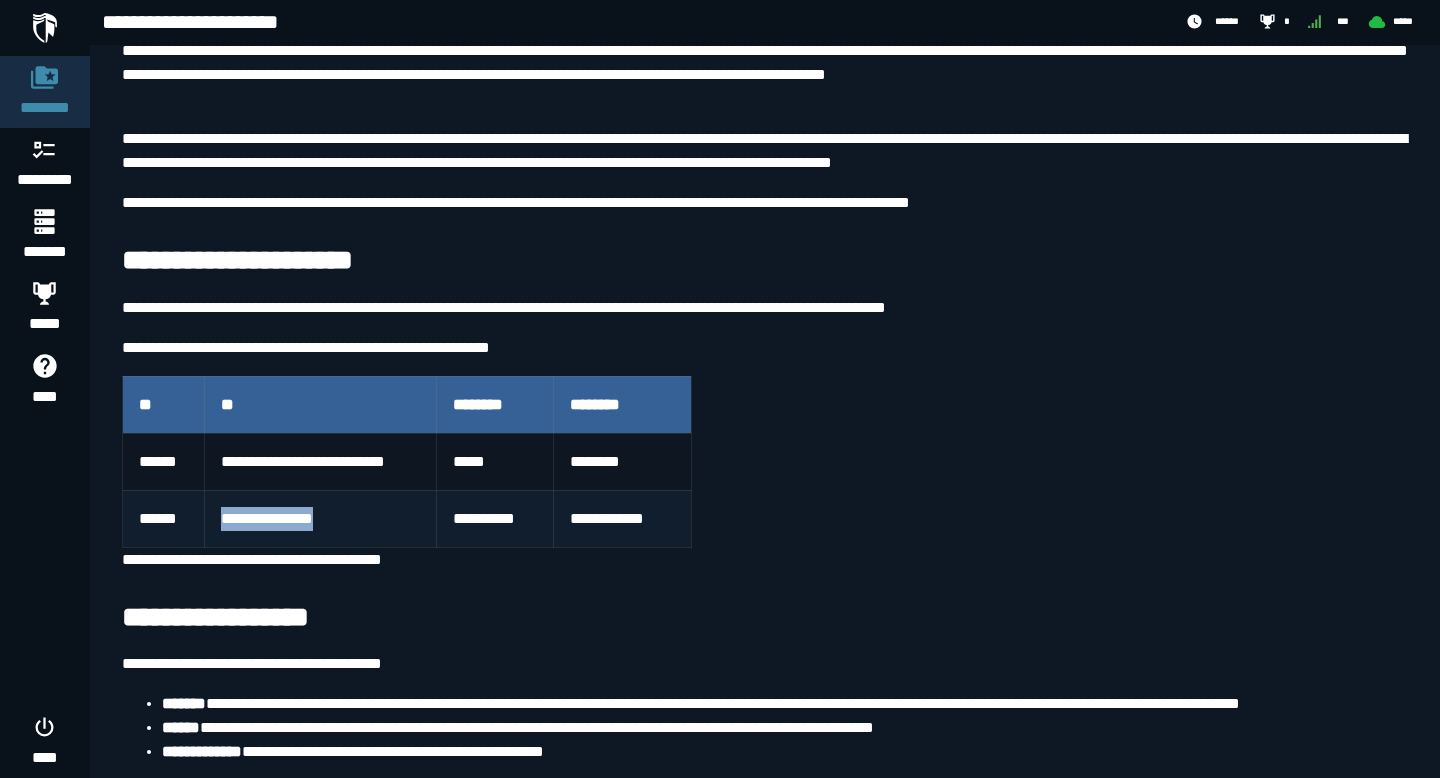 click on "**********" at bounding box center [320, 519] 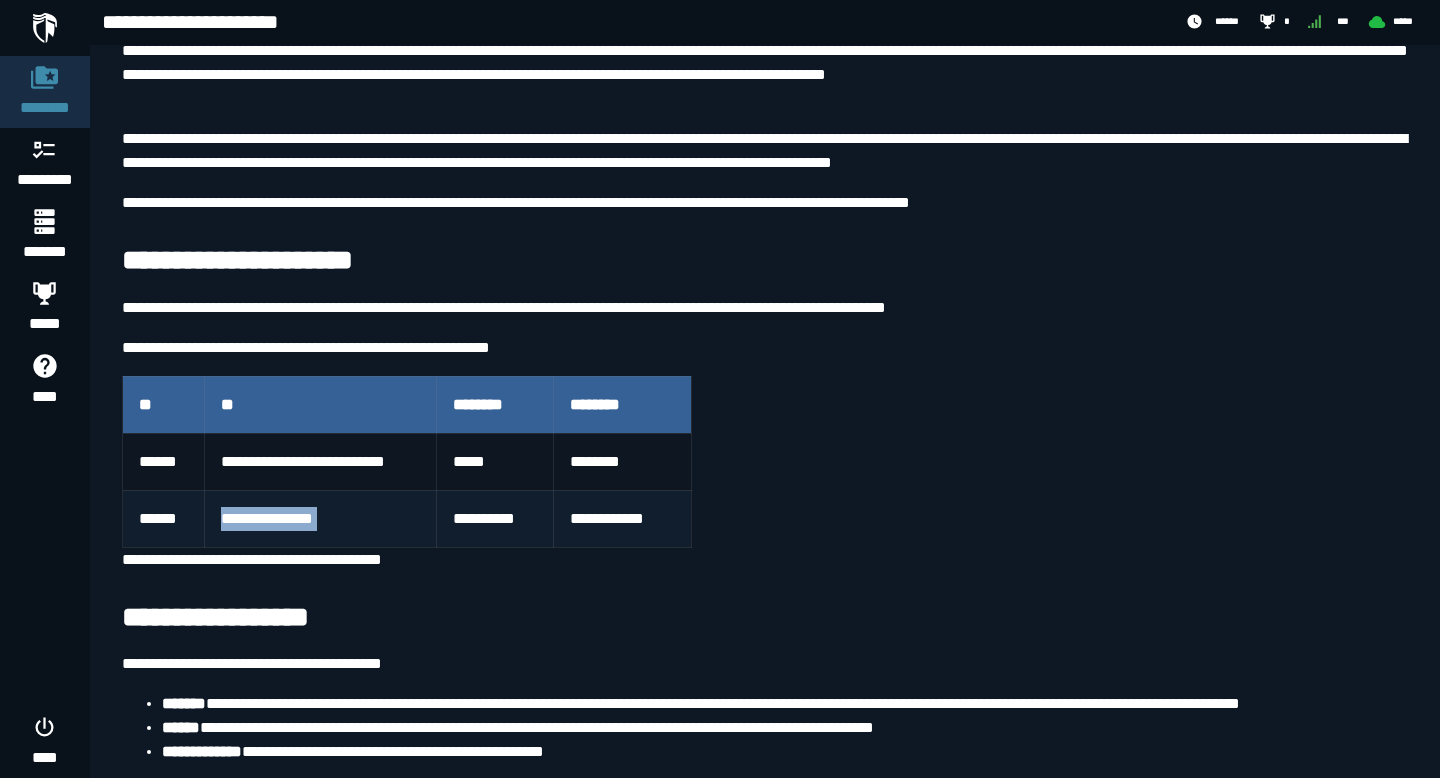 copy on "**********" 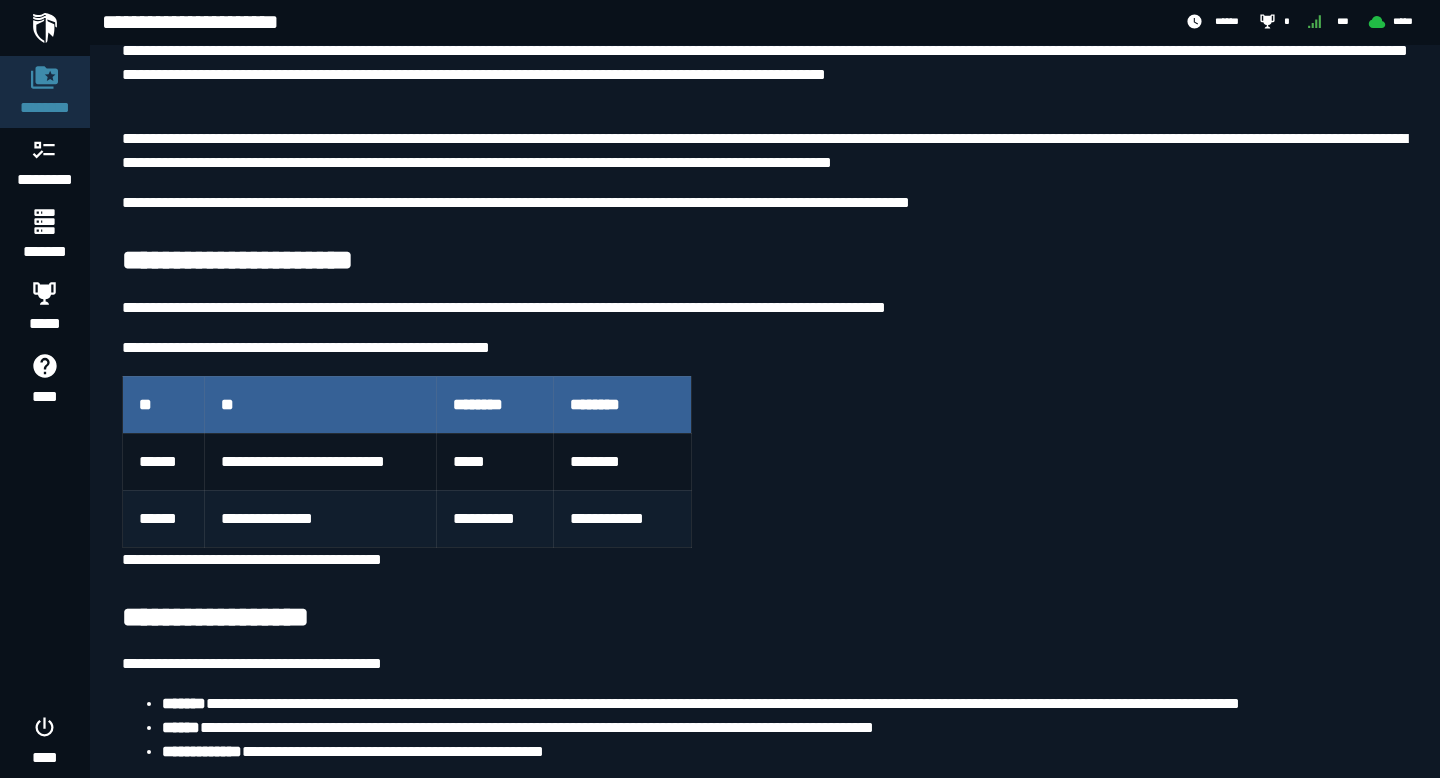 click on "**********" at bounding box center [495, 519] 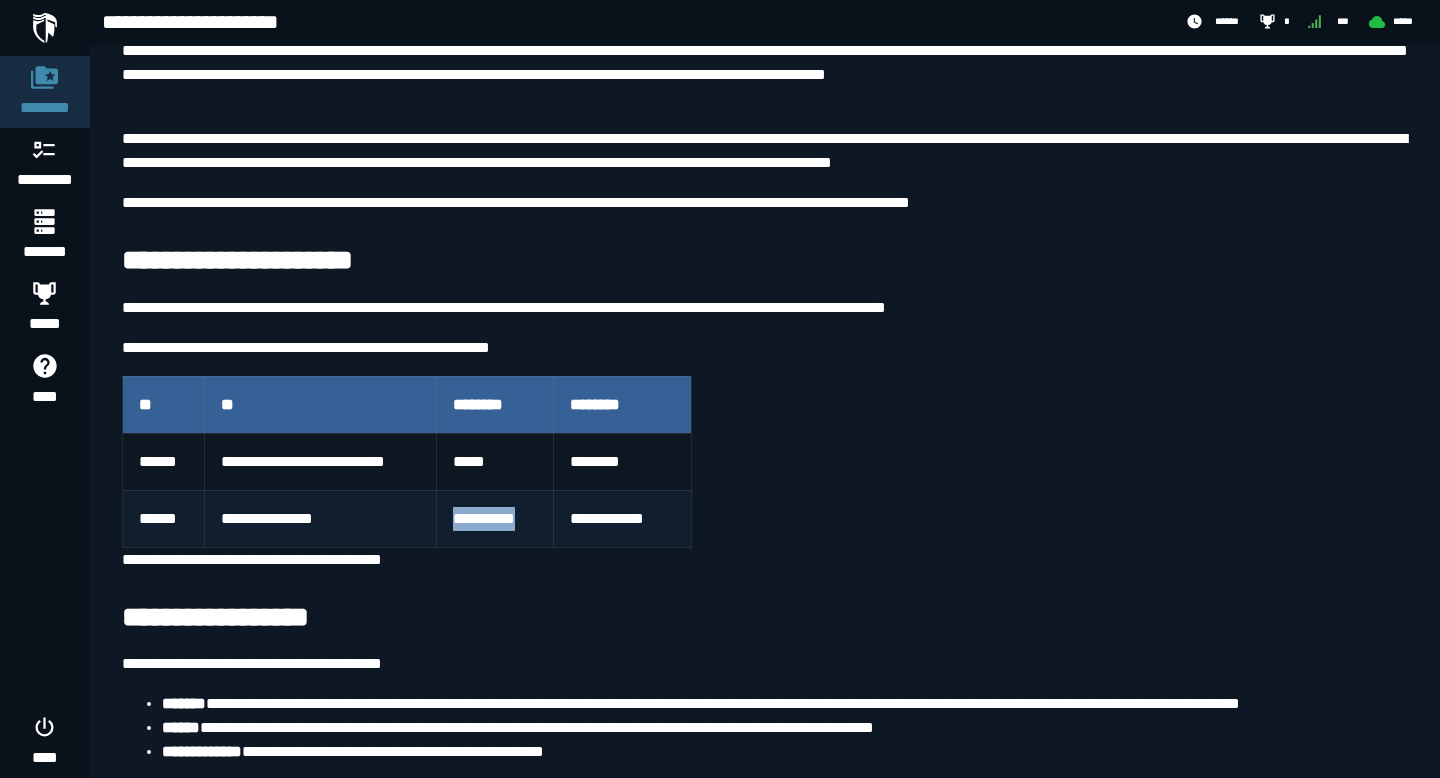 copy on "**********" 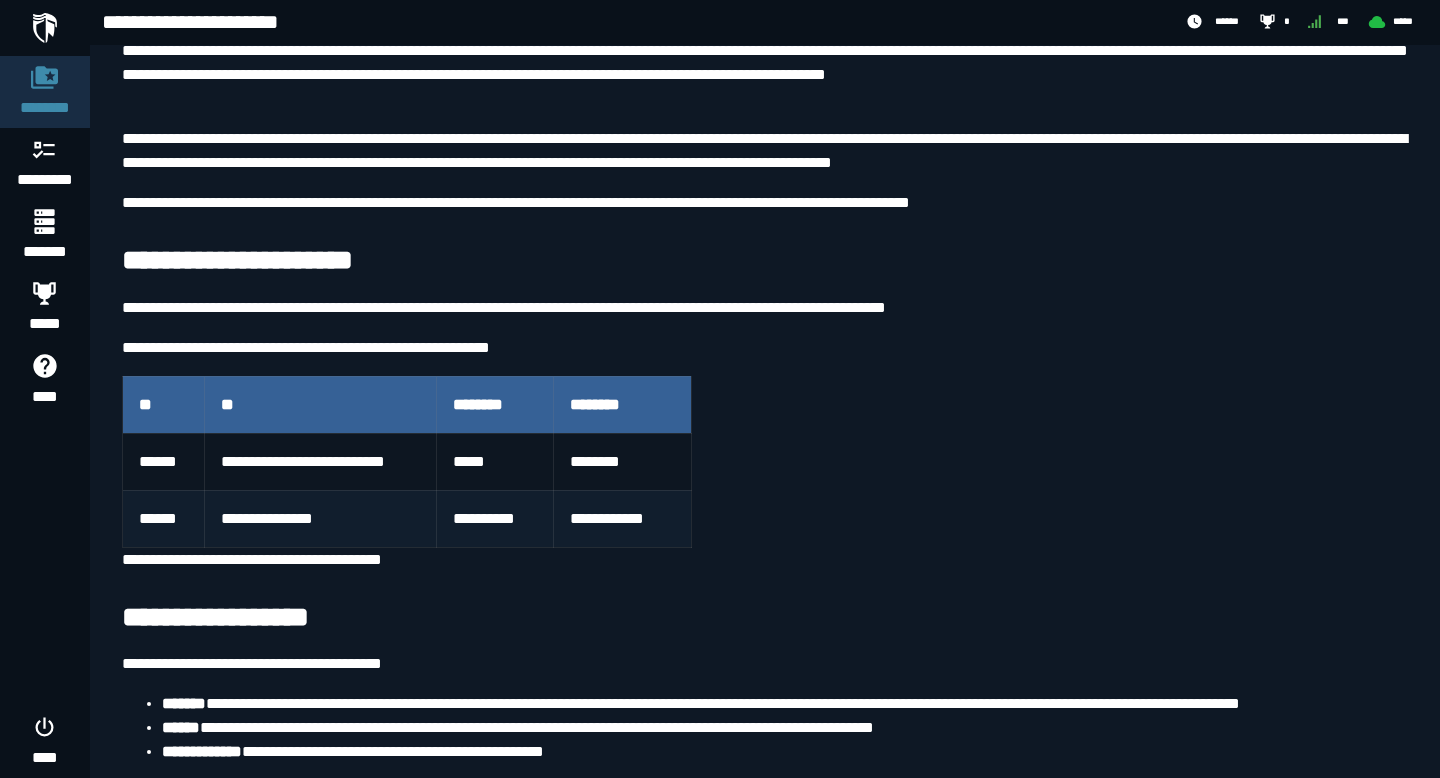 click on "**********" at bounding box center [622, 519] 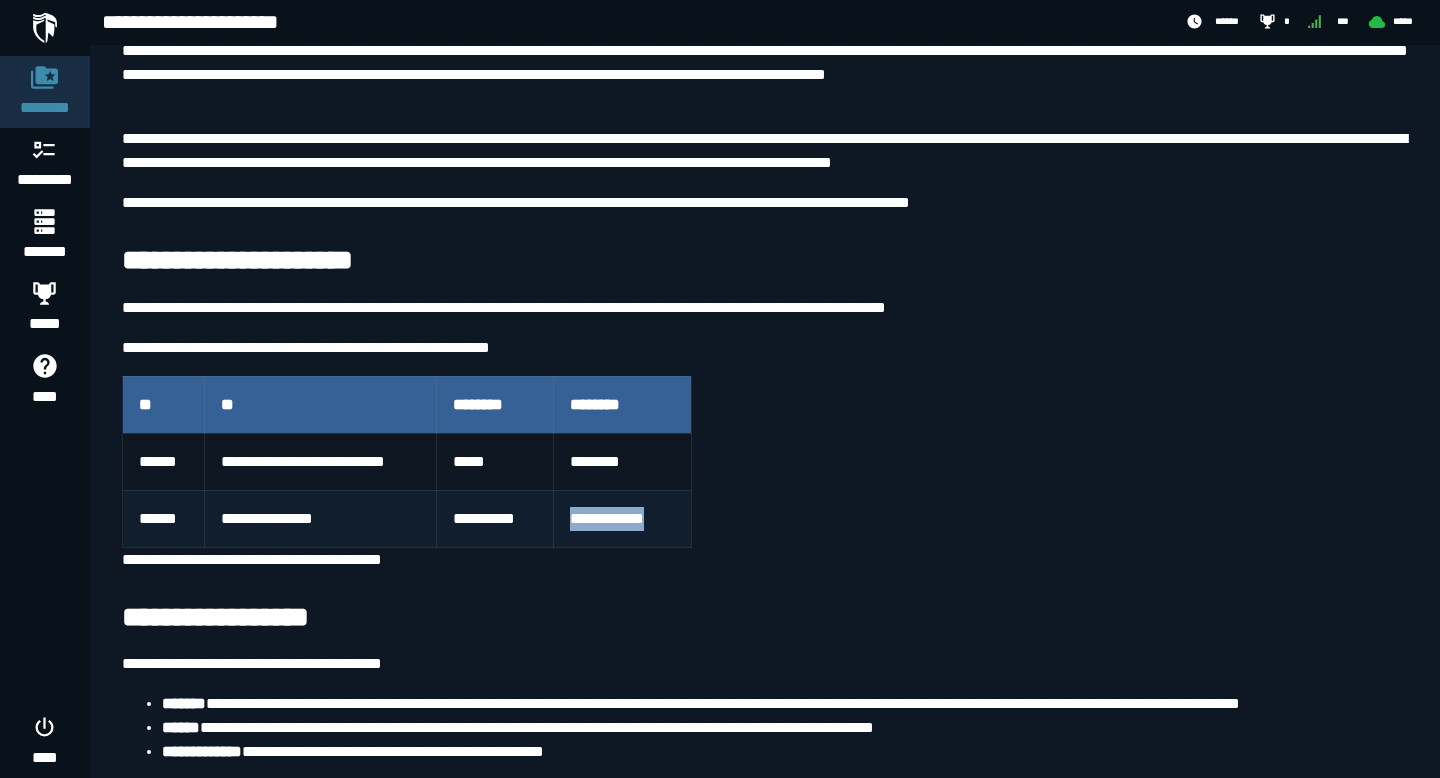 click on "**********" at bounding box center (622, 519) 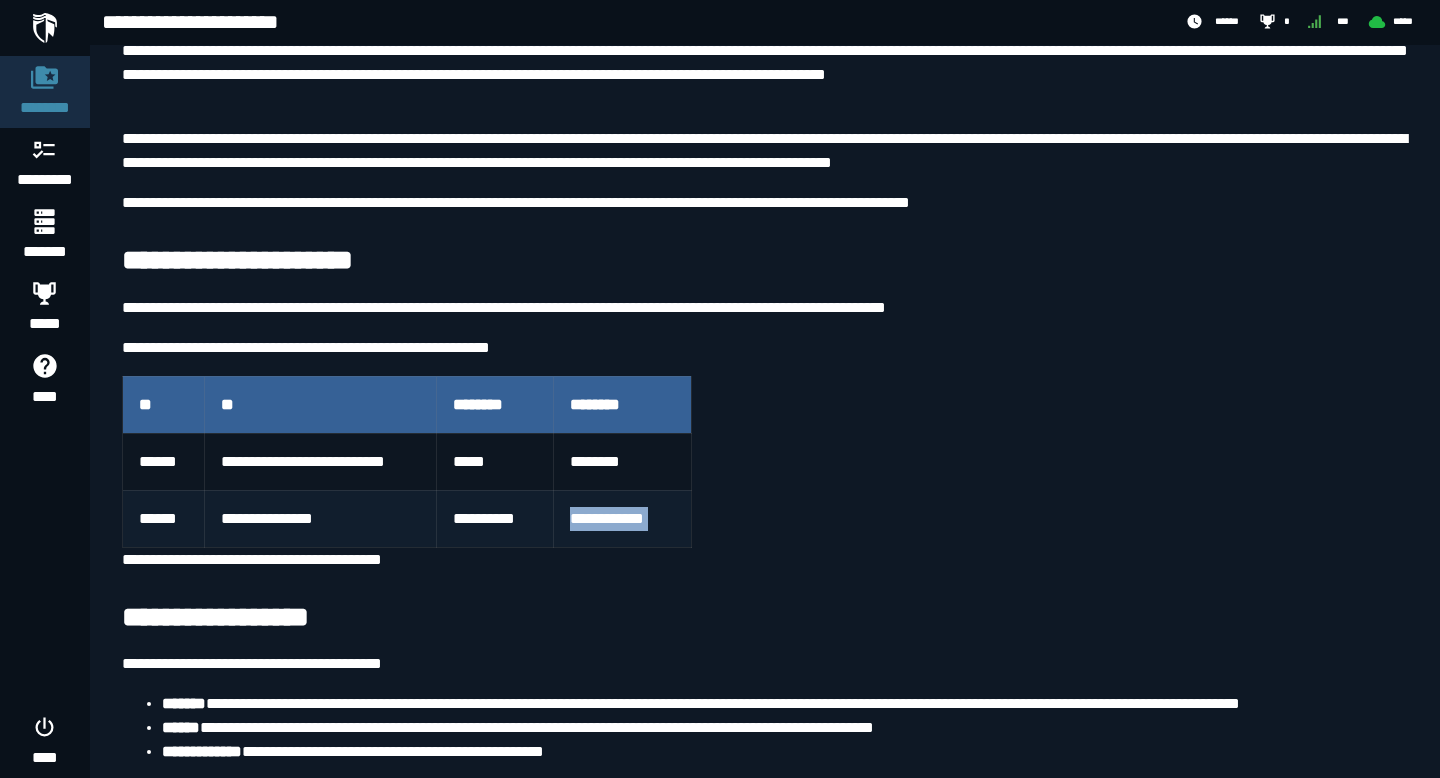 copy on "**********" 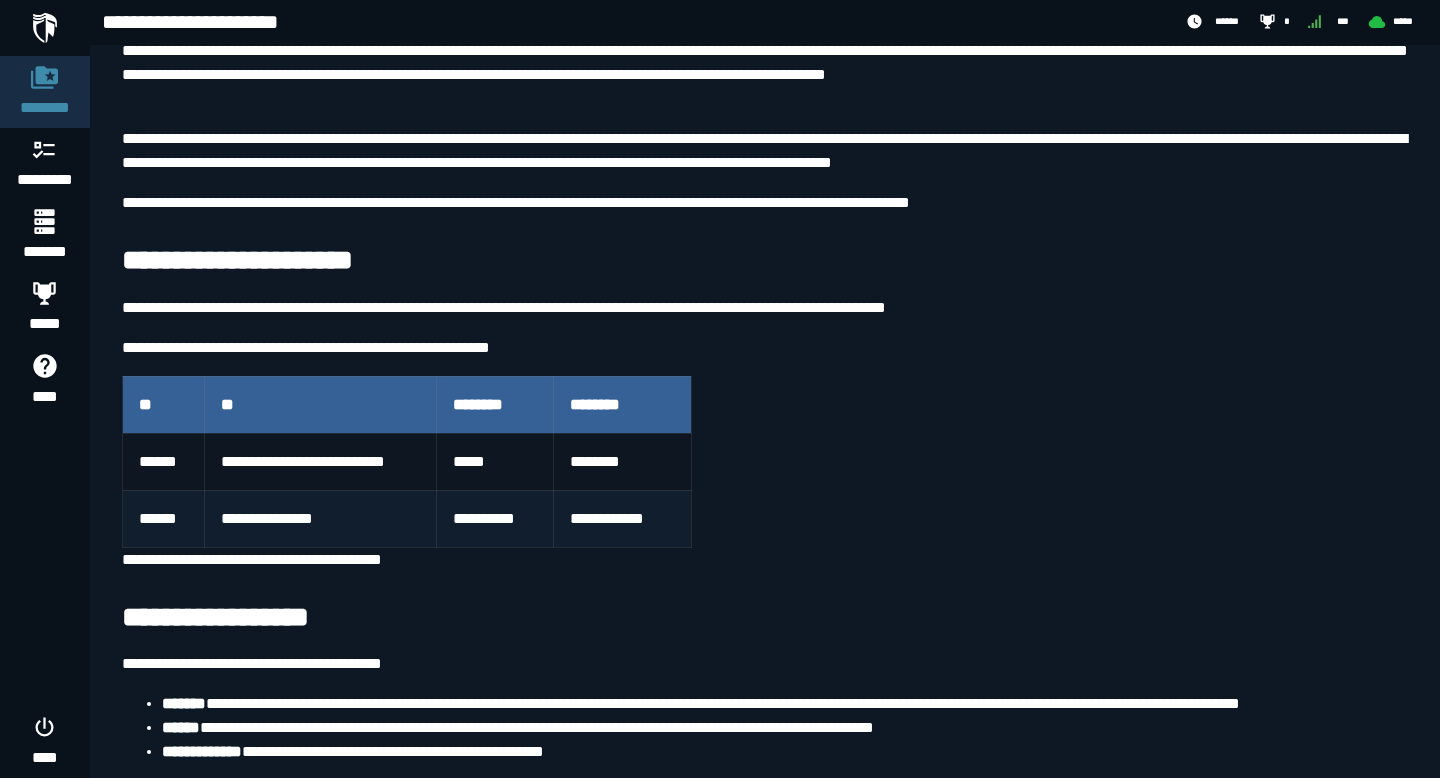 click on "**********" at bounding box center (320, 519) 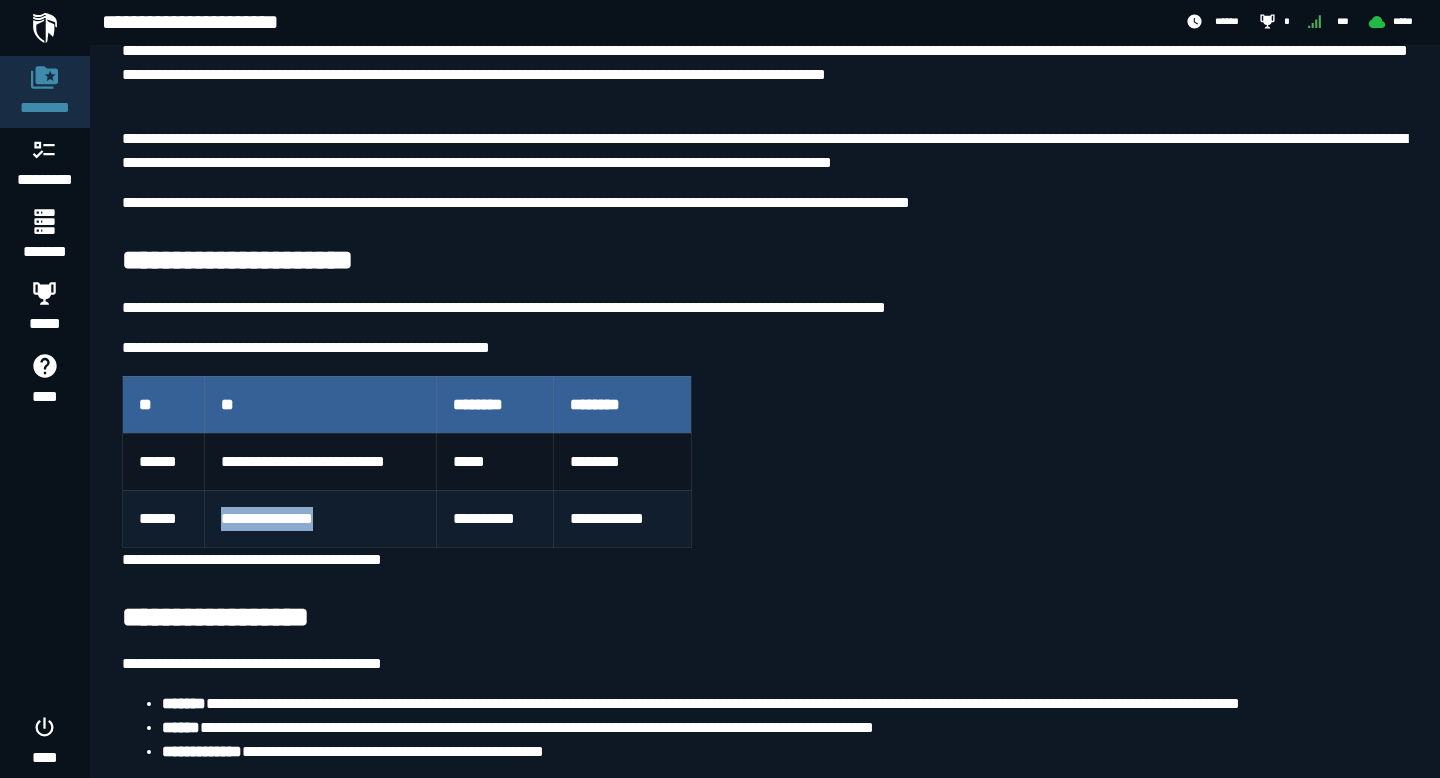 copy on "**********" 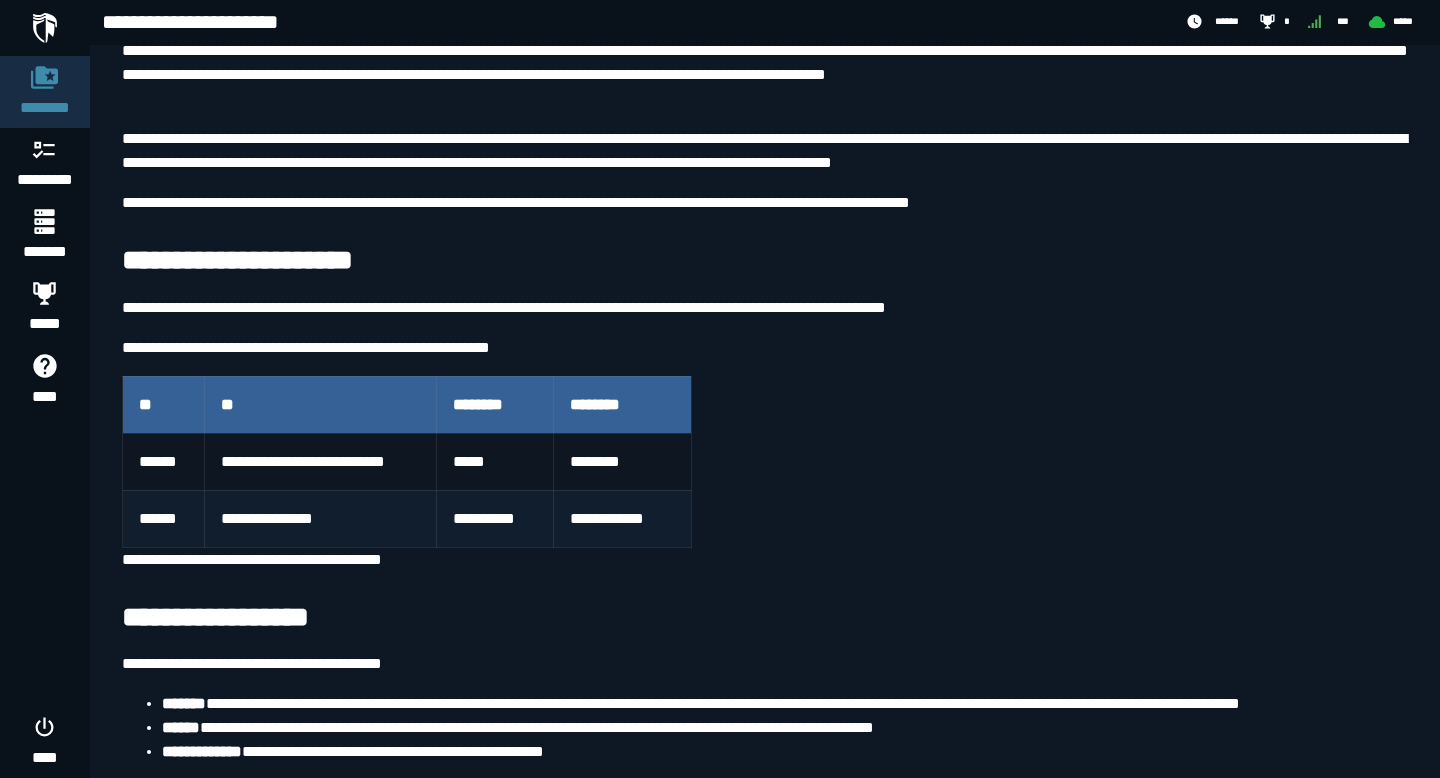 click on "**********" at bounding box center [622, 519] 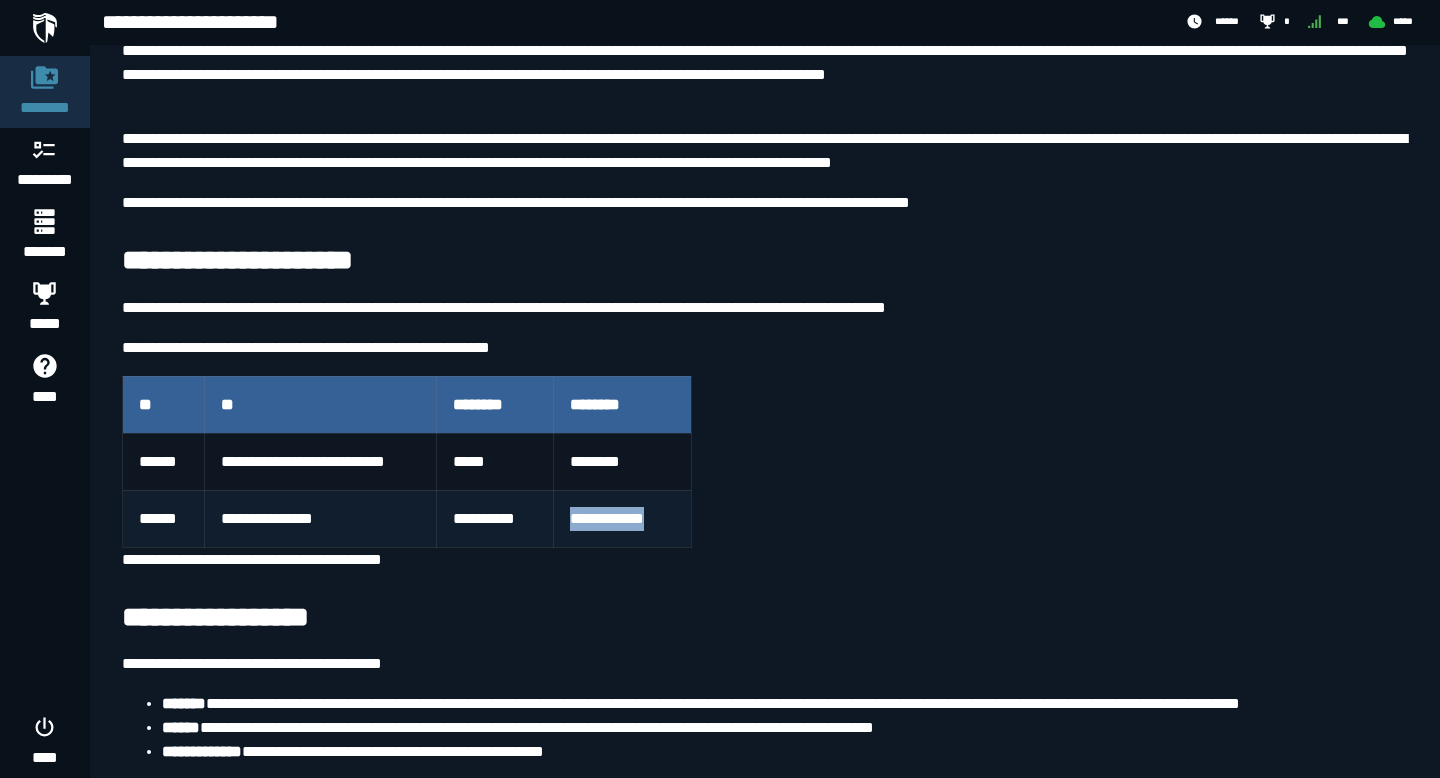 copy on "**********" 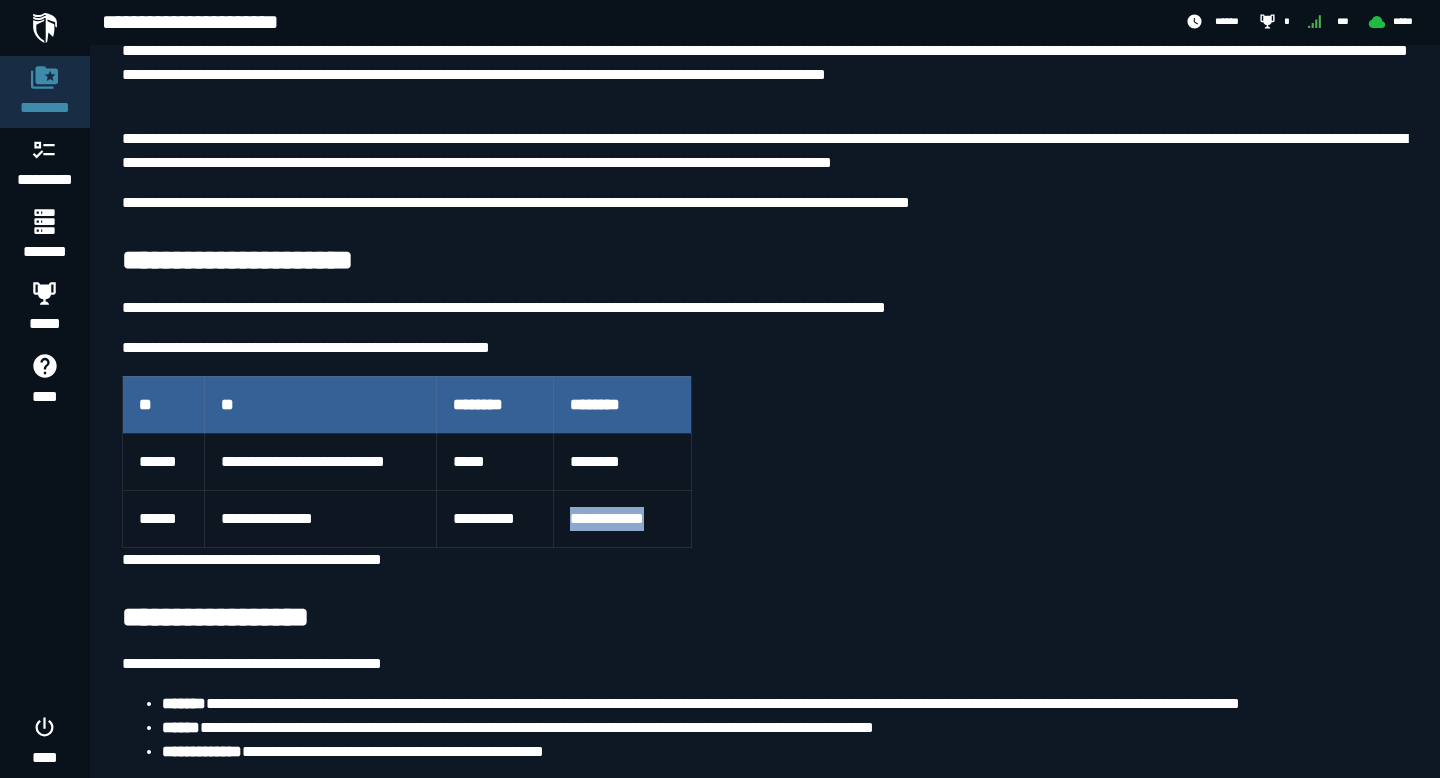 copy on "**********" 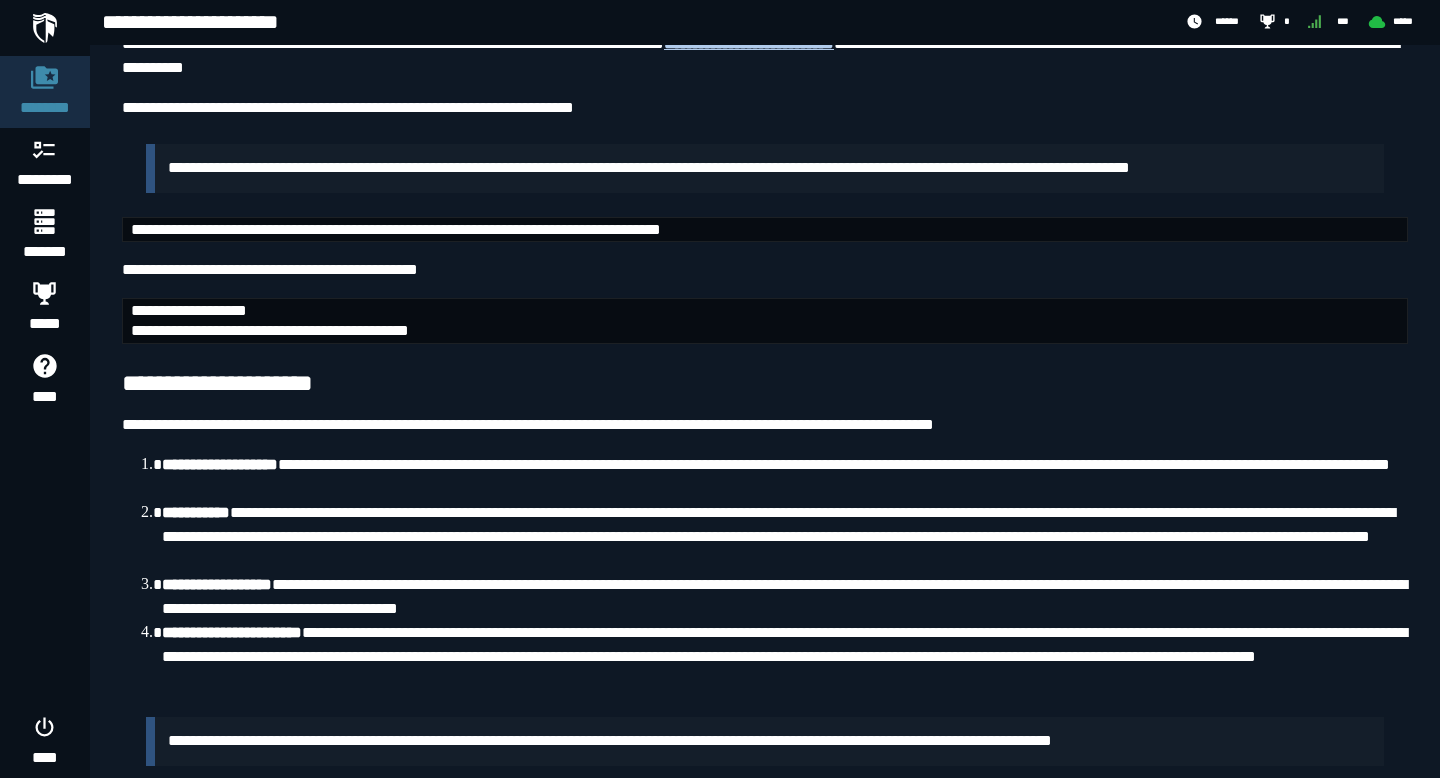 scroll, scrollTop: 1122, scrollLeft: 0, axis: vertical 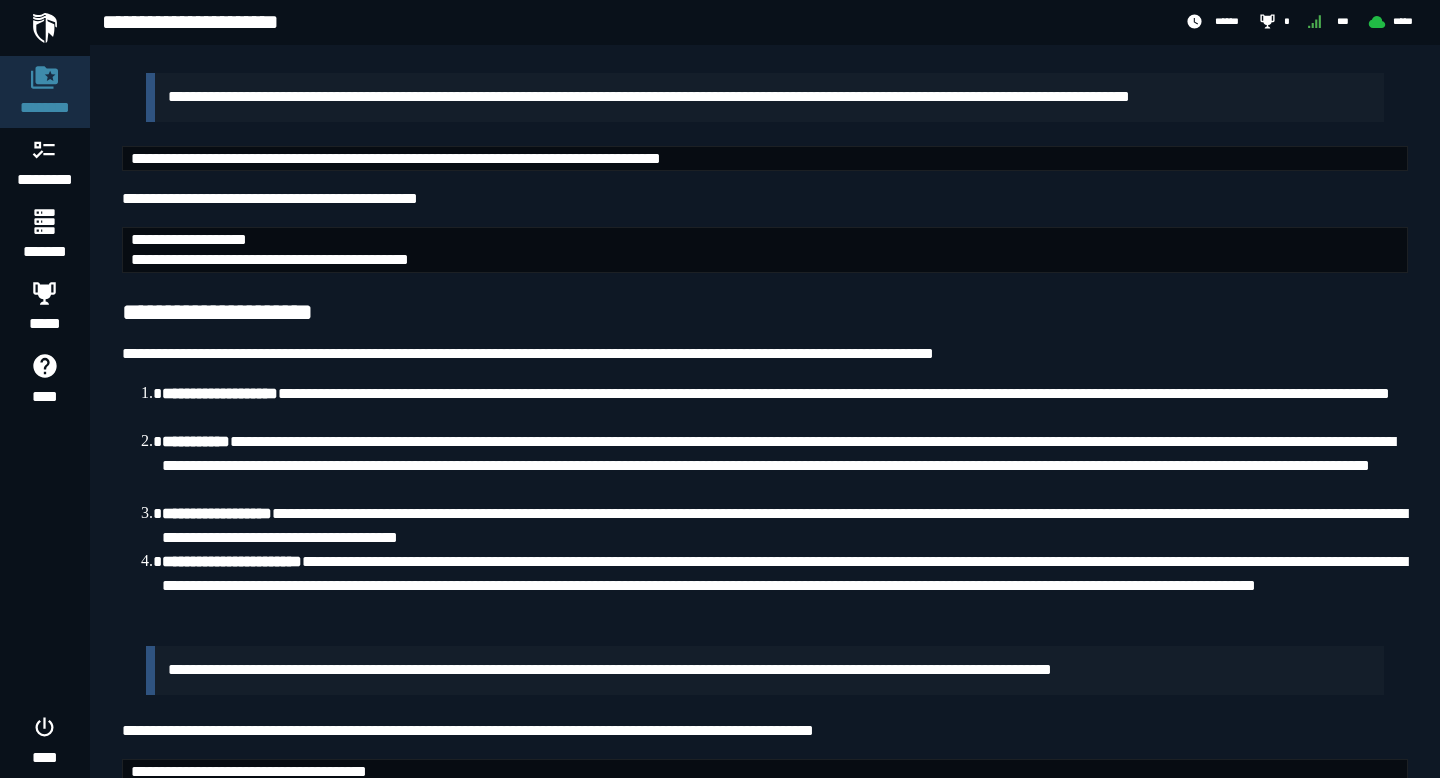 click on "**********" at bounding box center (270, 249) 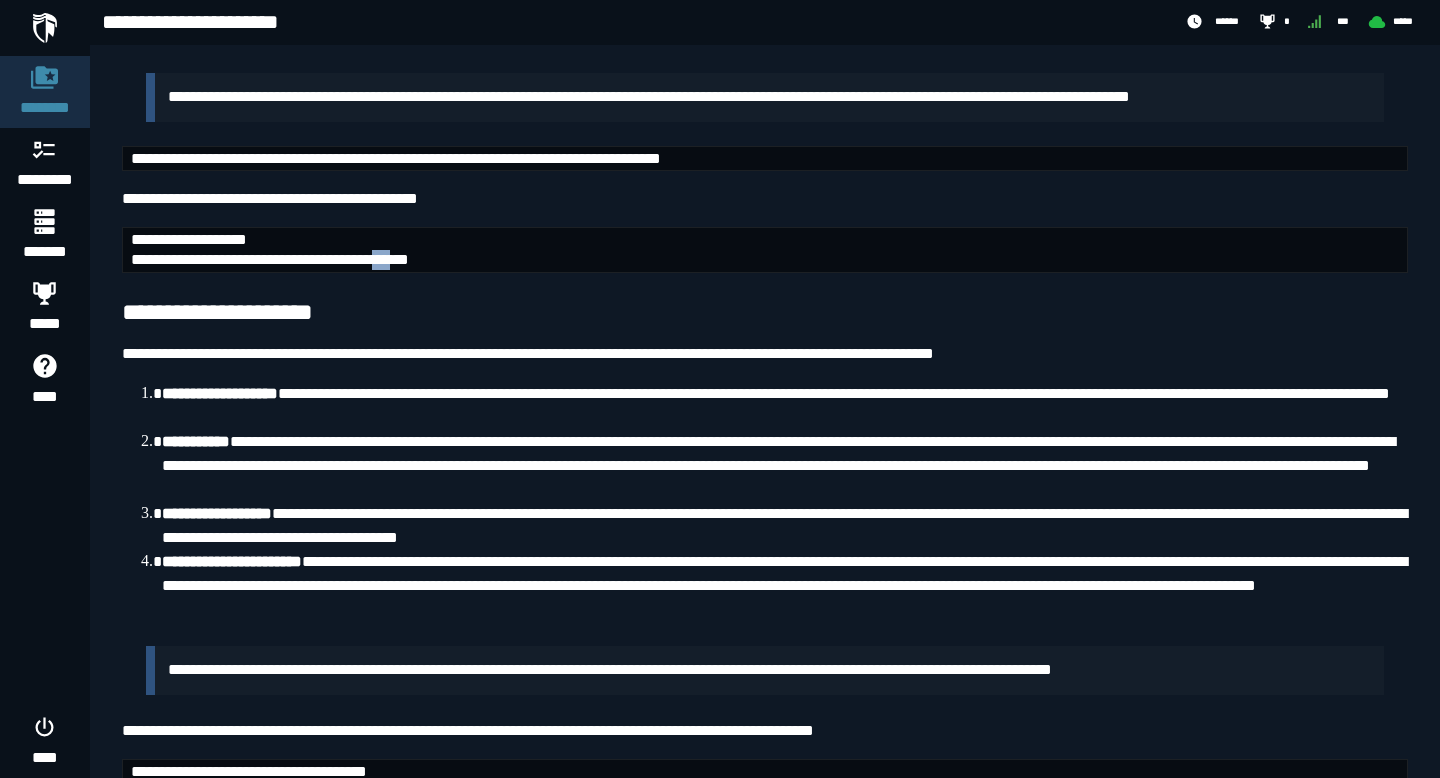 click on "**********" at bounding box center [270, 249] 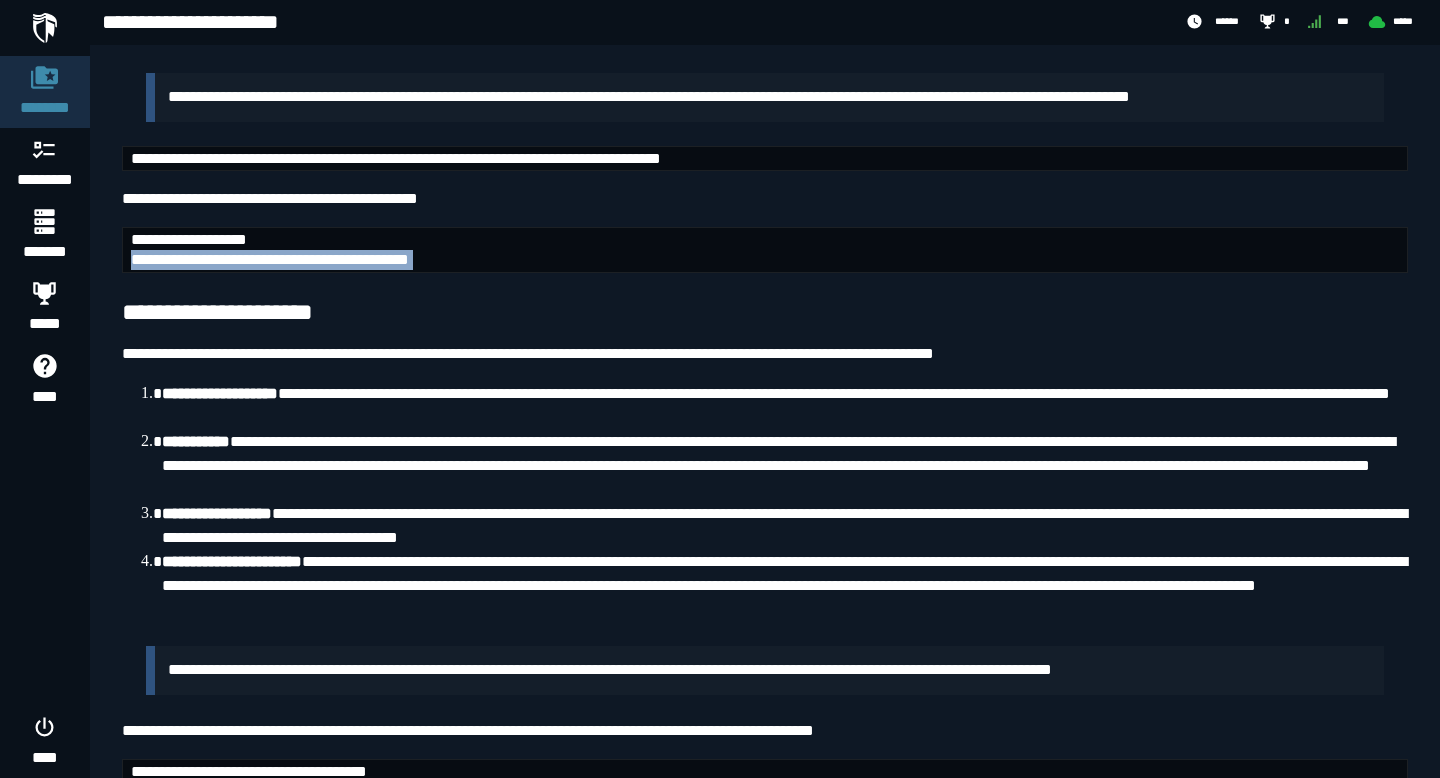 click on "**********" at bounding box center [270, 249] 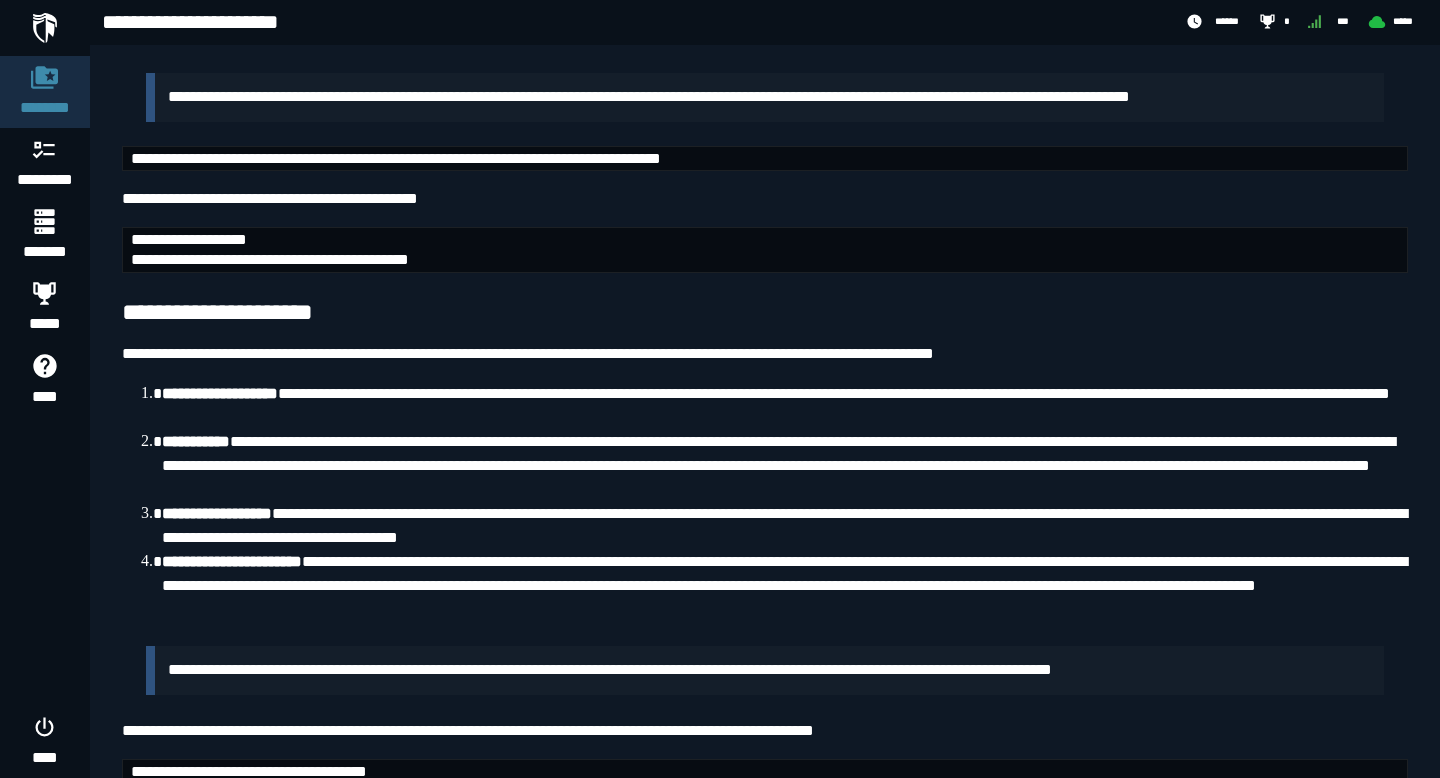 click on "**********" at bounding box center (270, 249) 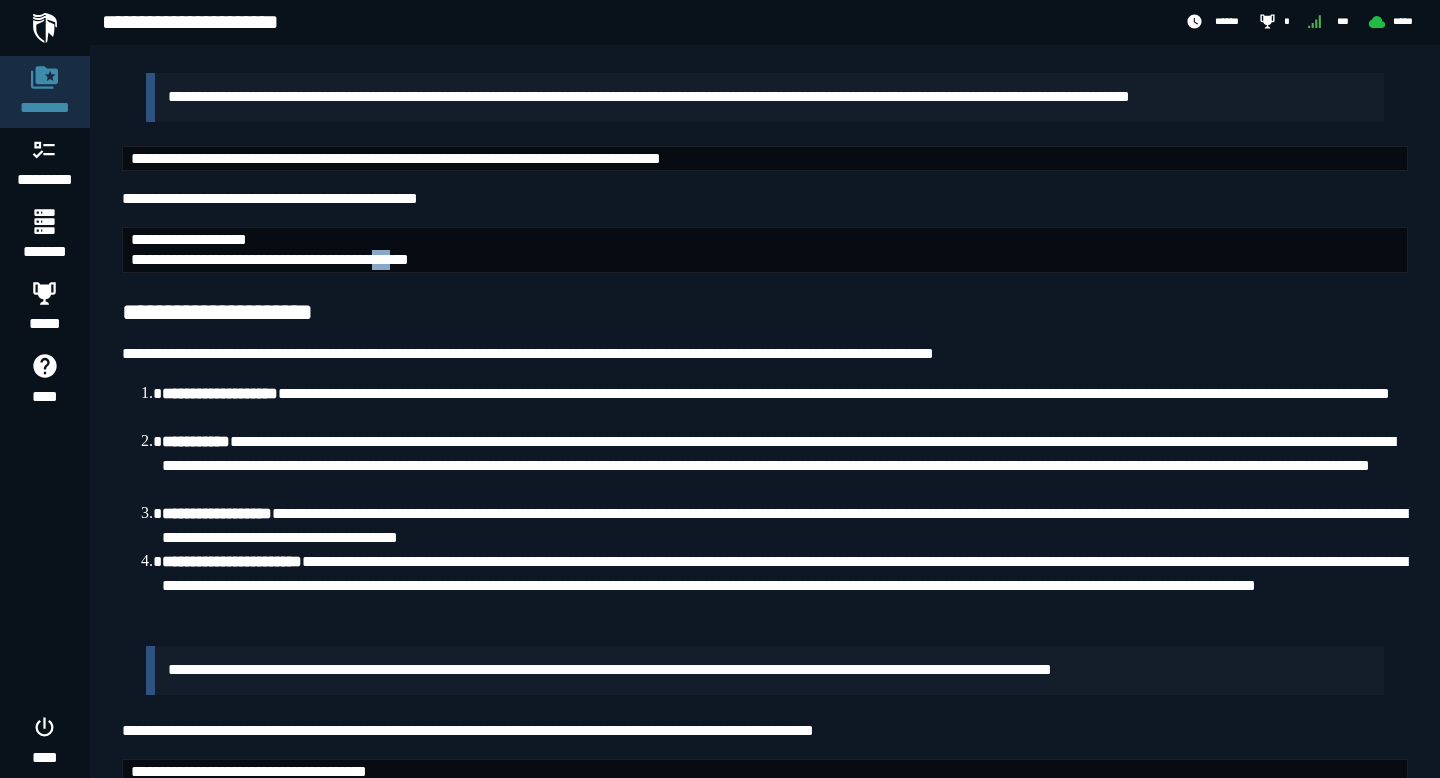click on "**********" at bounding box center [270, 249] 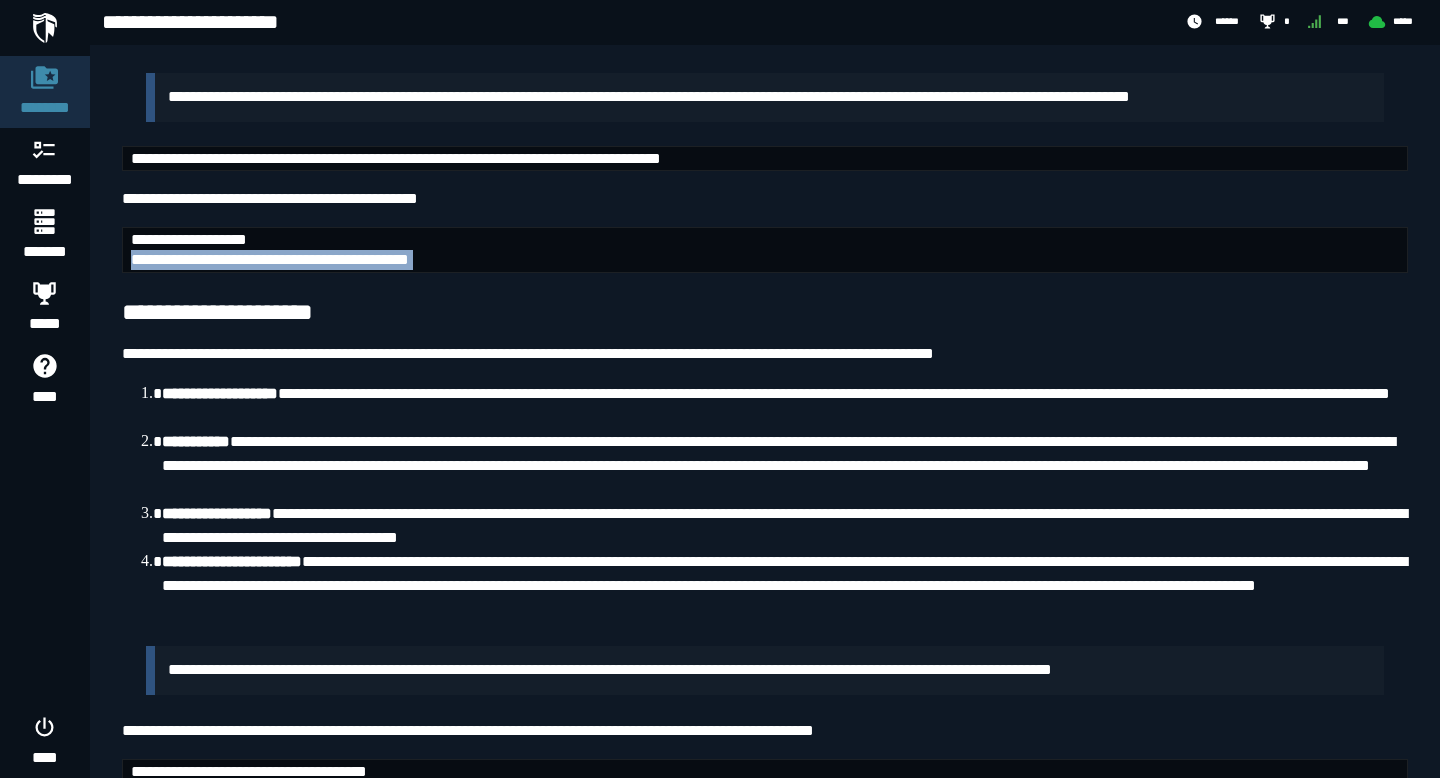 copy on "**********" 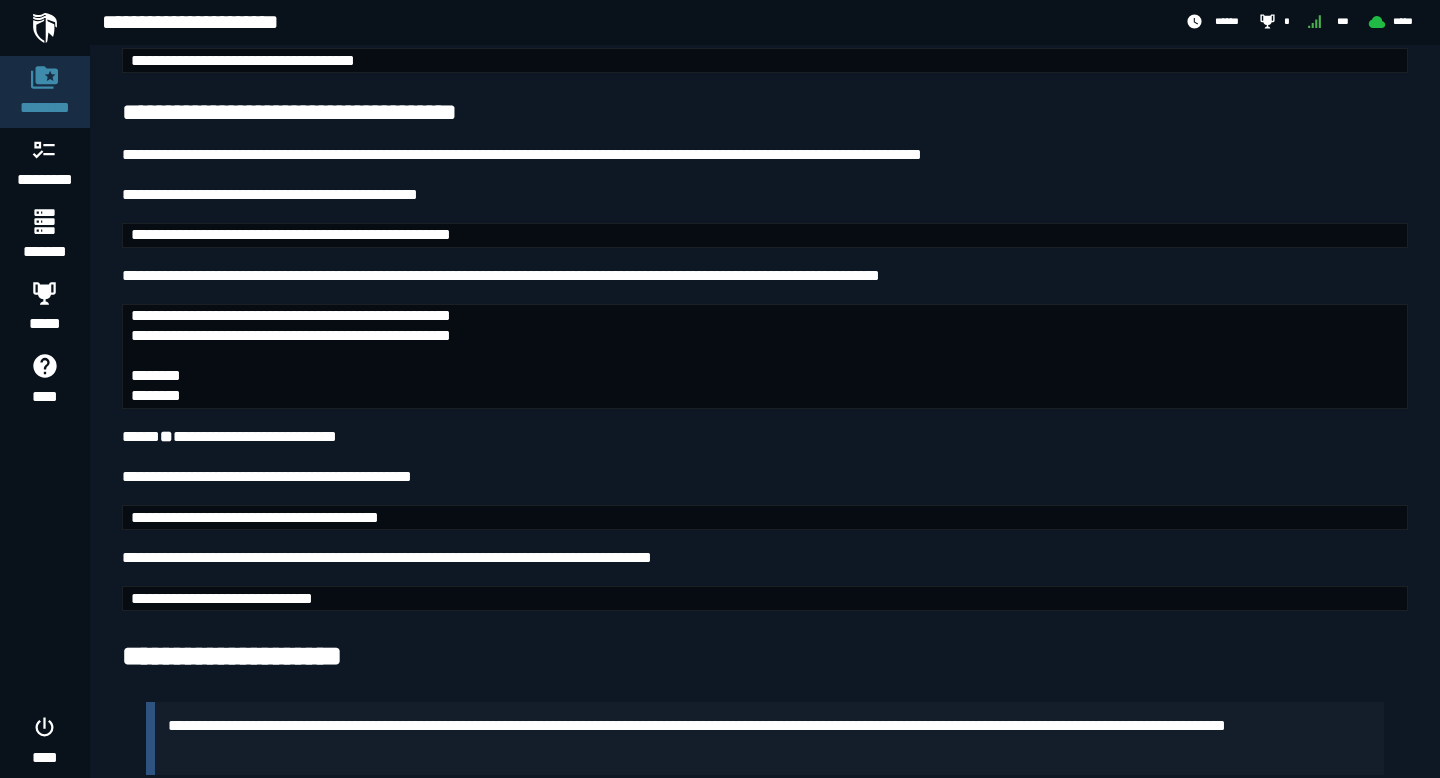 scroll, scrollTop: 2518, scrollLeft: 0, axis: vertical 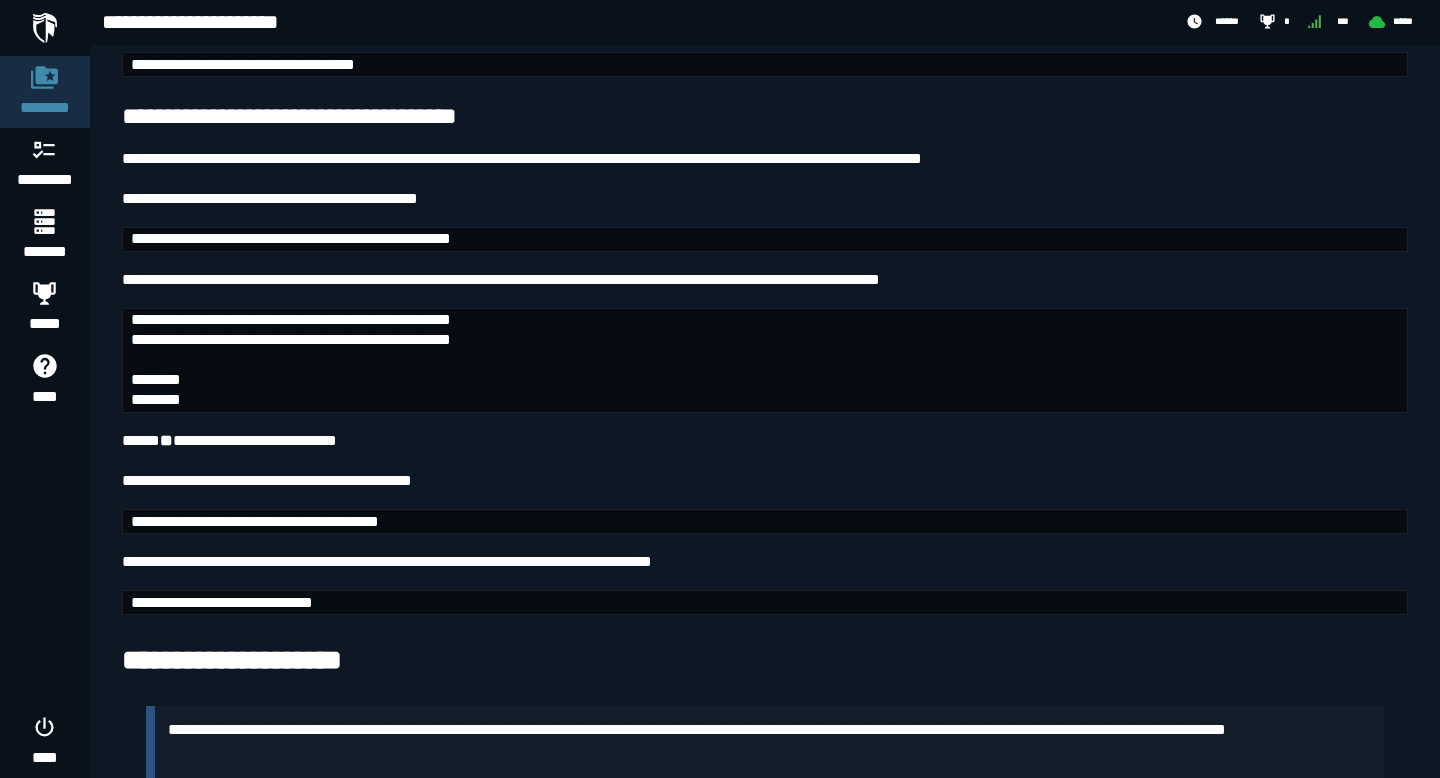 click on "**********" at bounding box center (291, 238) 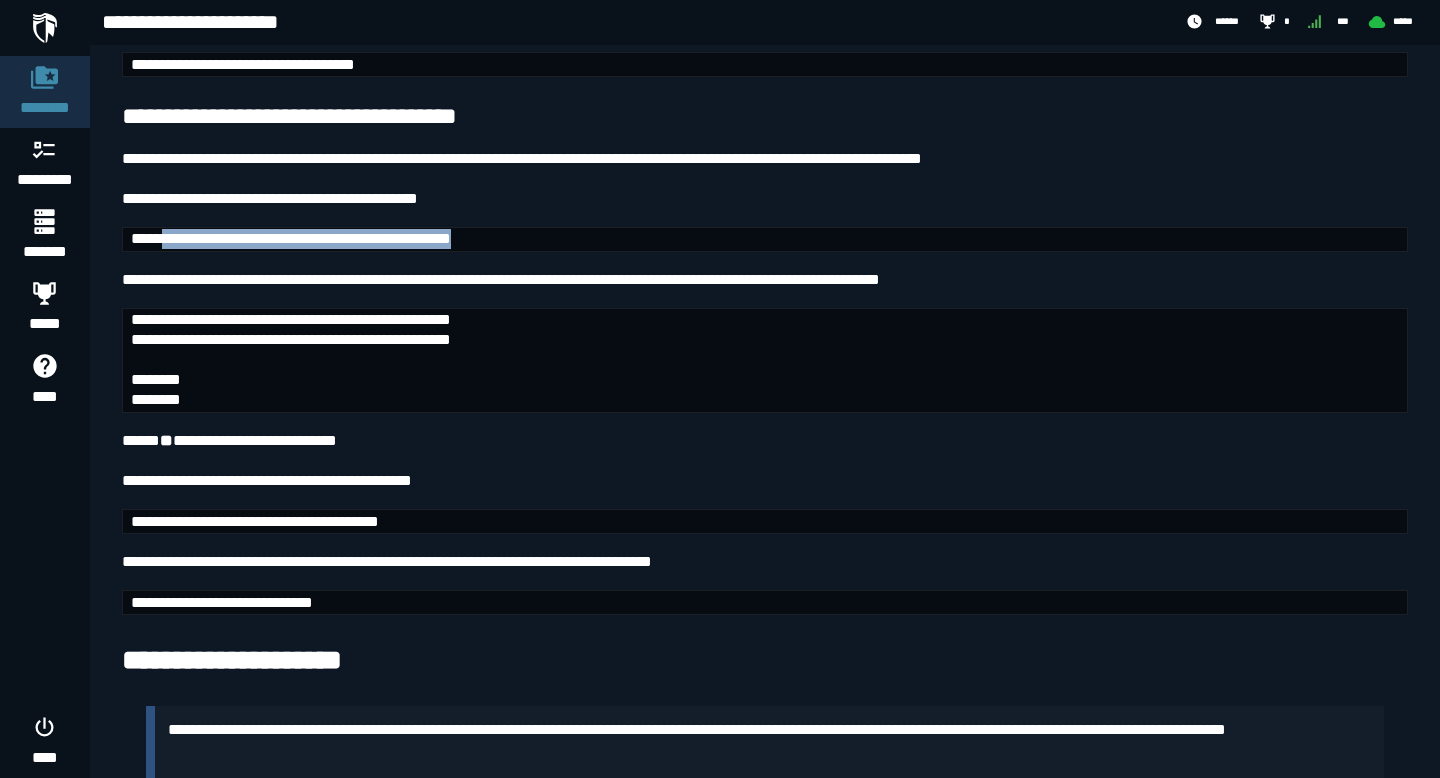 drag, startPoint x: 180, startPoint y: 239, endPoint x: 677, endPoint y: 245, distance: 497.03622 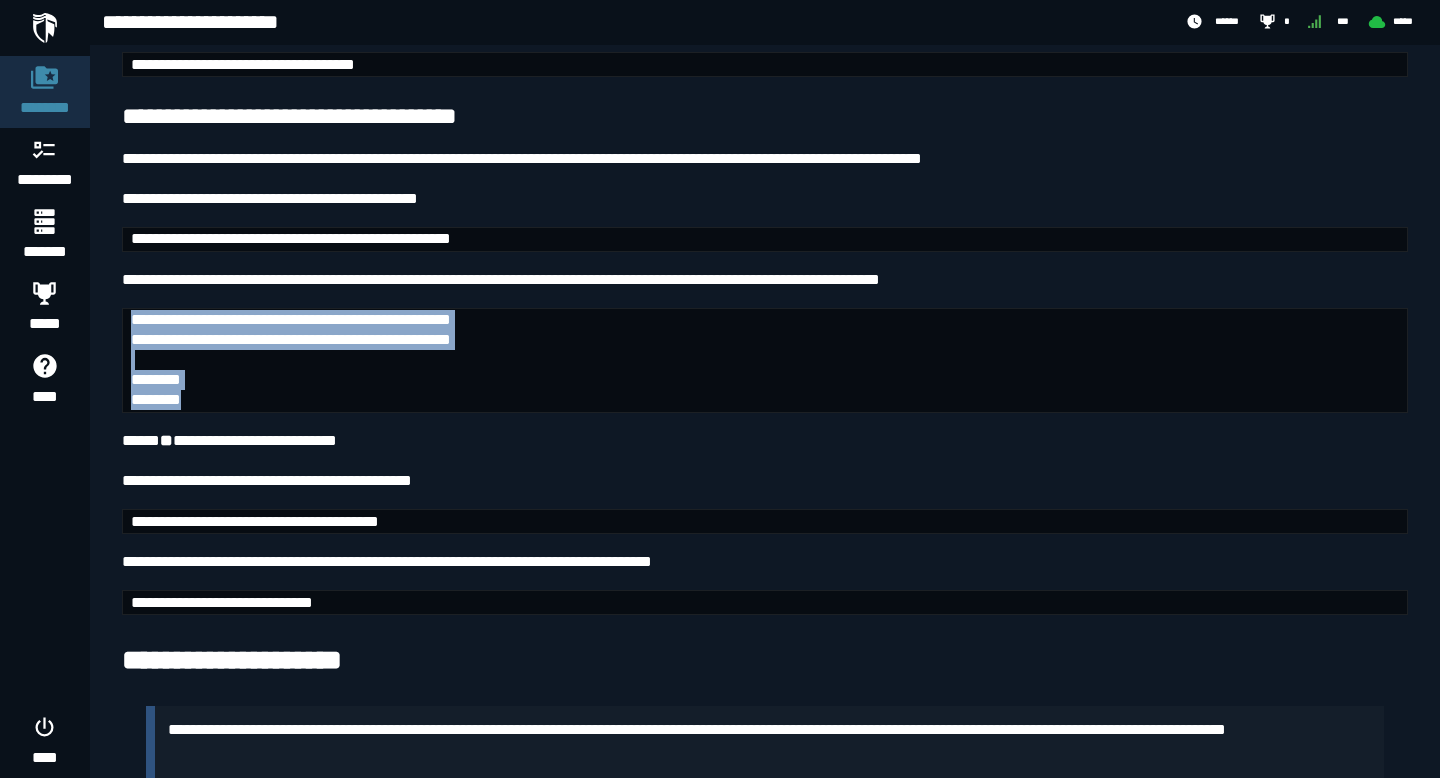 drag, startPoint x: 244, startPoint y: 393, endPoint x: 108, endPoint y: 319, distance: 154.82893 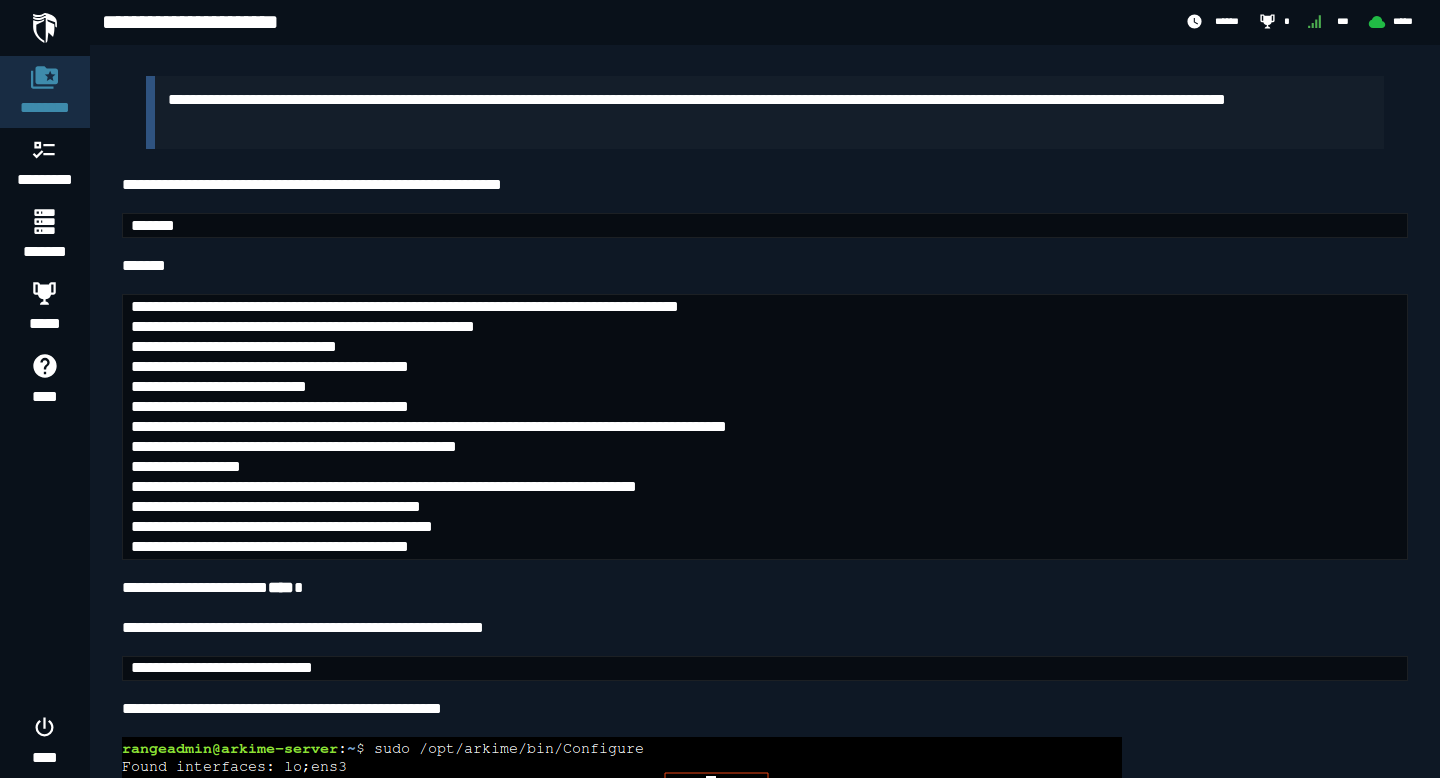 scroll, scrollTop: 3154, scrollLeft: 0, axis: vertical 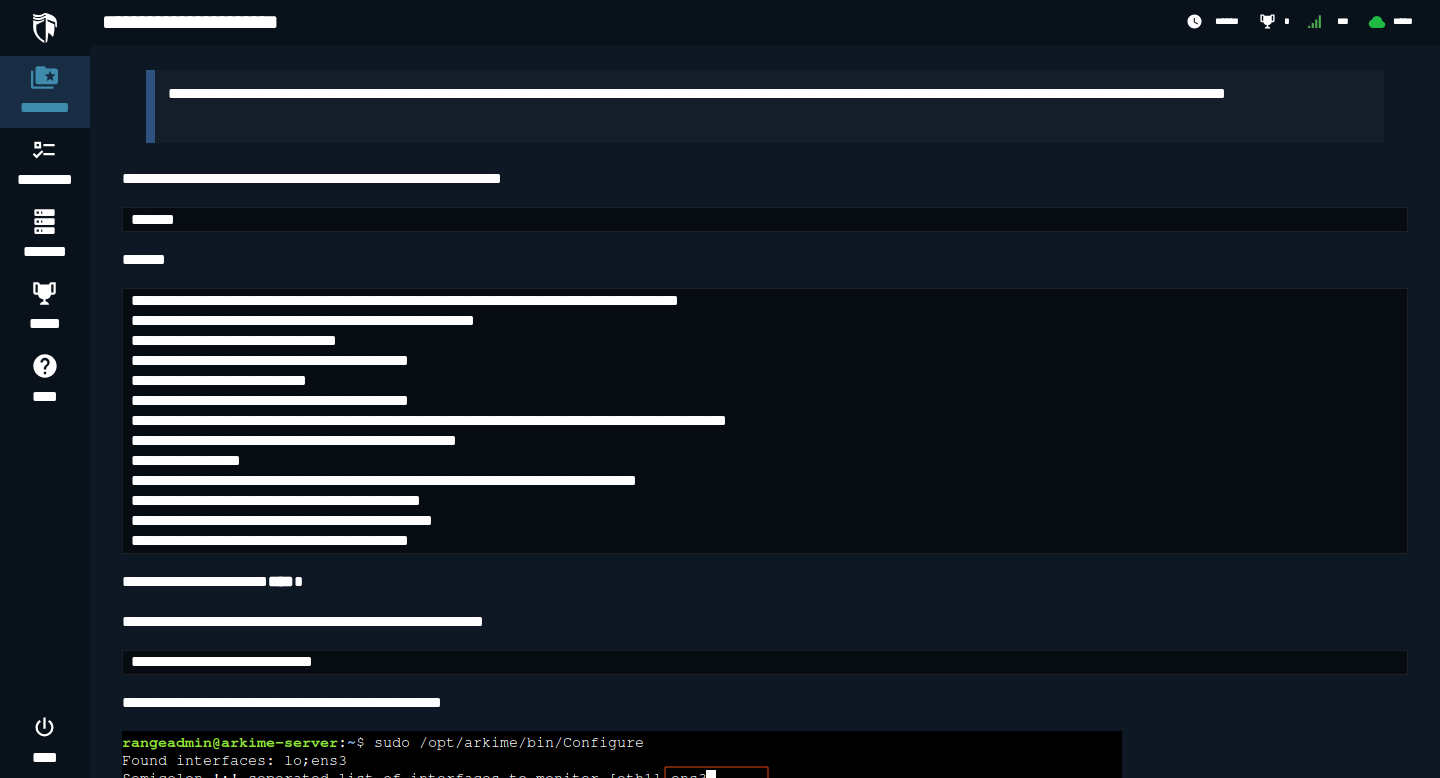 click on "*******" at bounding box center [153, 219] 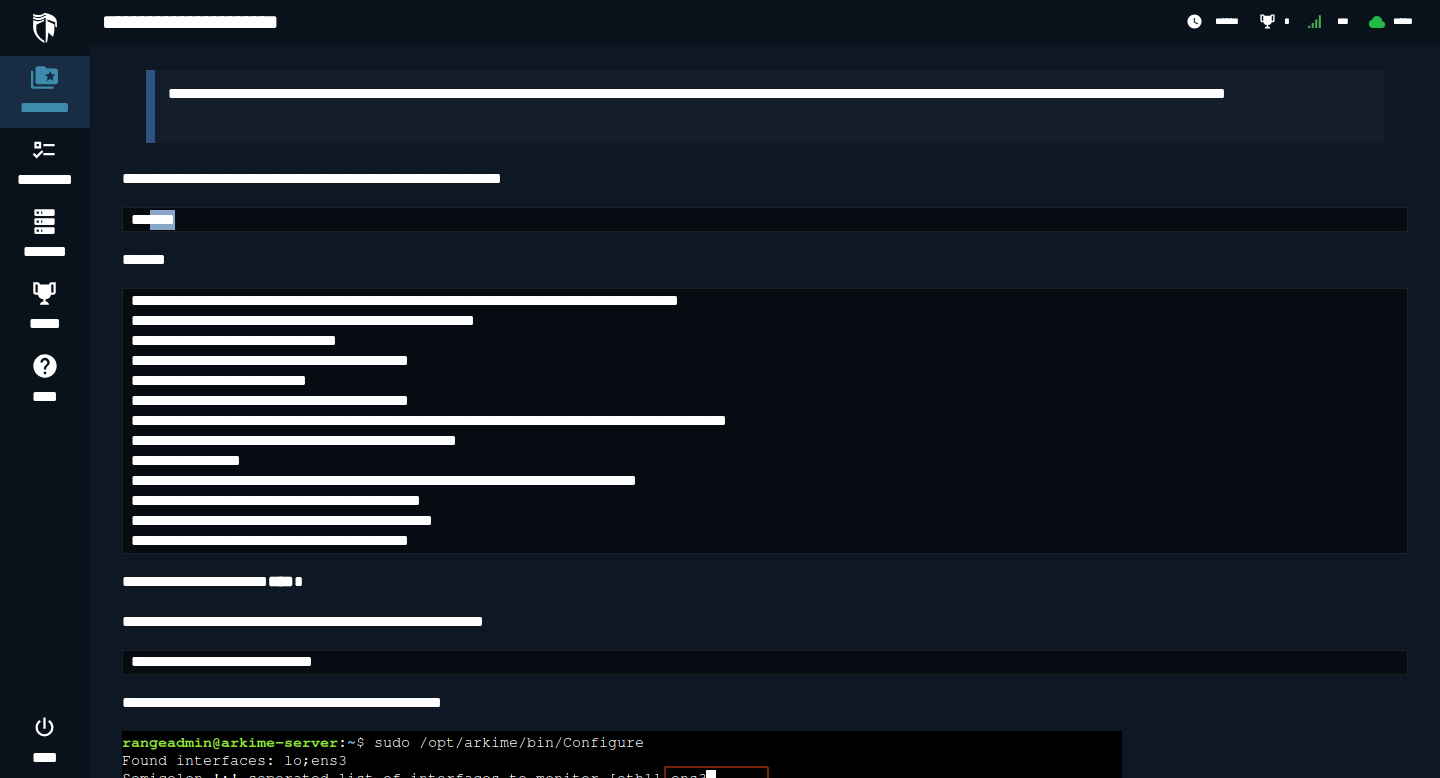 click on "*******" at bounding box center [153, 219] 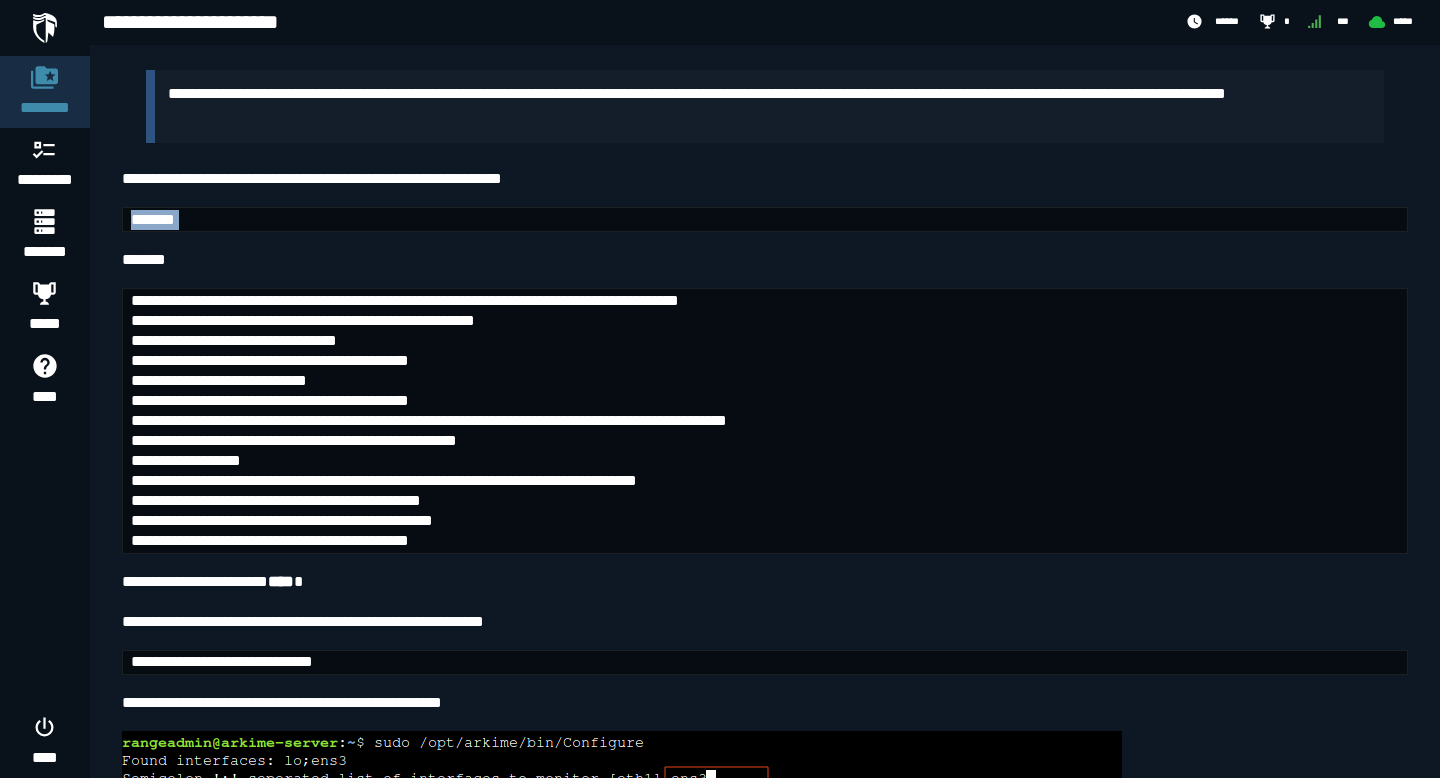 copy on "*******" 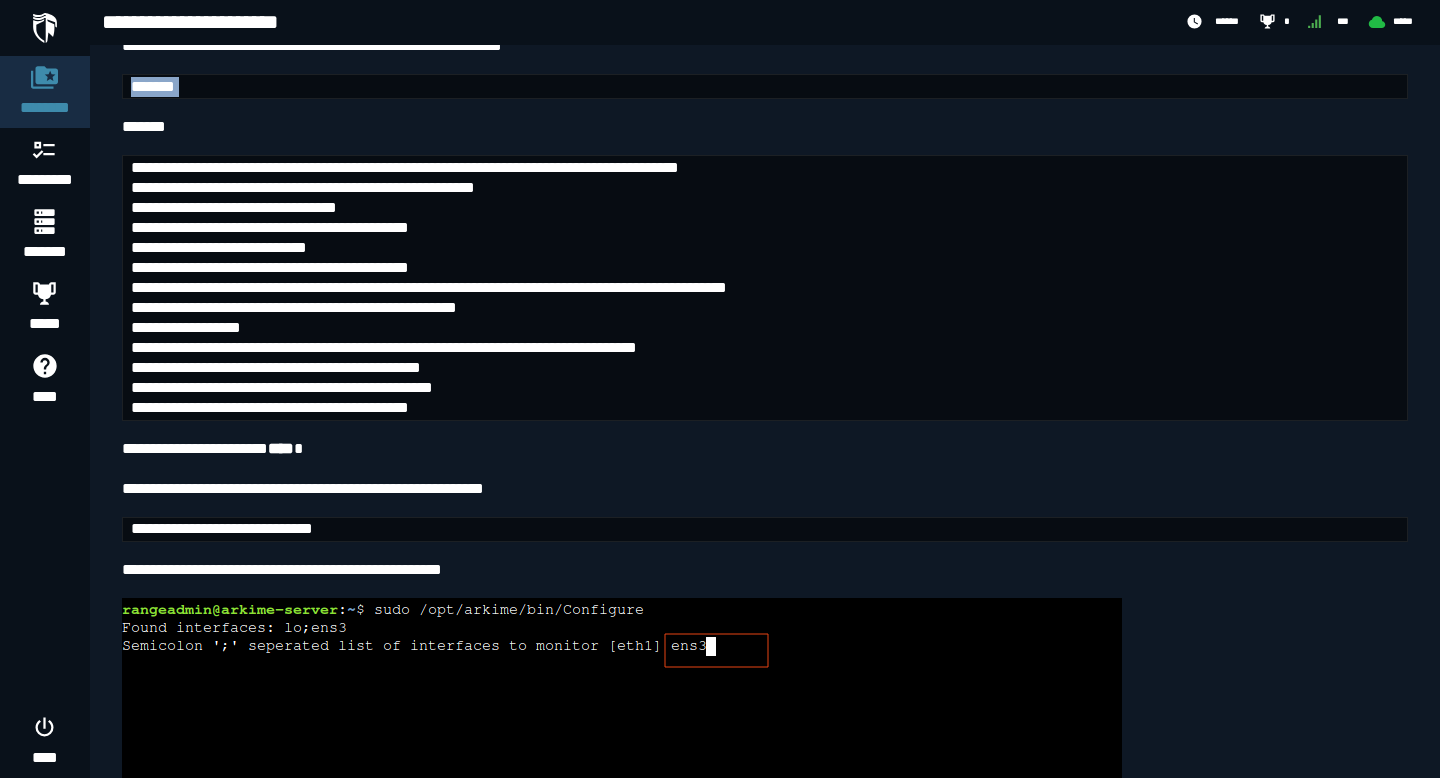 scroll, scrollTop: 3289, scrollLeft: 0, axis: vertical 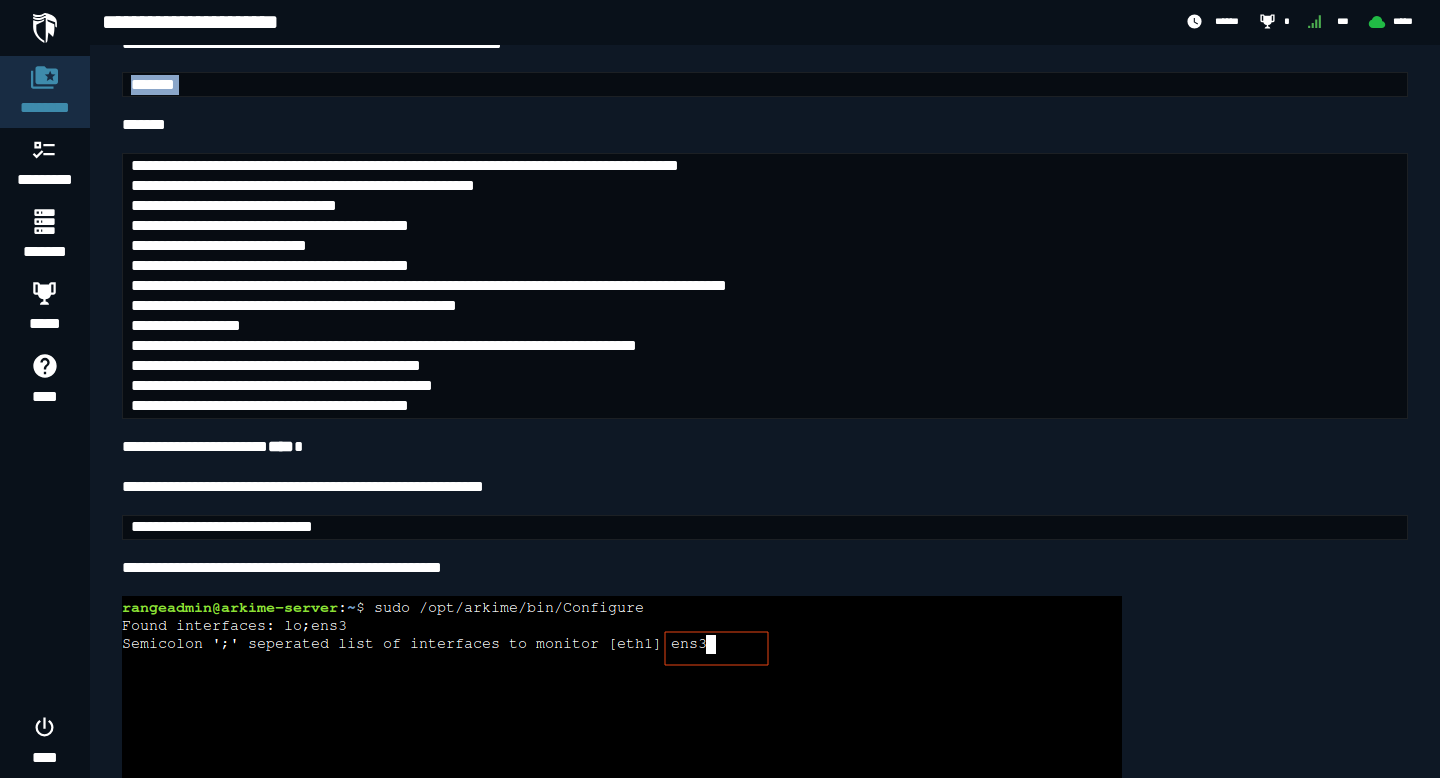 click on "**********" at bounding box center (222, 526) 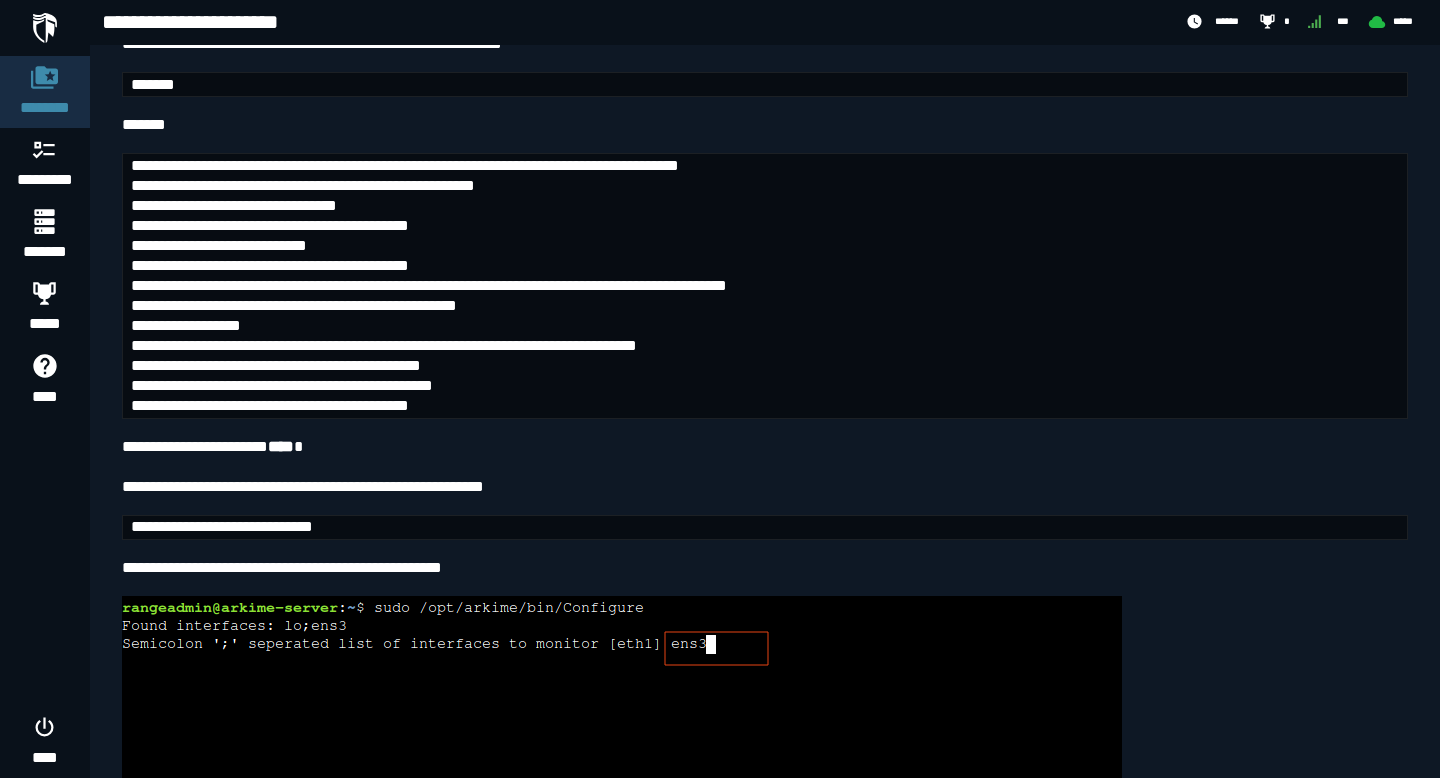 click on "**********" at bounding box center (222, 526) 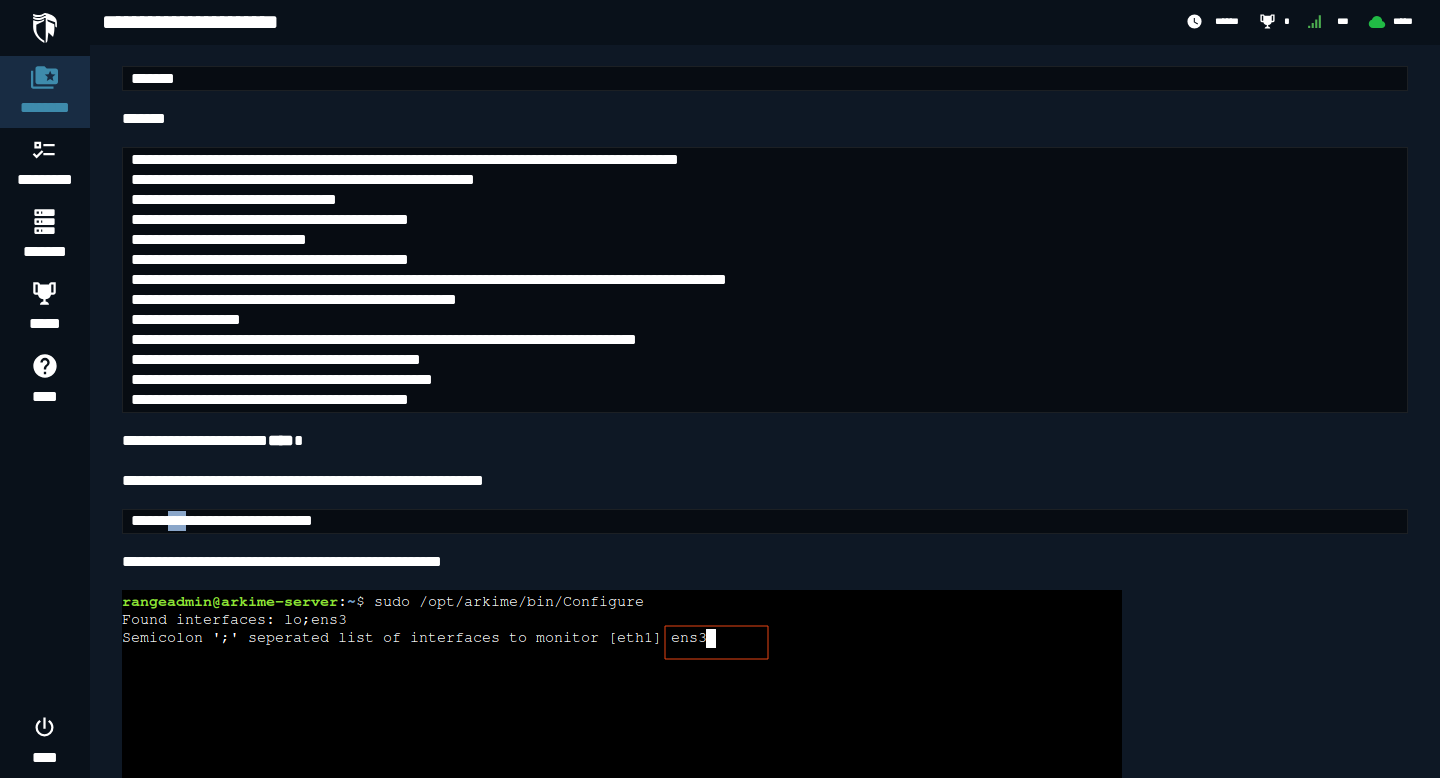scroll, scrollTop: 3296, scrollLeft: 0, axis: vertical 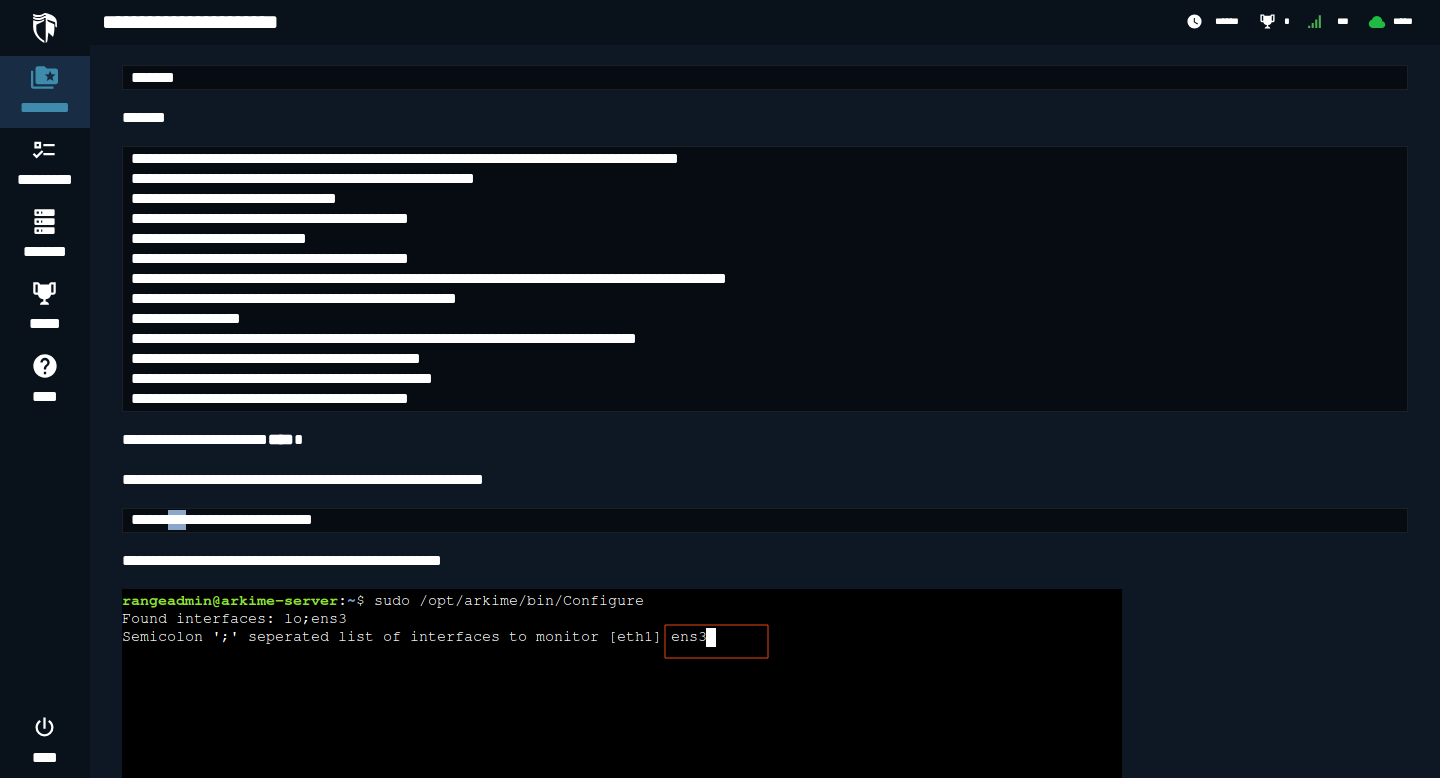 click on "**********" at bounding box center (222, 519) 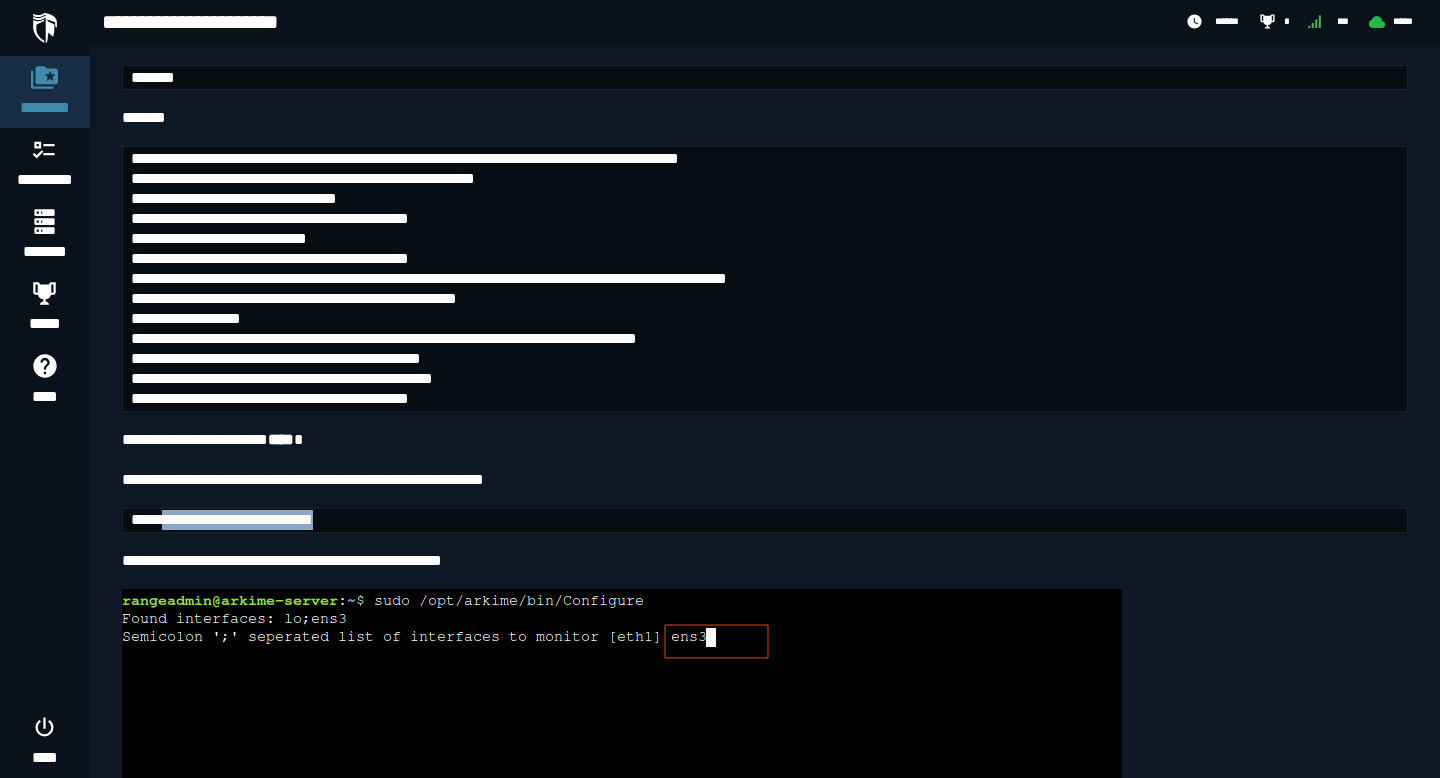 drag, startPoint x: 181, startPoint y: 522, endPoint x: 468, endPoint y: 516, distance: 287.0627 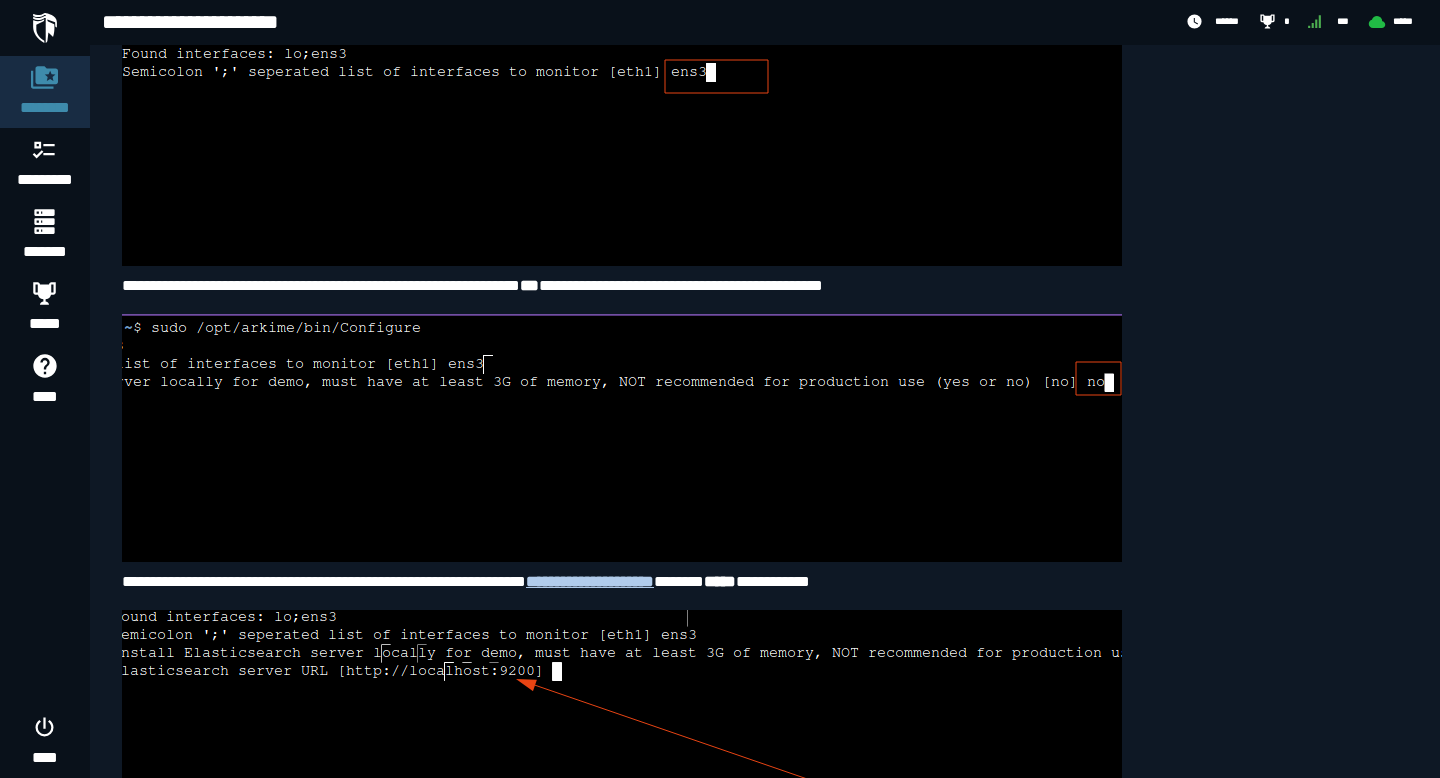 scroll, scrollTop: 3863, scrollLeft: 0, axis: vertical 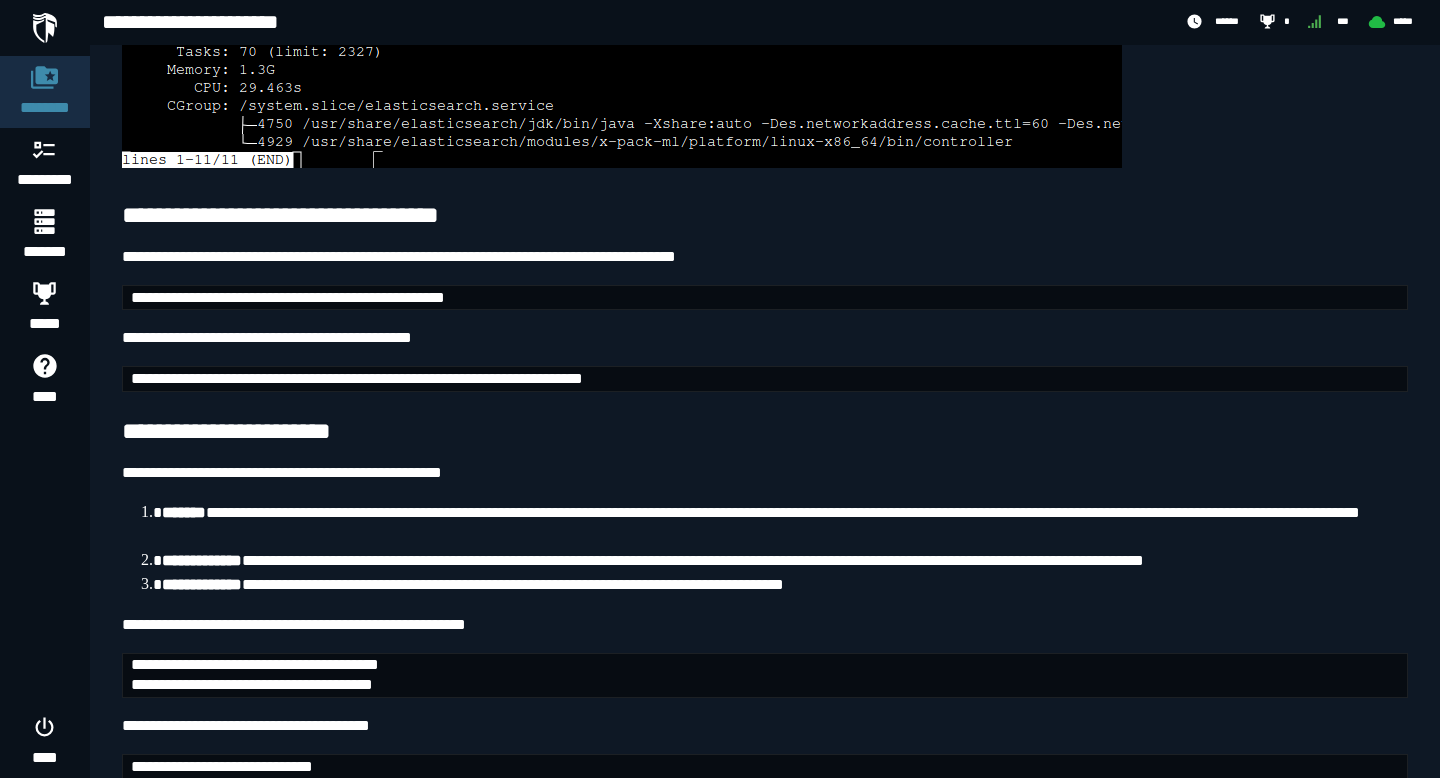click on "**********" at bounding box center [288, 297] 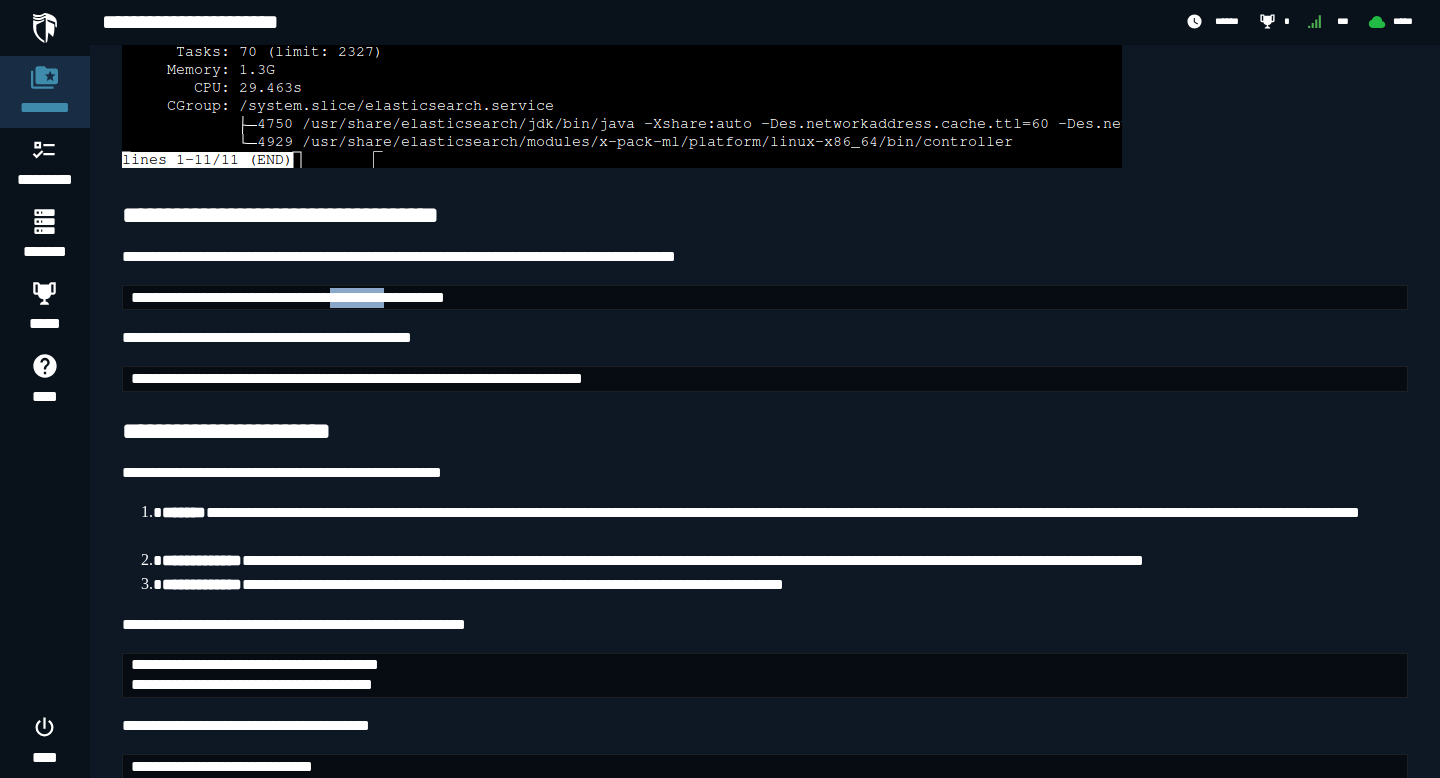 click on "**********" at bounding box center (288, 297) 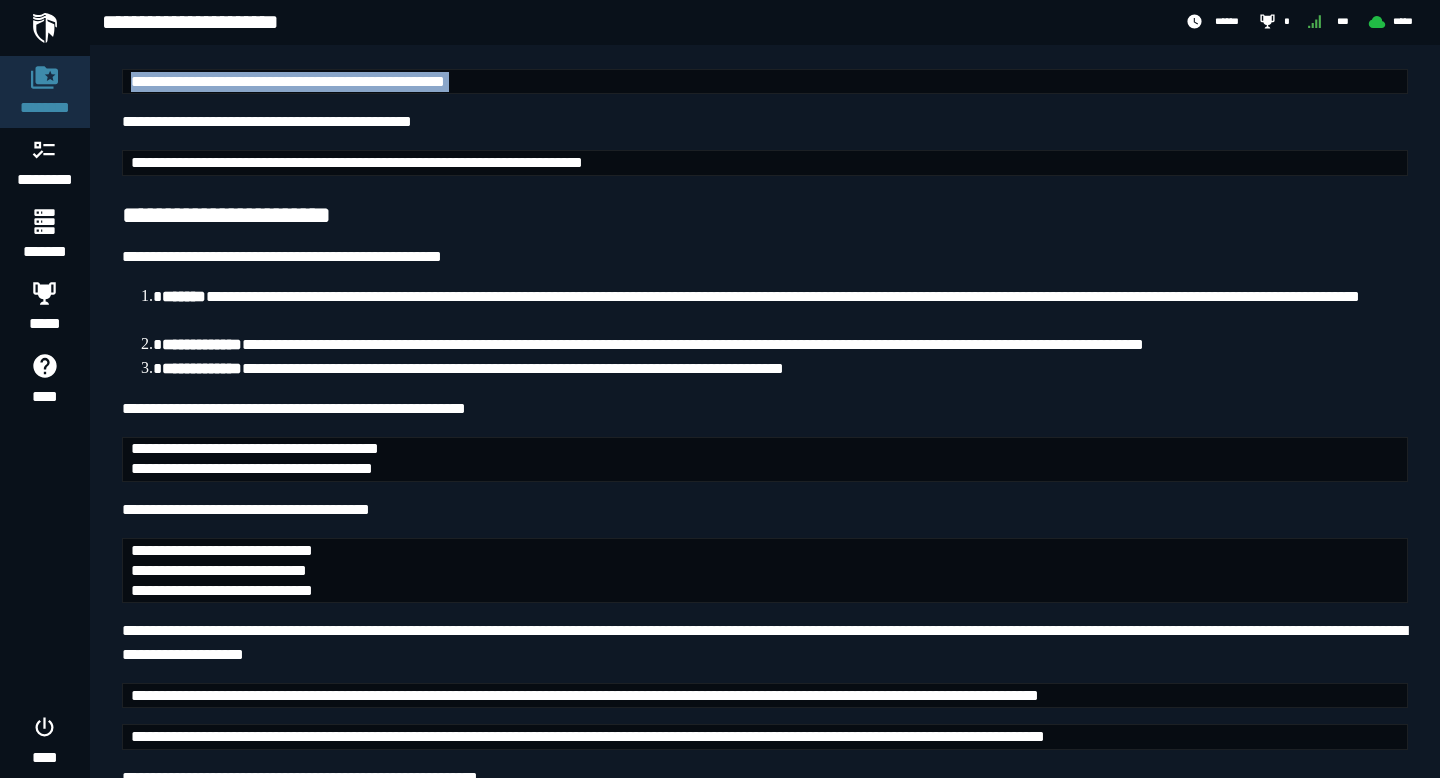 scroll, scrollTop: 5817, scrollLeft: 0, axis: vertical 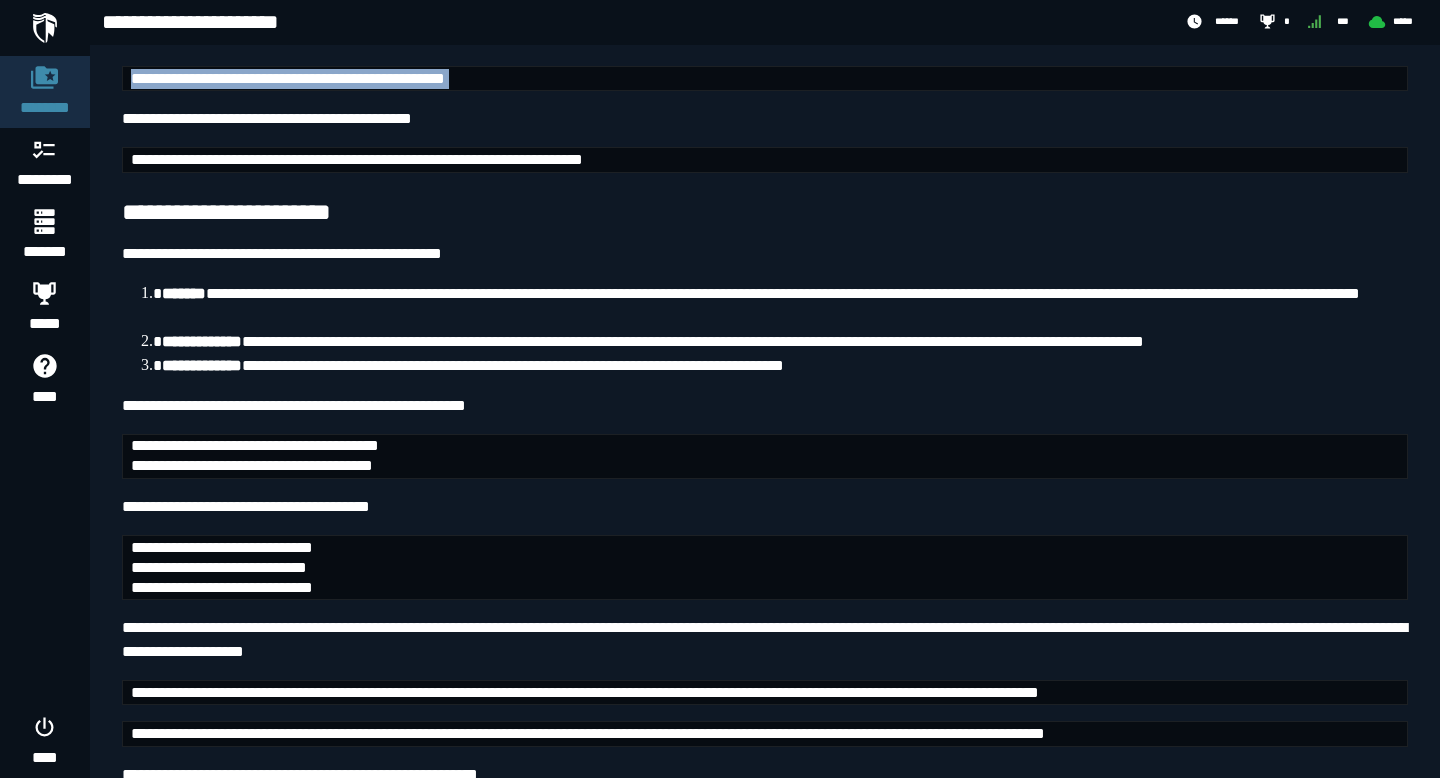 click on "**********" at bounding box center (222, 567) 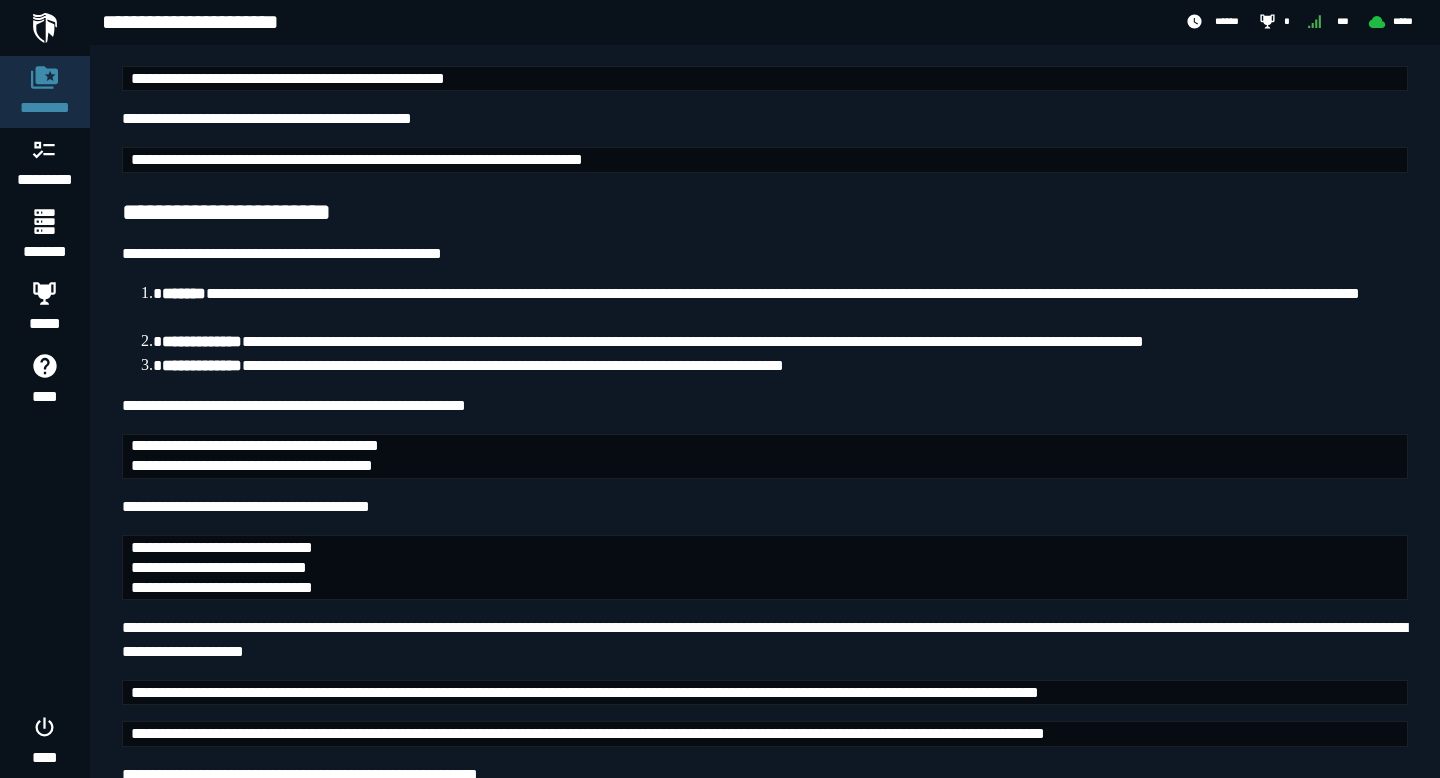 click on "**********" at bounding box center [222, 567] 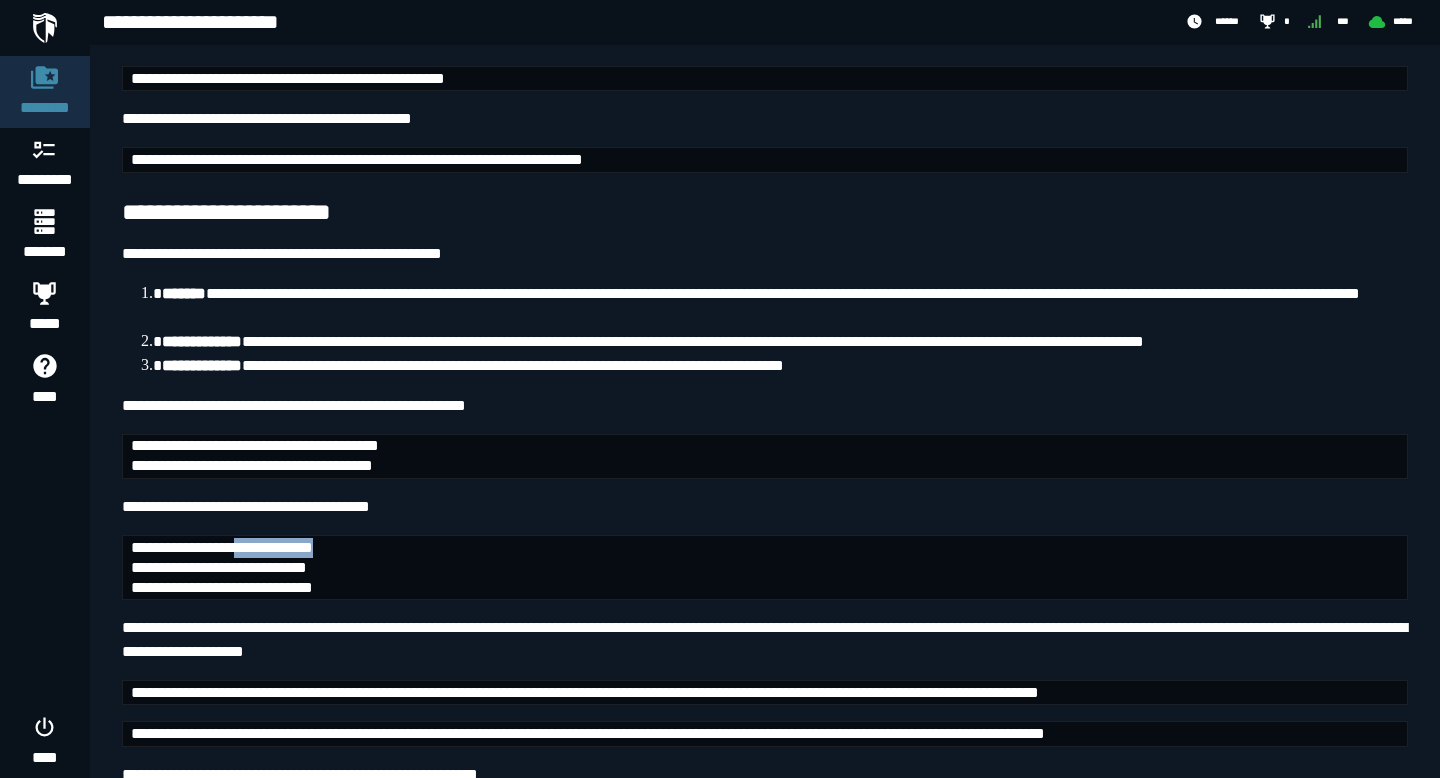 click on "**********" at bounding box center (222, 567) 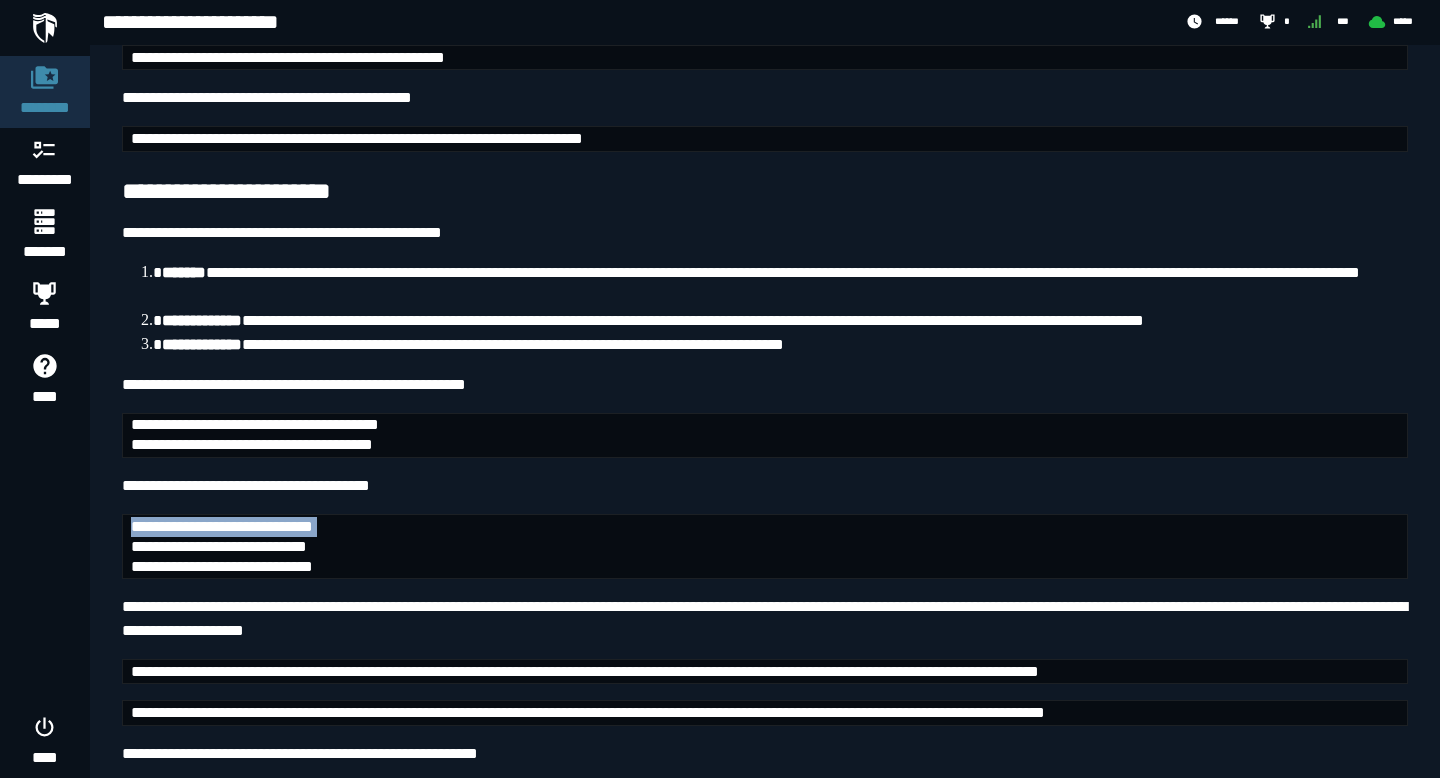 scroll, scrollTop: 5841, scrollLeft: 0, axis: vertical 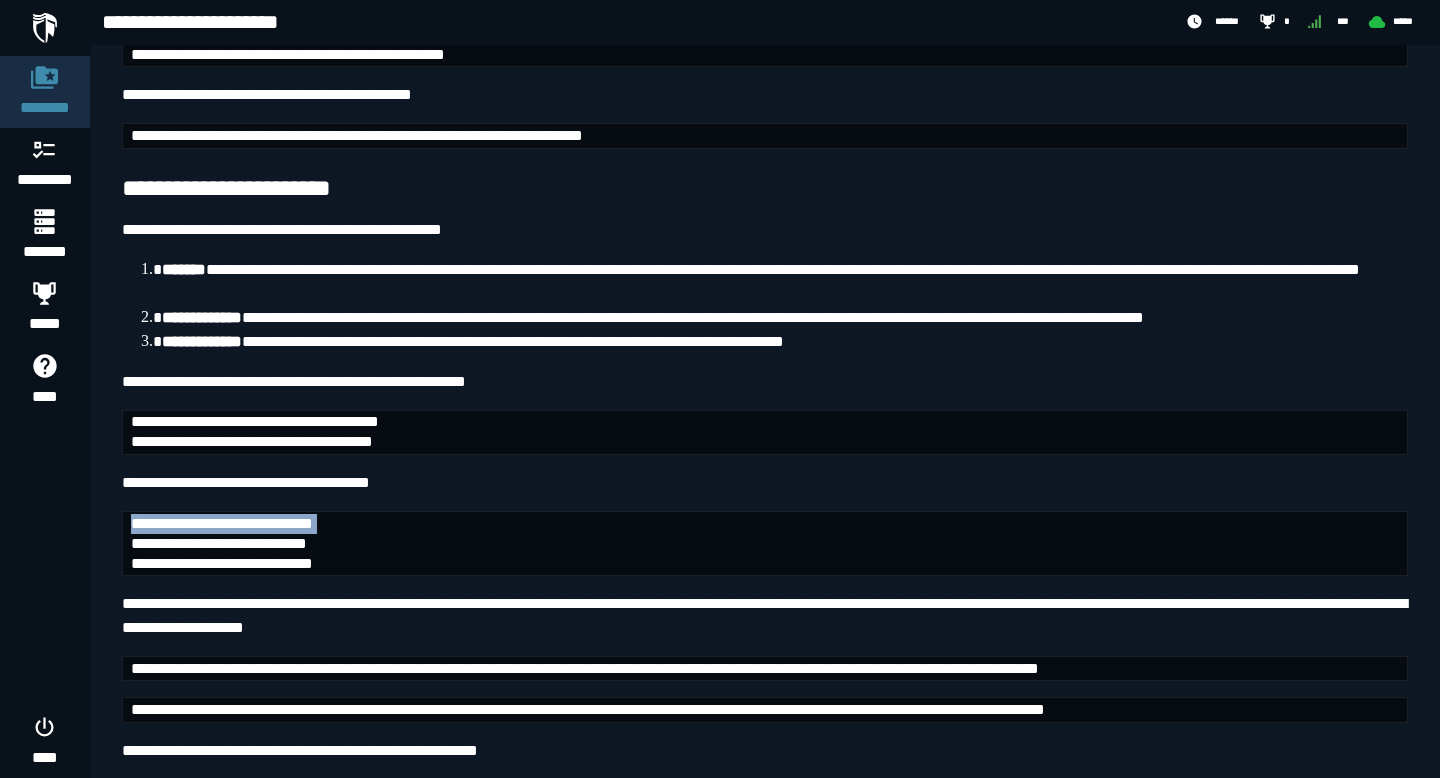 click on "**********" at bounding box center [222, 543] 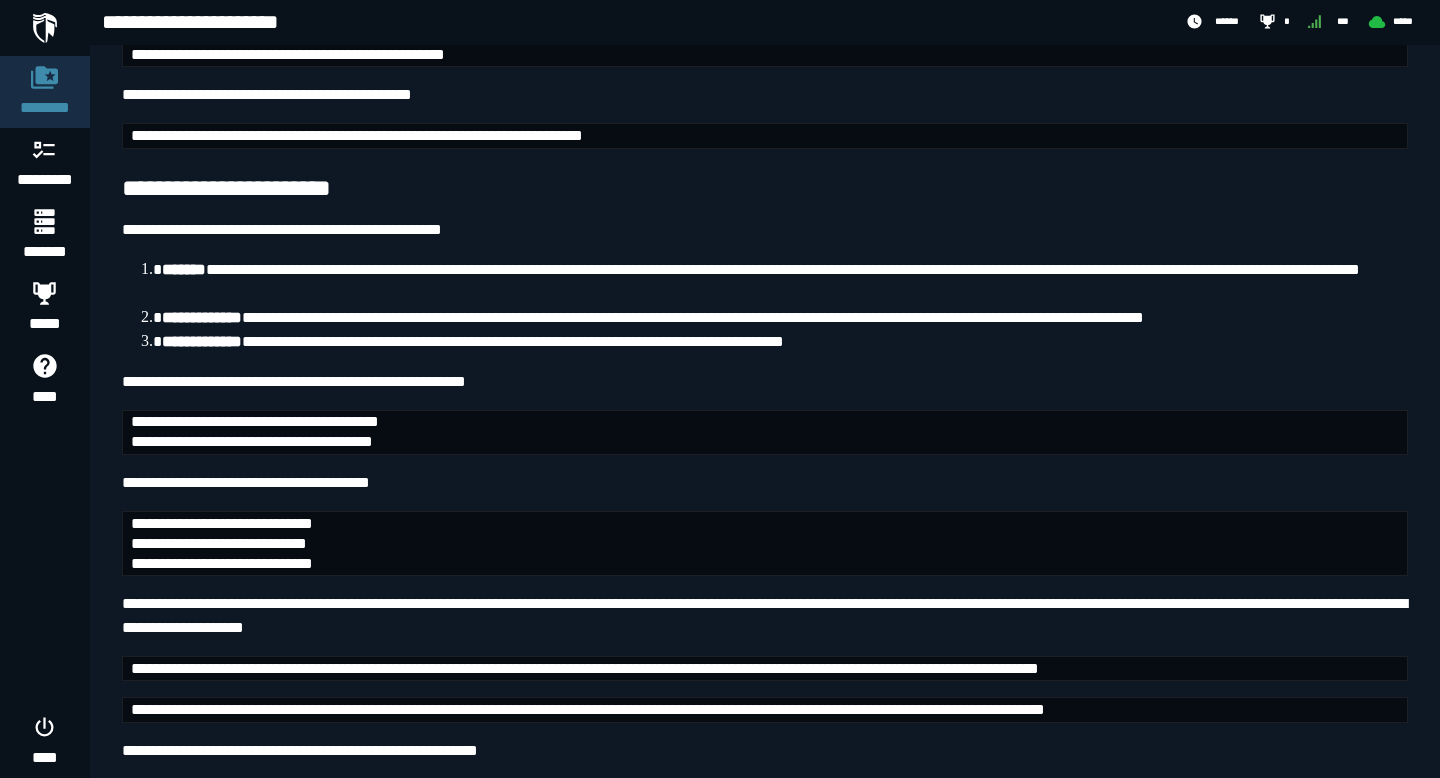 click on "**********" at bounding box center (222, 543) 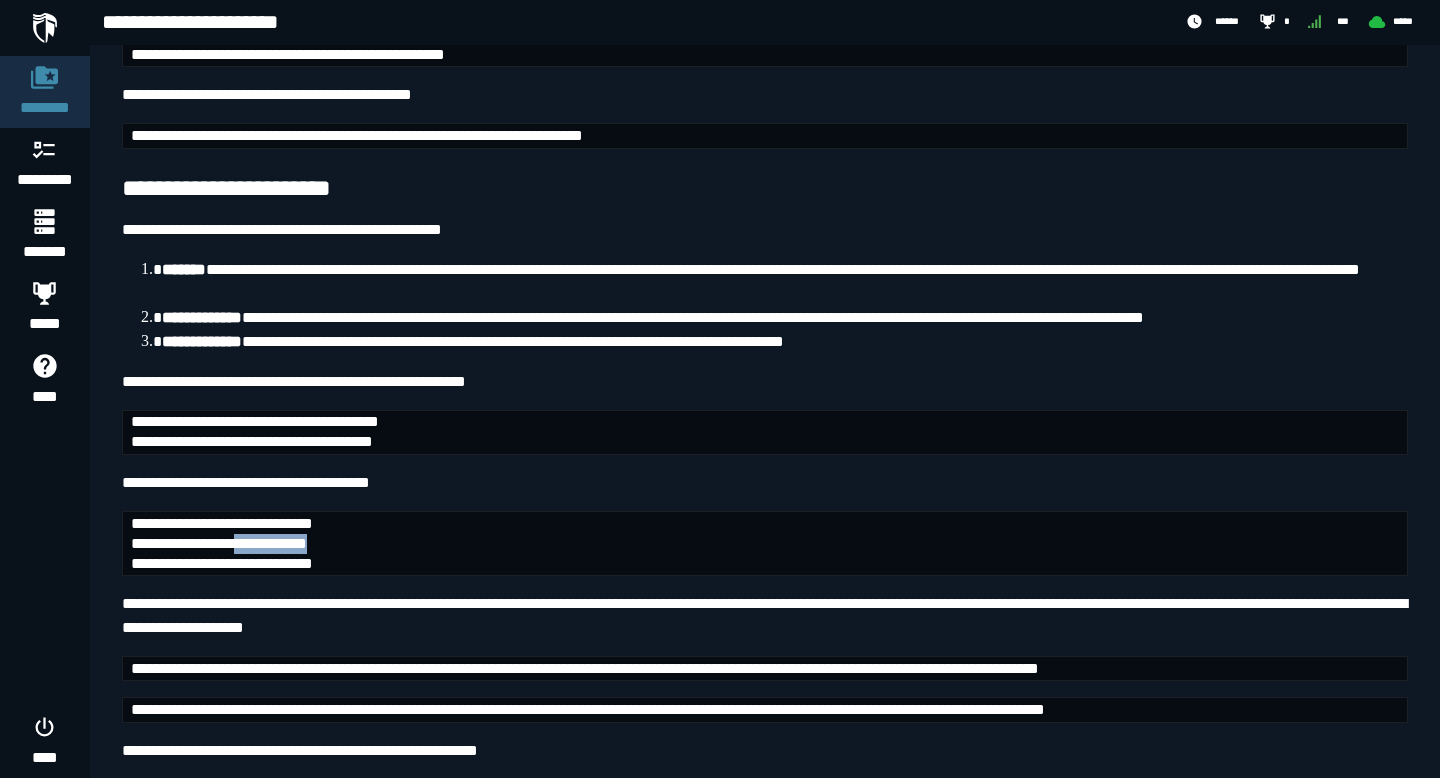 click on "**********" at bounding box center [222, 543] 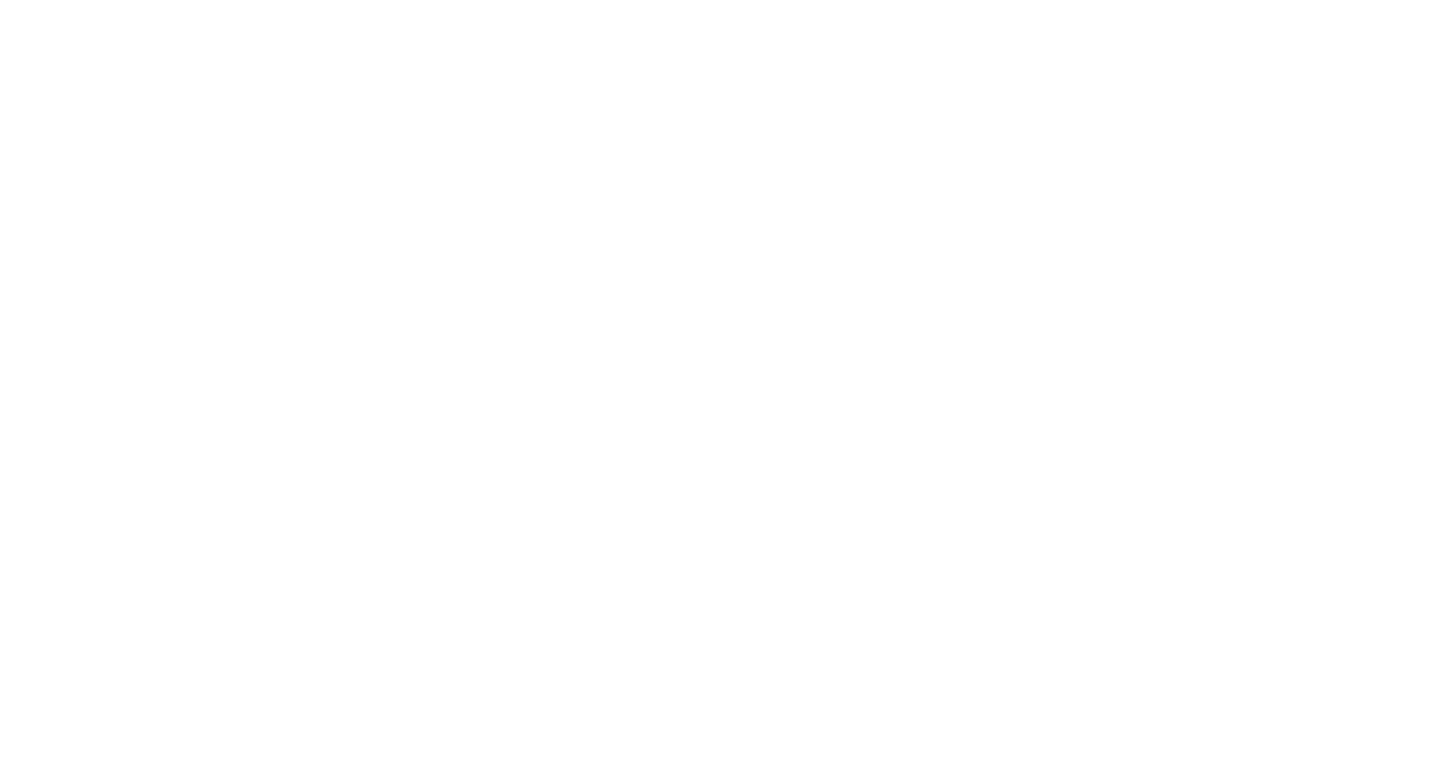 scroll, scrollTop: 0, scrollLeft: 0, axis: both 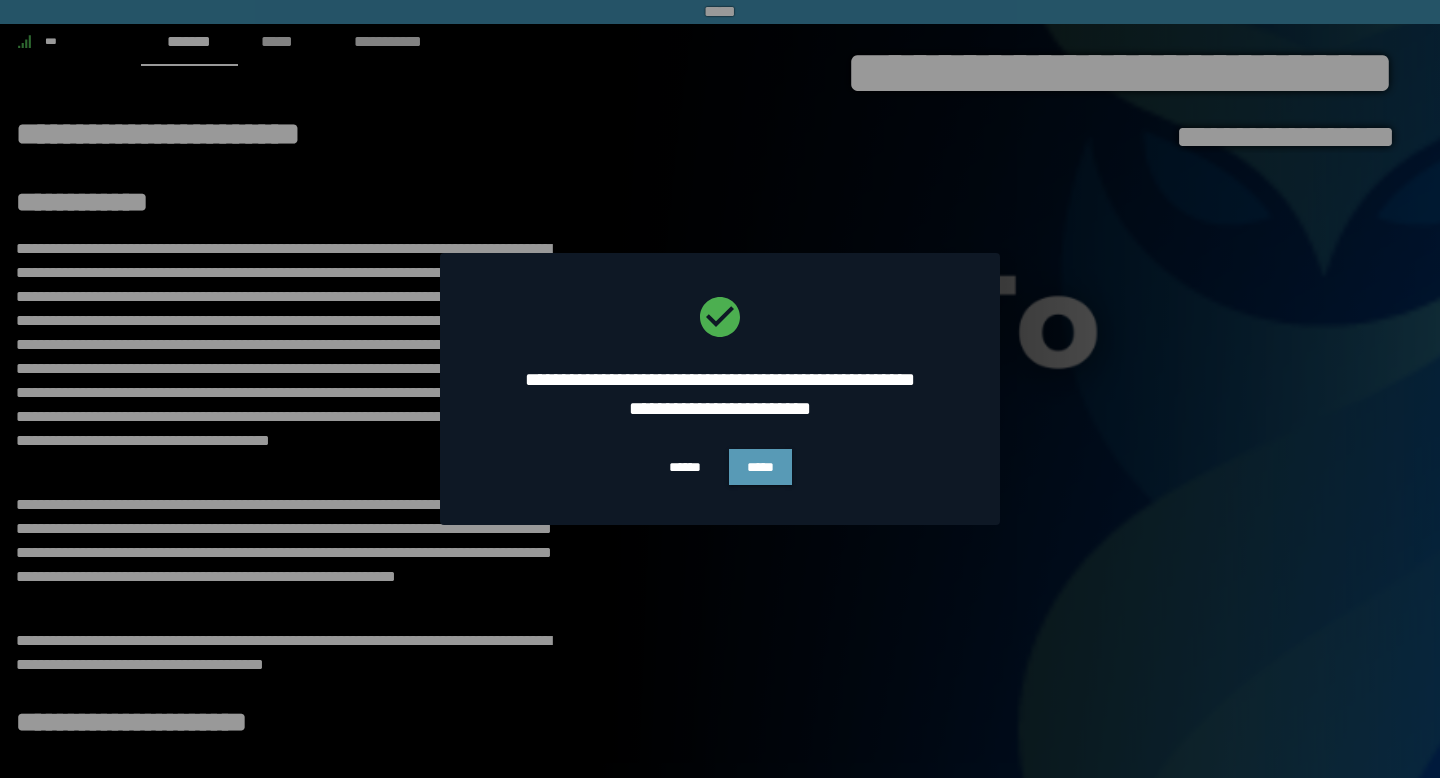 click on "*****" at bounding box center (760, 467) 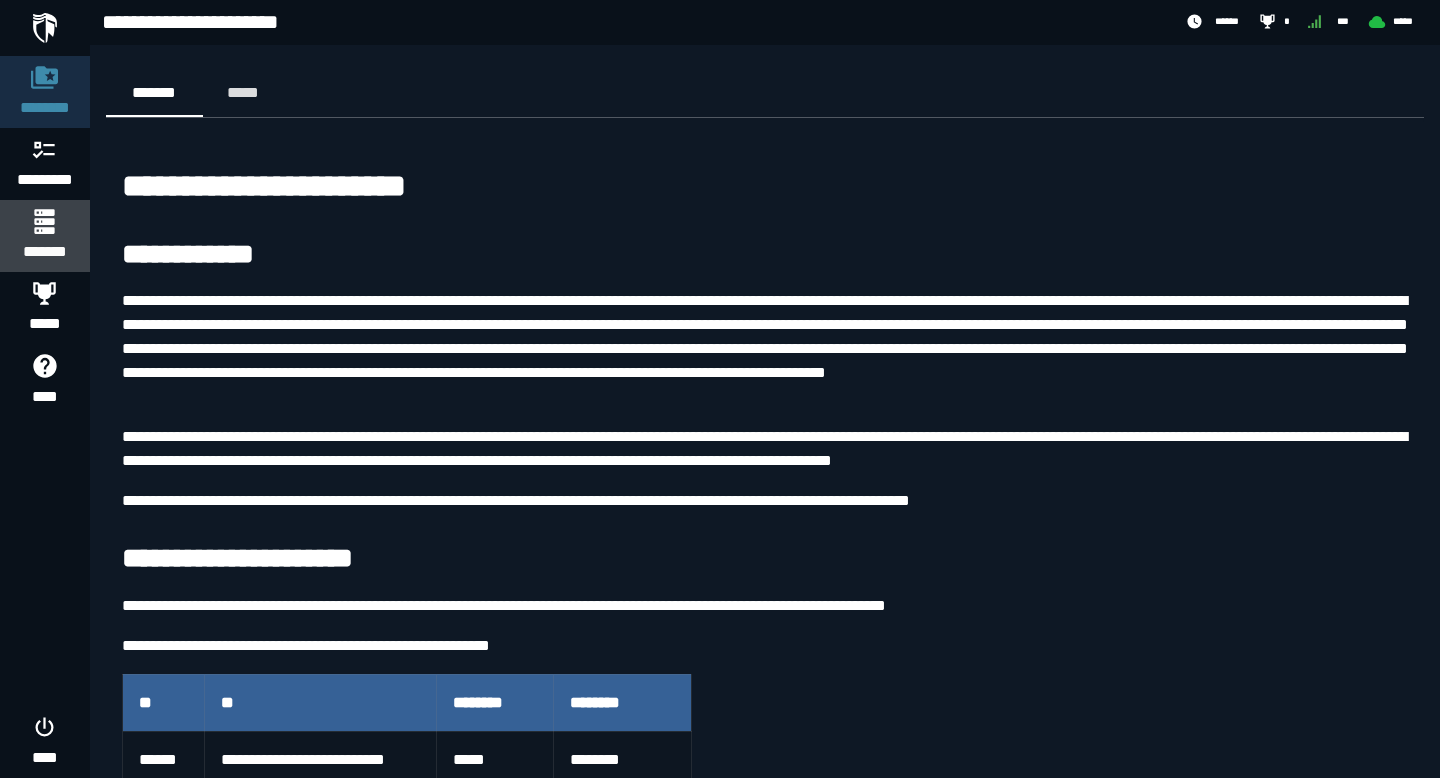 click on "*******" at bounding box center [44, 236] 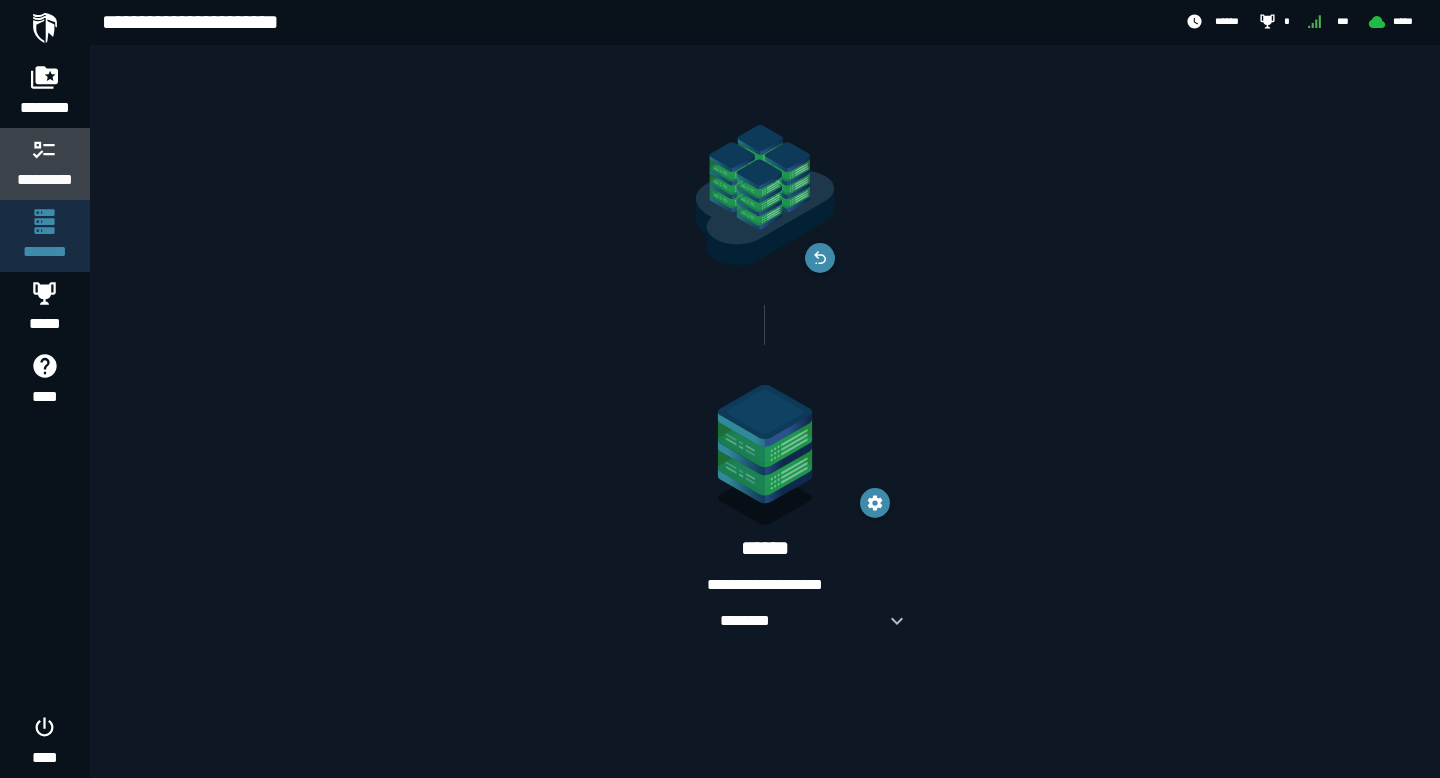 click 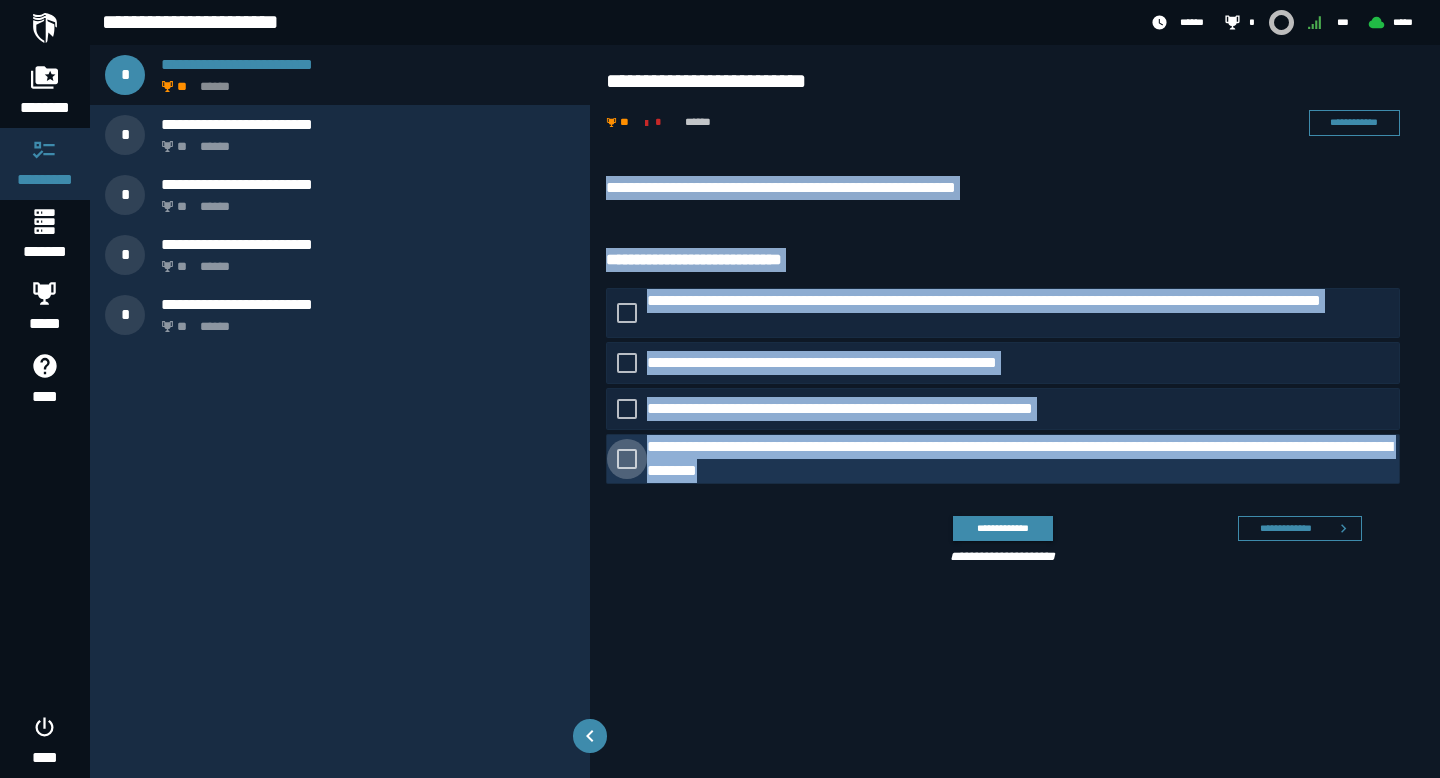 drag, startPoint x: 606, startPoint y: 188, endPoint x: 949, endPoint y: 469, distance: 443.40726 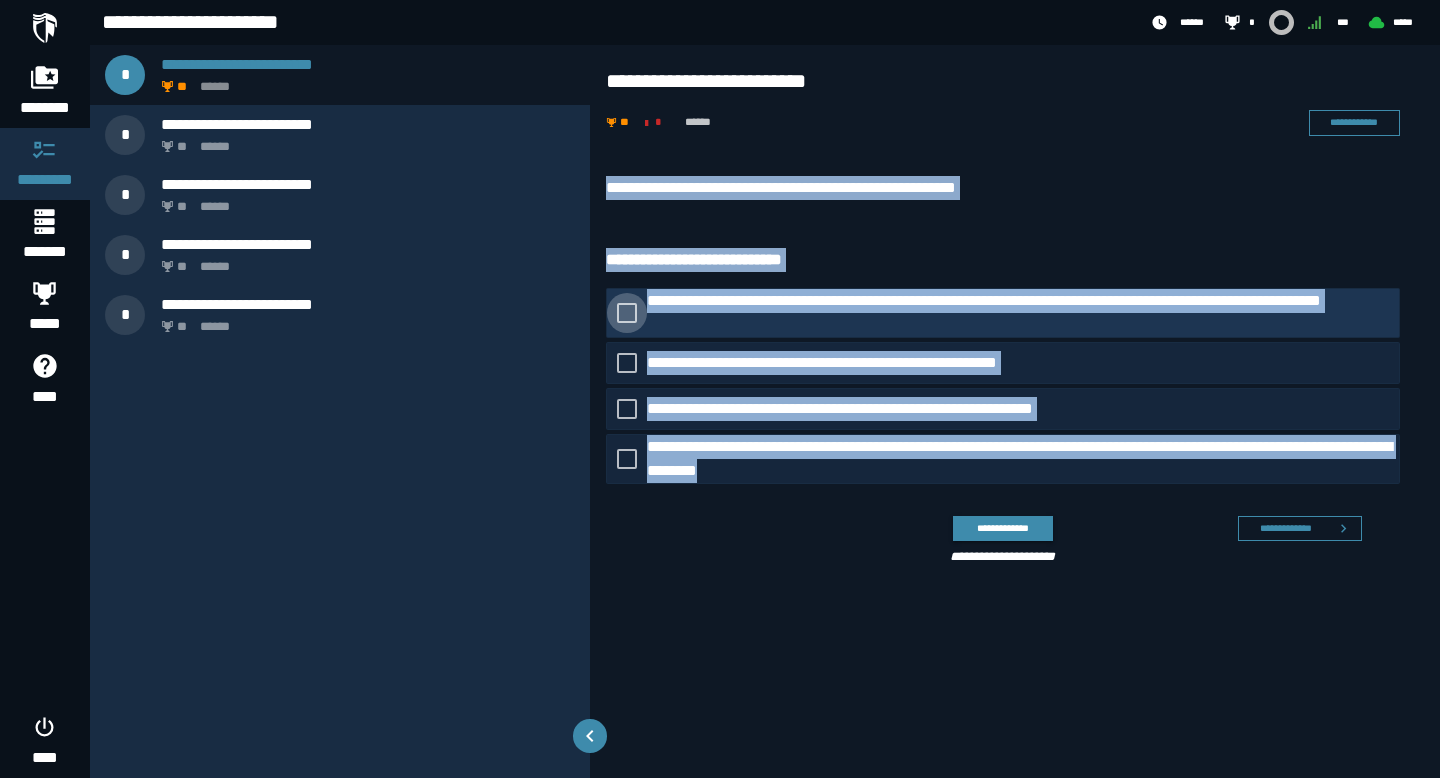 click 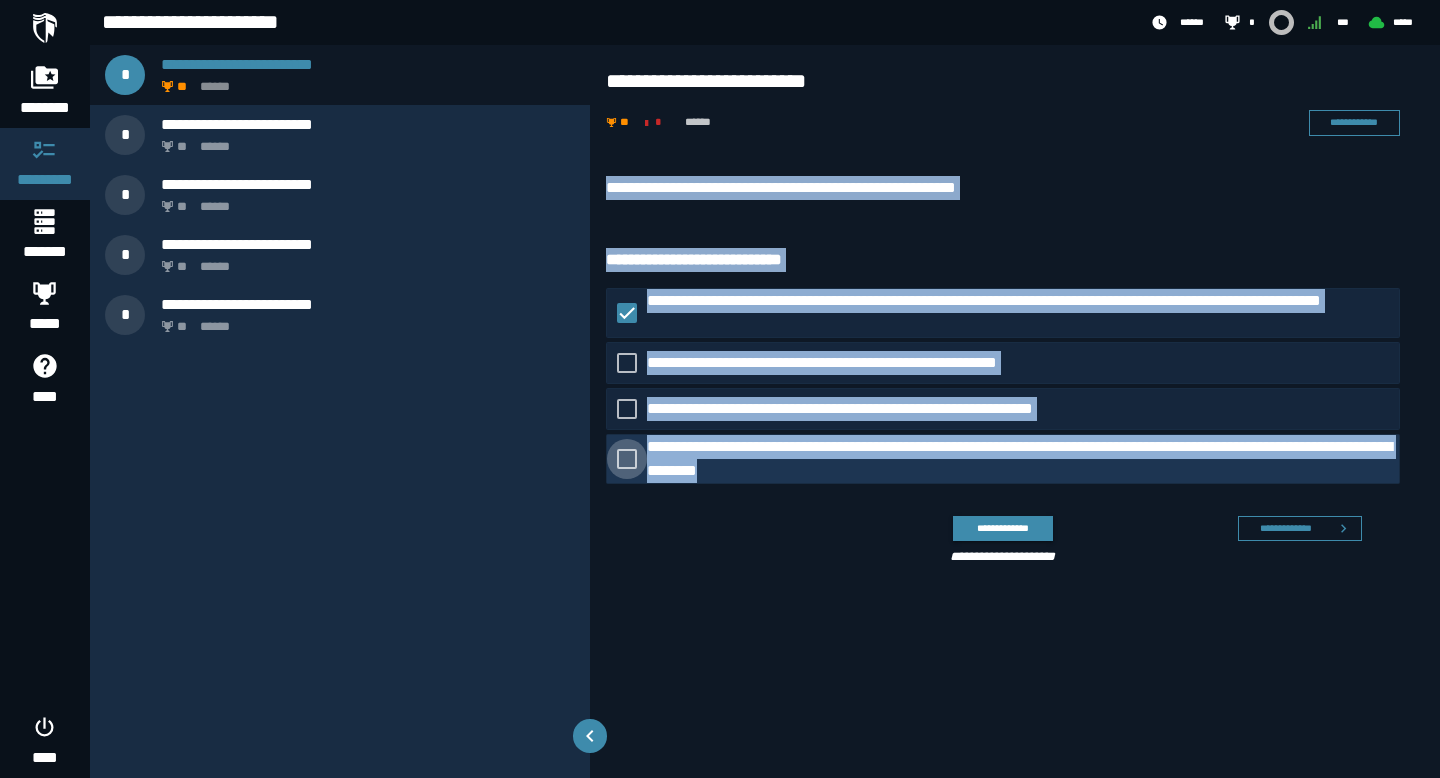 click 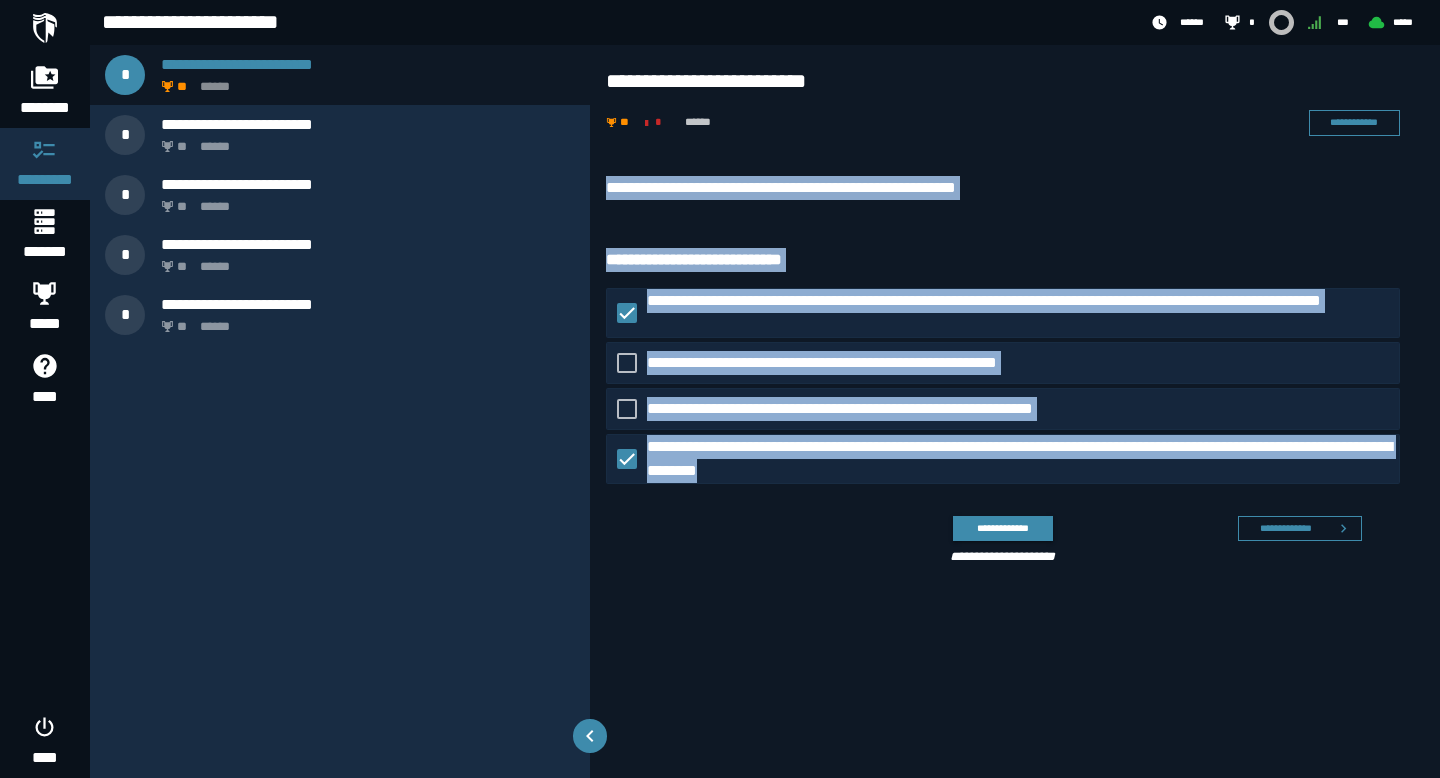 click on "**********" at bounding box center (1015, 375) 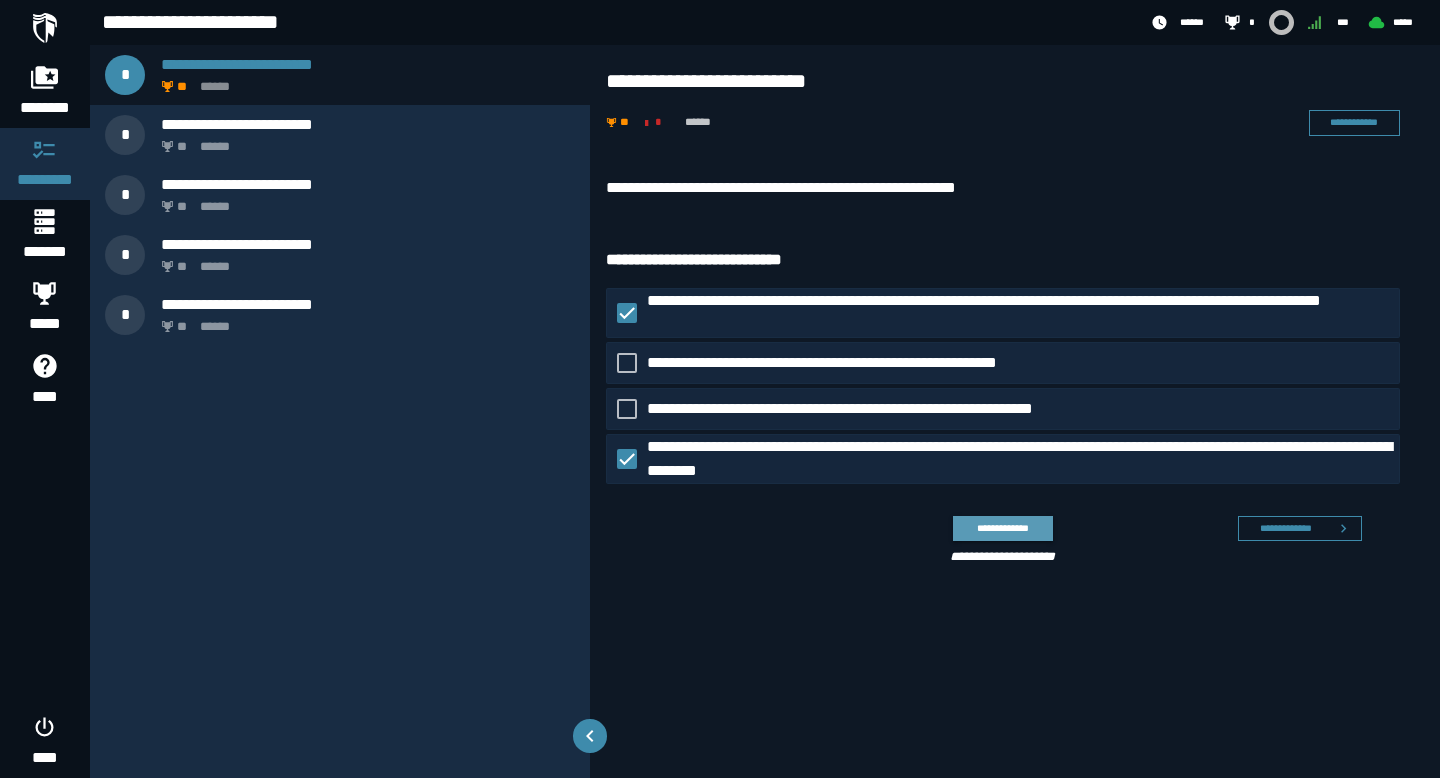 click on "**********" at bounding box center (1002, 528) 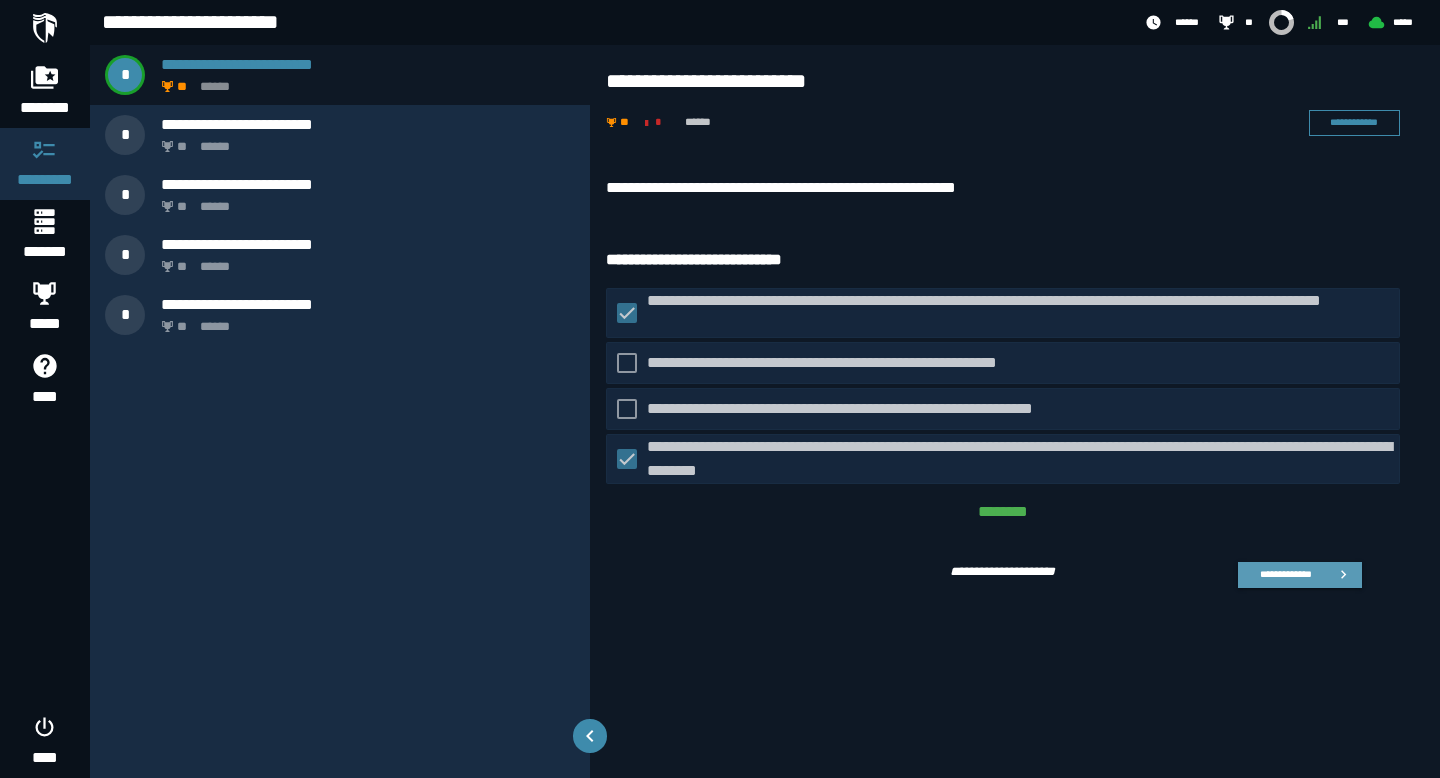 click on "**********" at bounding box center (1285, 574) 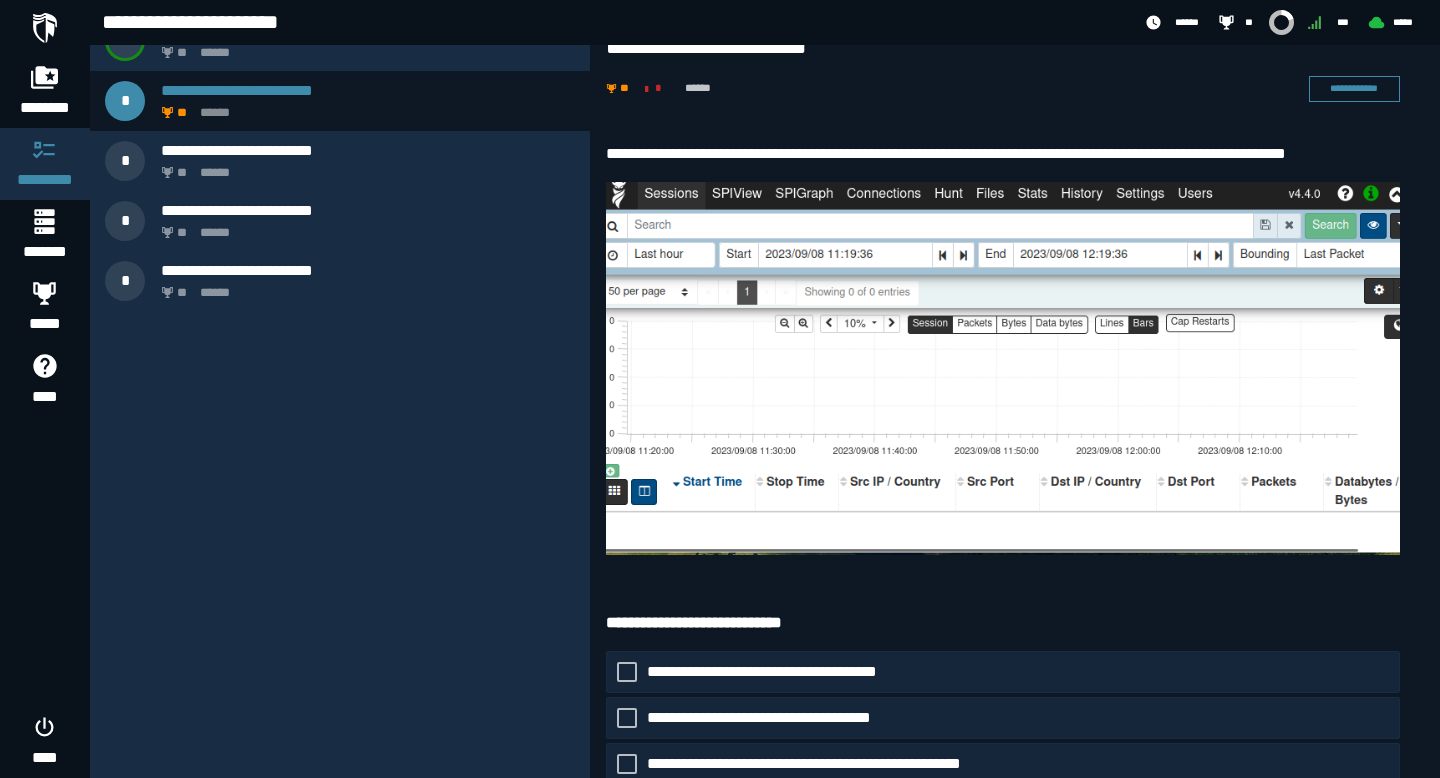 scroll, scrollTop: 43, scrollLeft: 0, axis: vertical 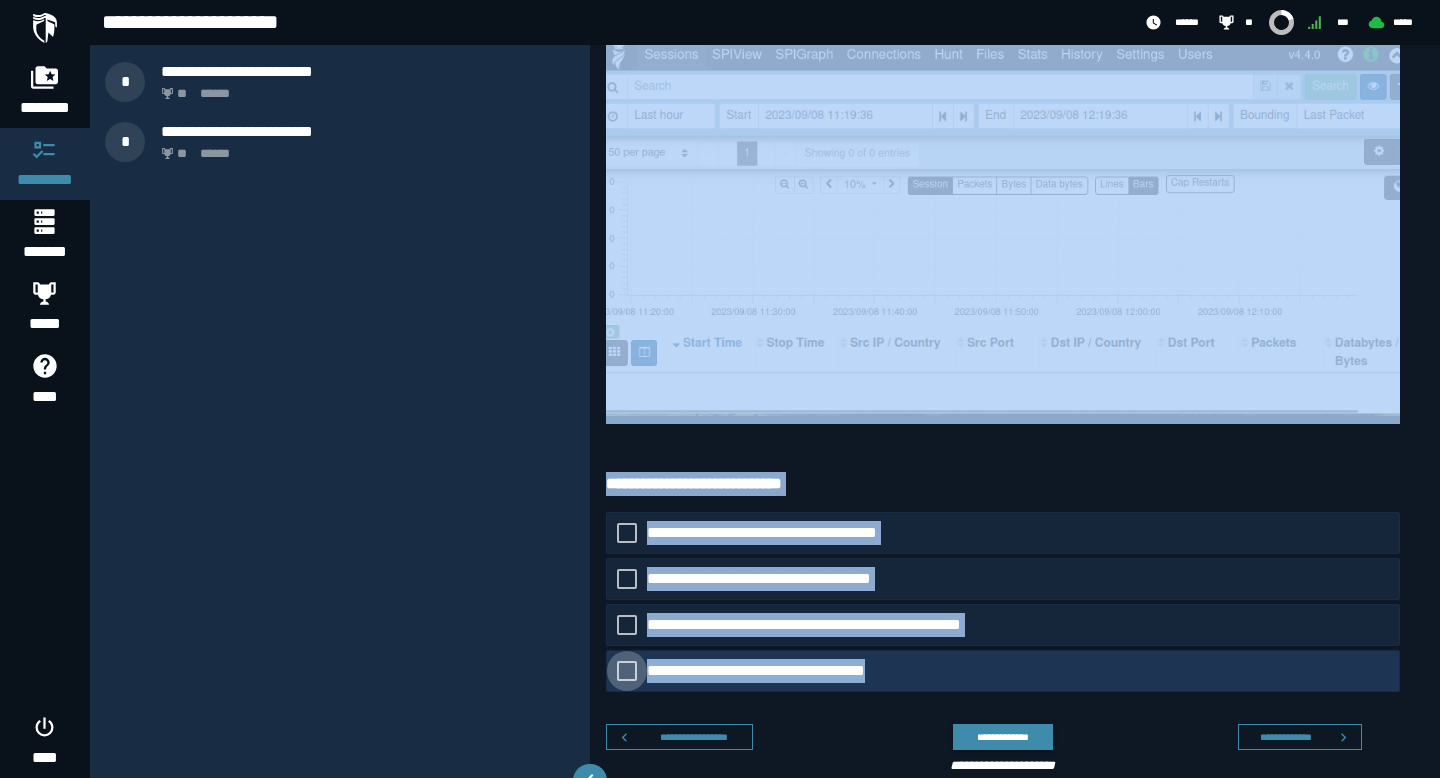 drag, startPoint x: 607, startPoint y: 142, endPoint x: 968, endPoint y: 671, distance: 640.4389 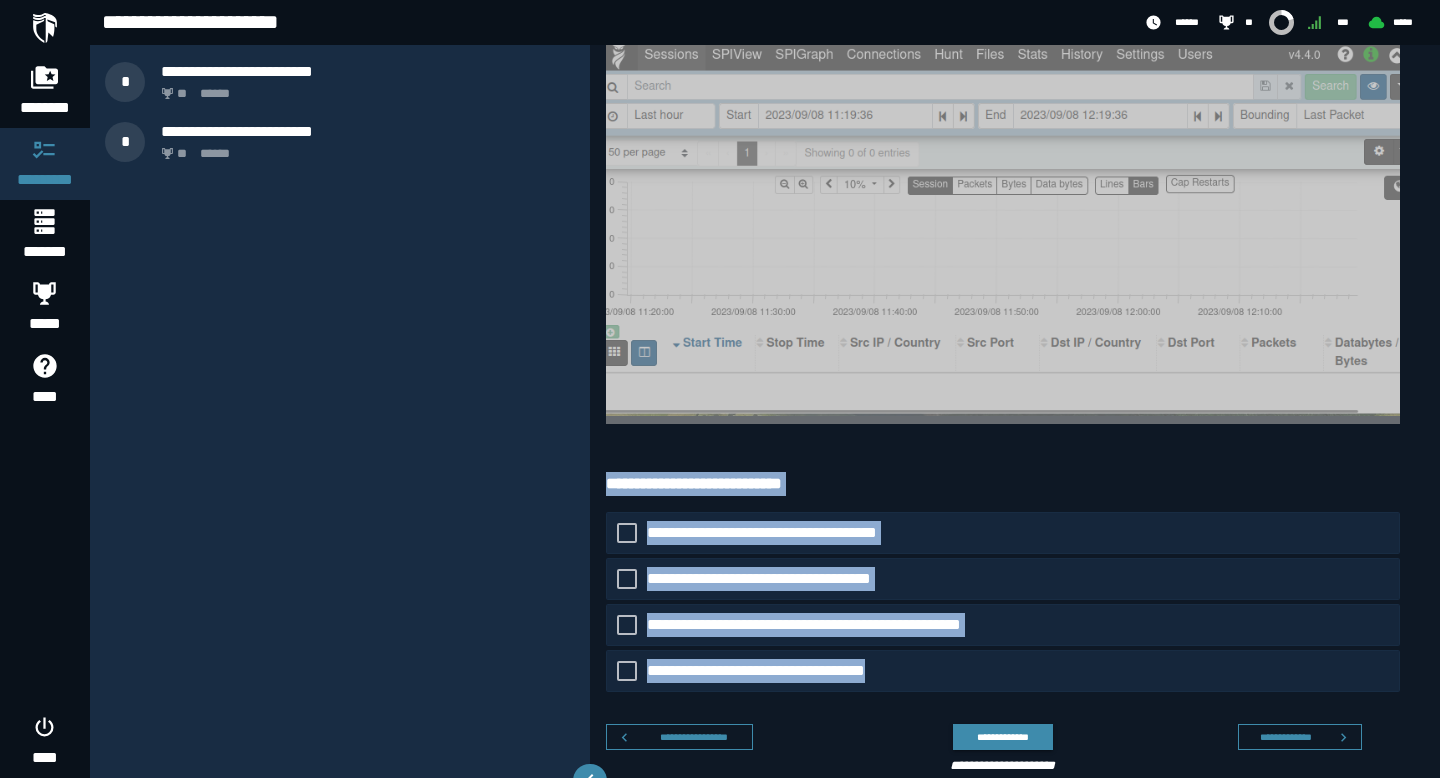 click at bounding box center [1003, 230] 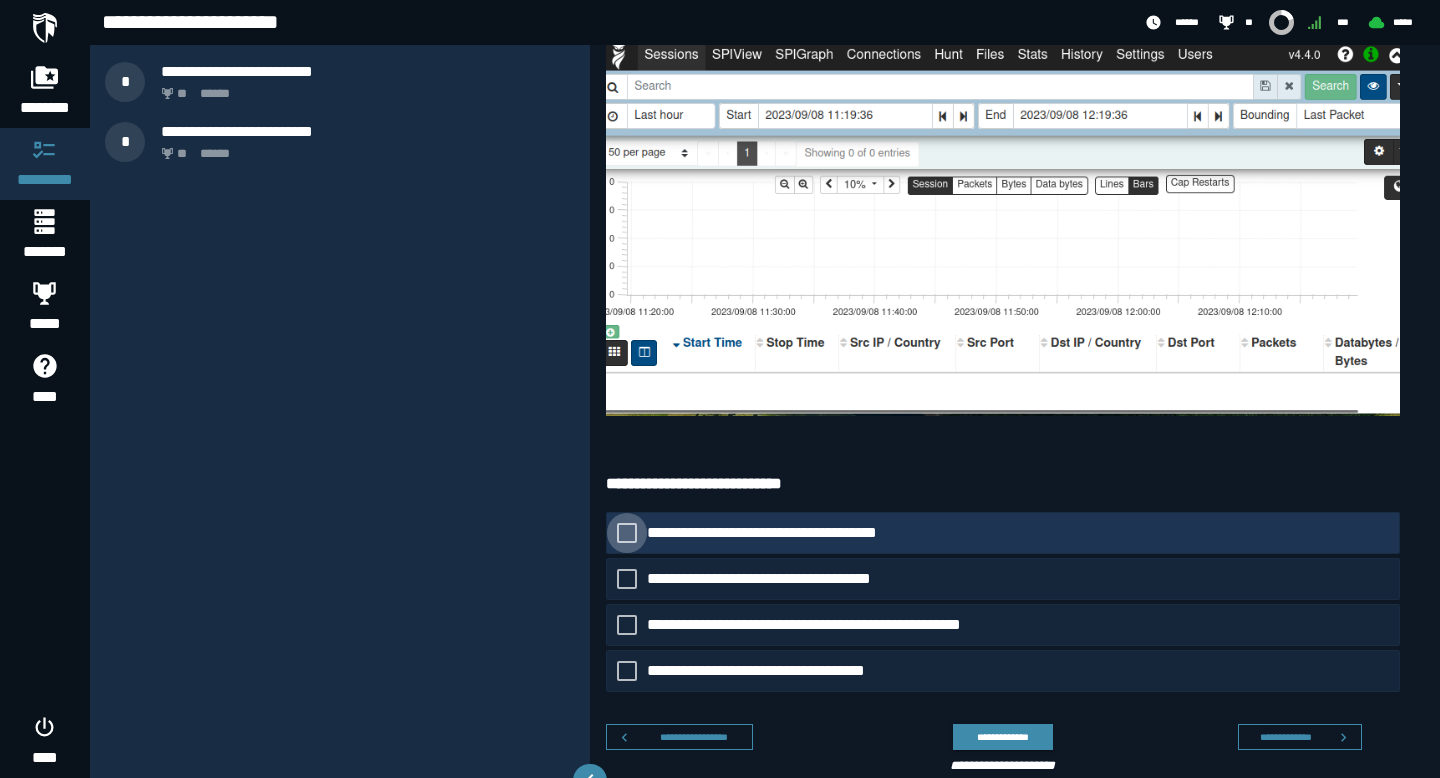 click on "**********" at bounding box center (781, 533) 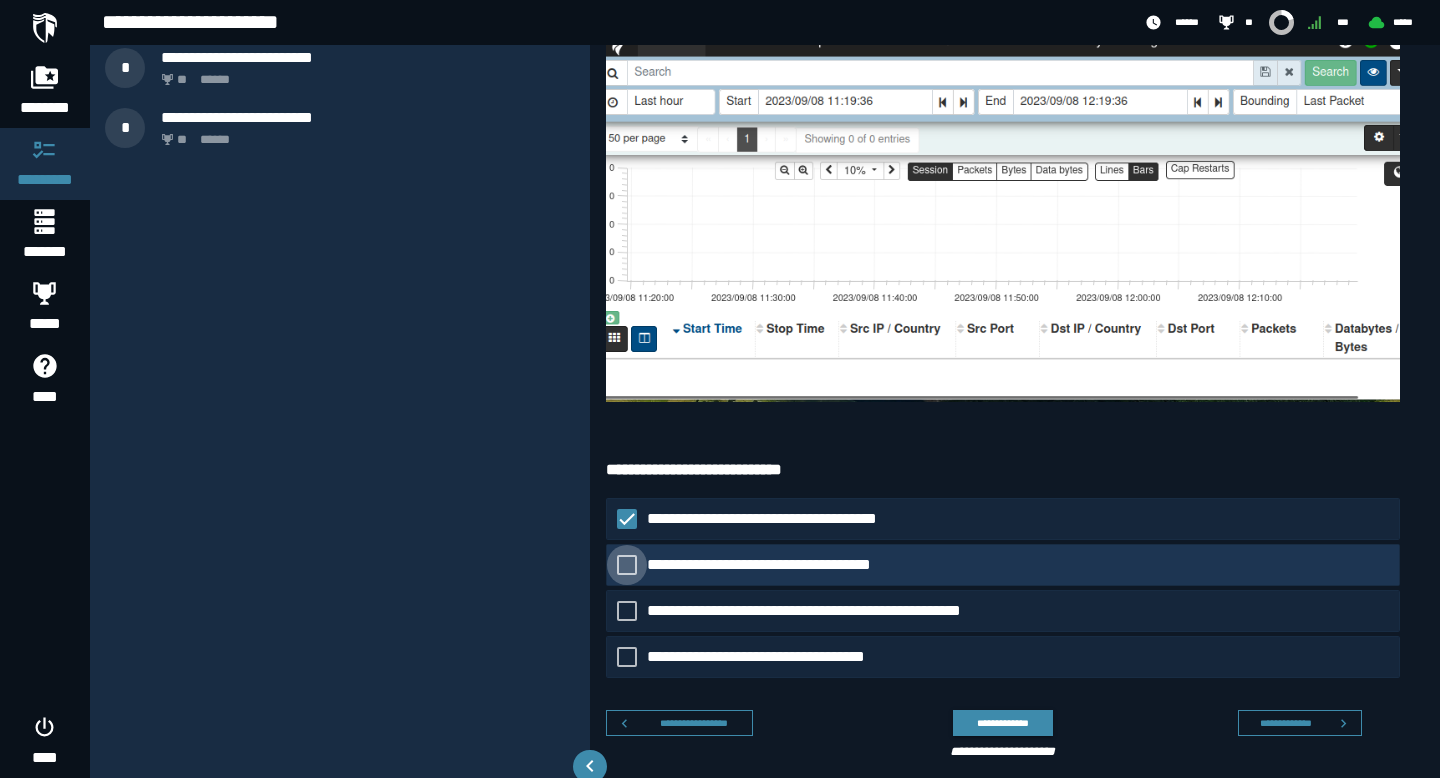 scroll, scrollTop: 216, scrollLeft: 0, axis: vertical 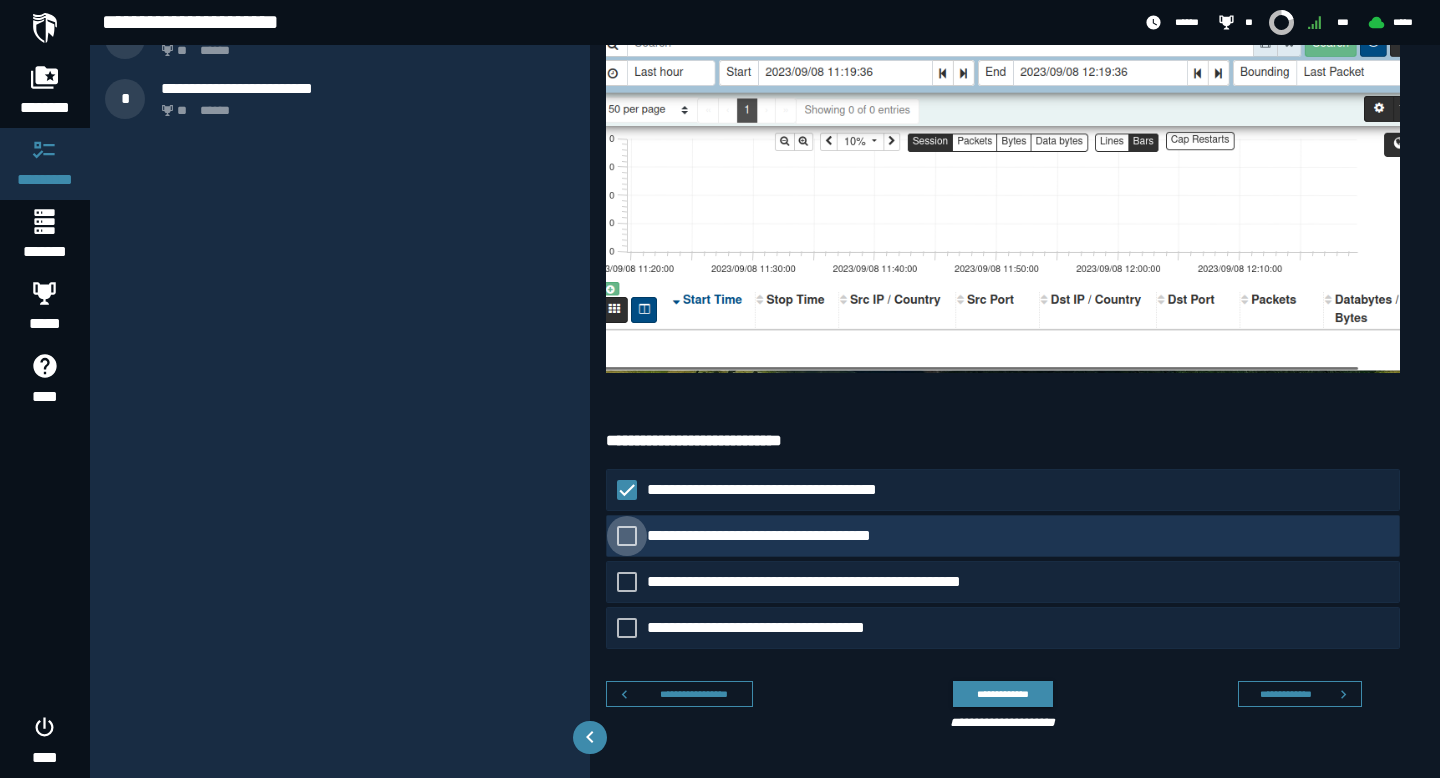 click on "**********" at bounding box center (774, 536) 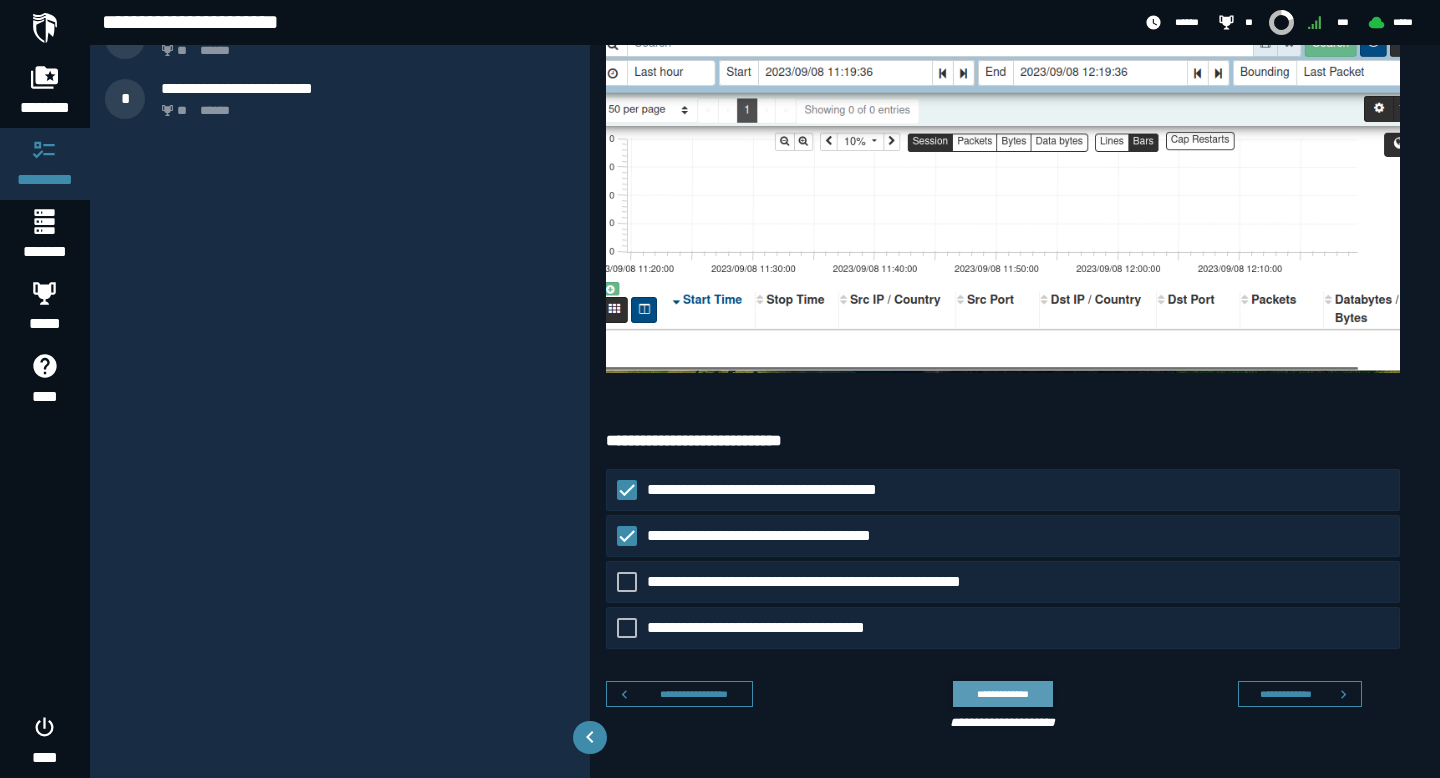 click on "**********" at bounding box center [1002, 694] 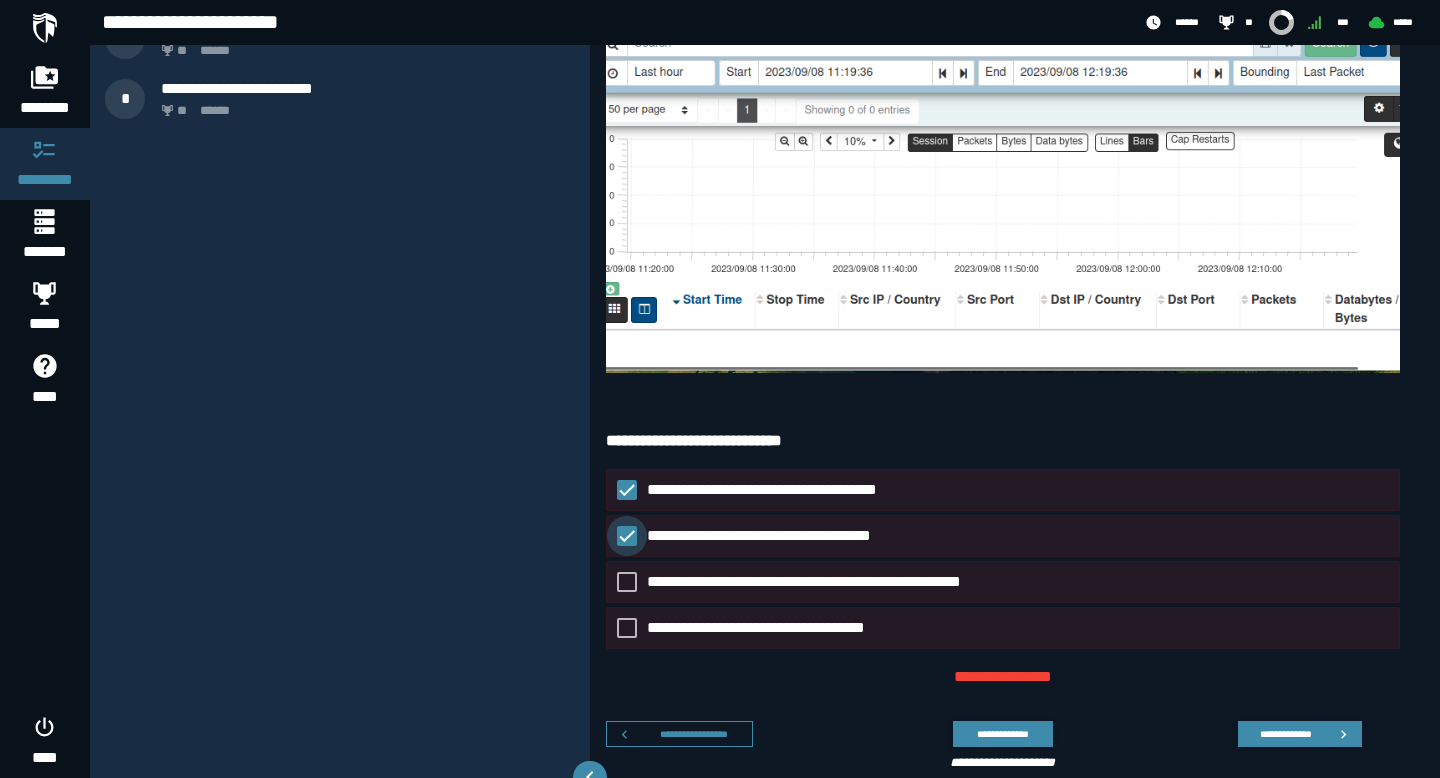 click on "**********" at bounding box center [774, 536] 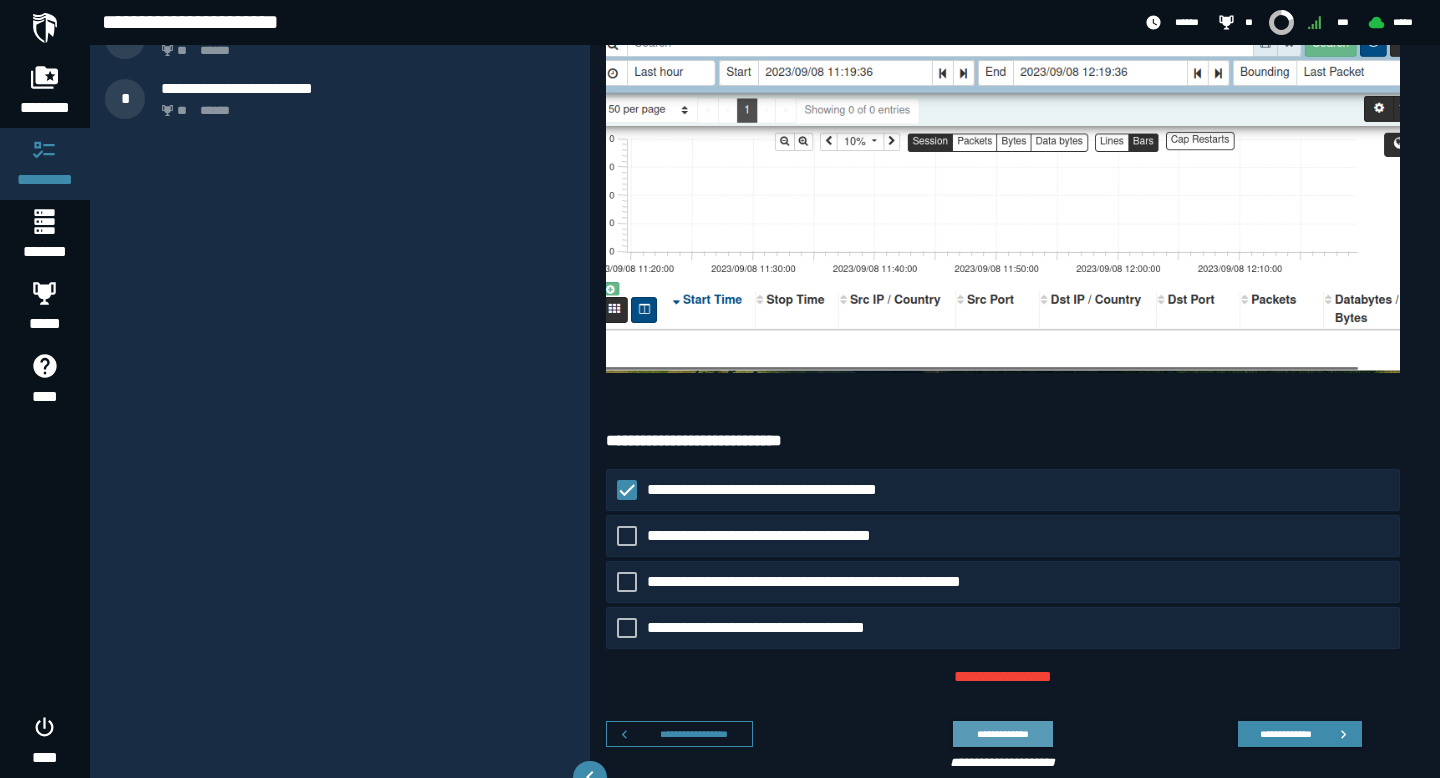 click on "**********" at bounding box center [1002, 734] 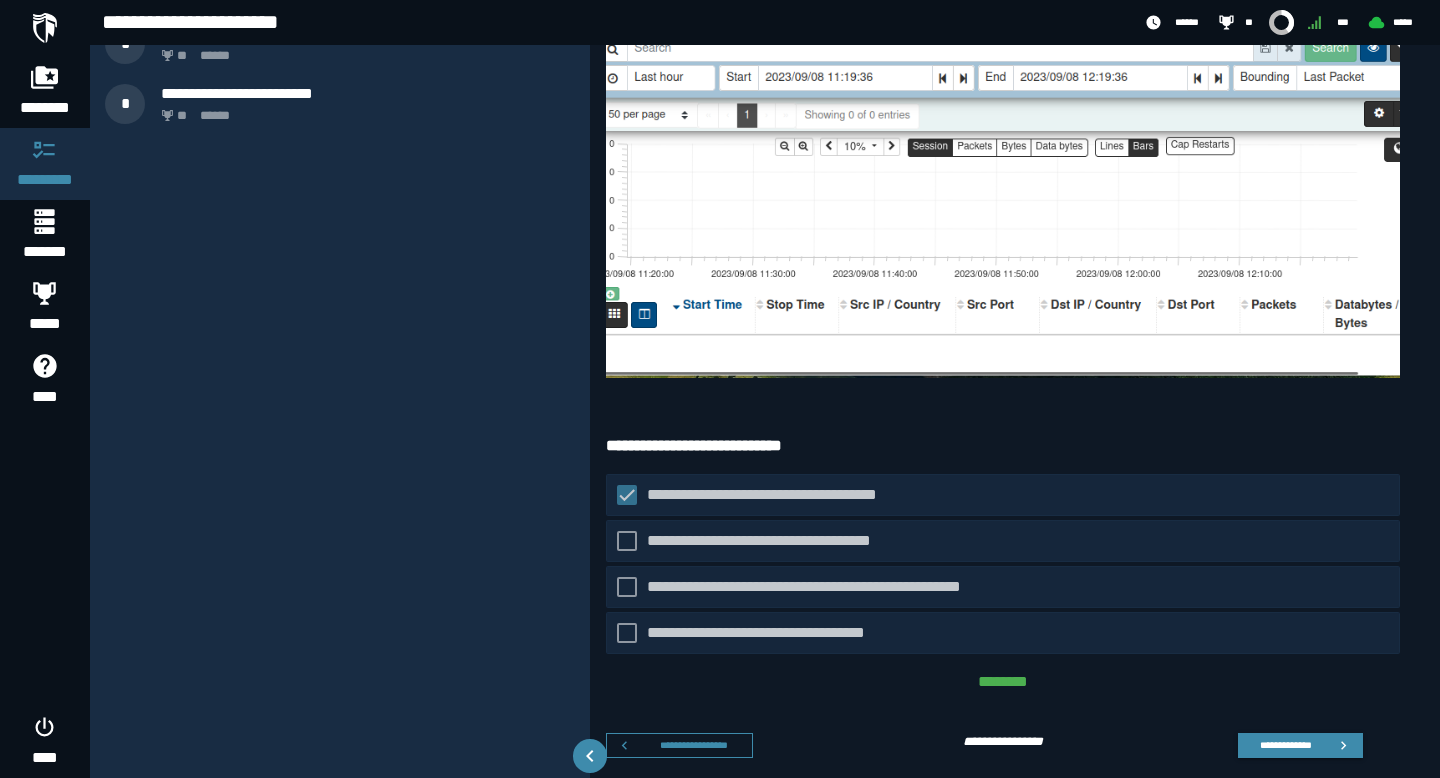 scroll, scrollTop: 230, scrollLeft: 0, axis: vertical 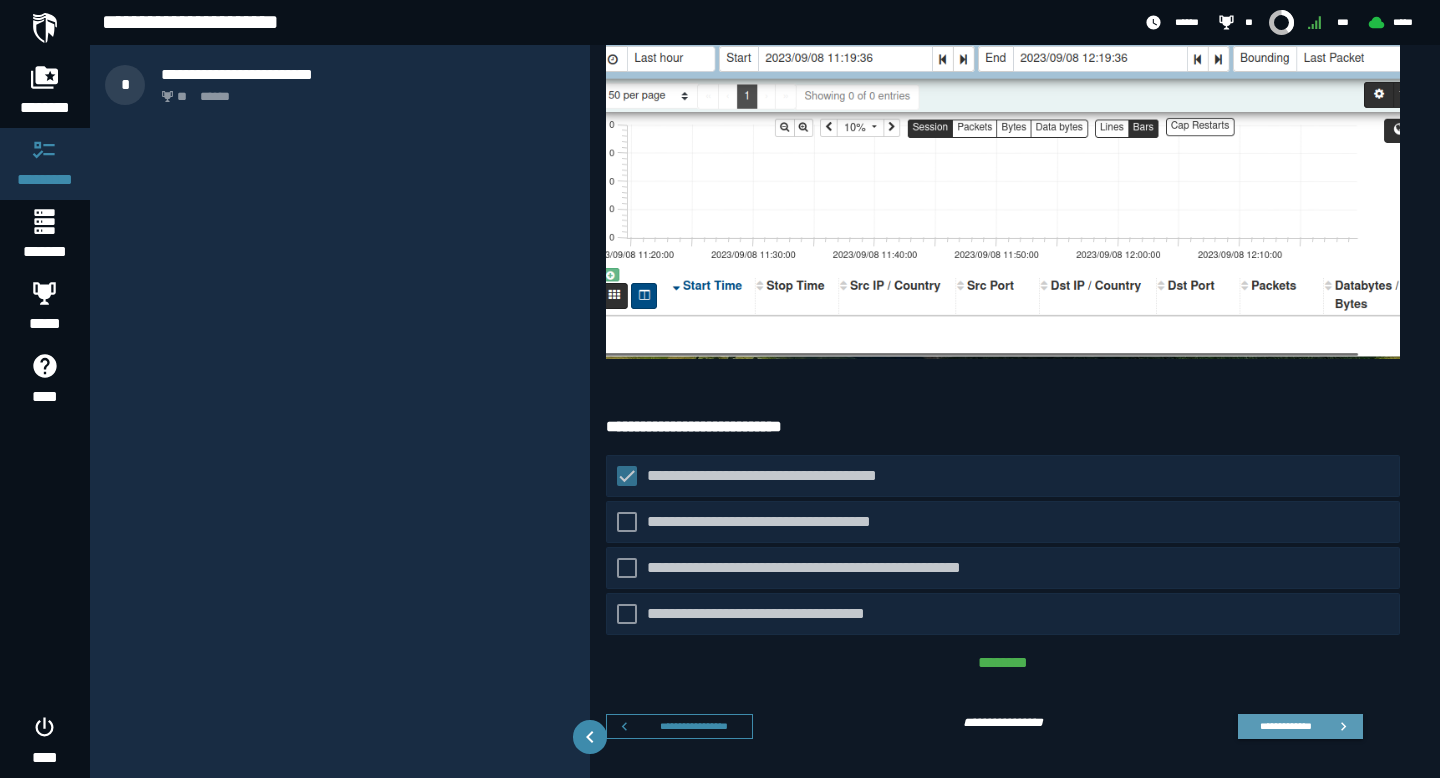click on "**********" at bounding box center [1300, 727] 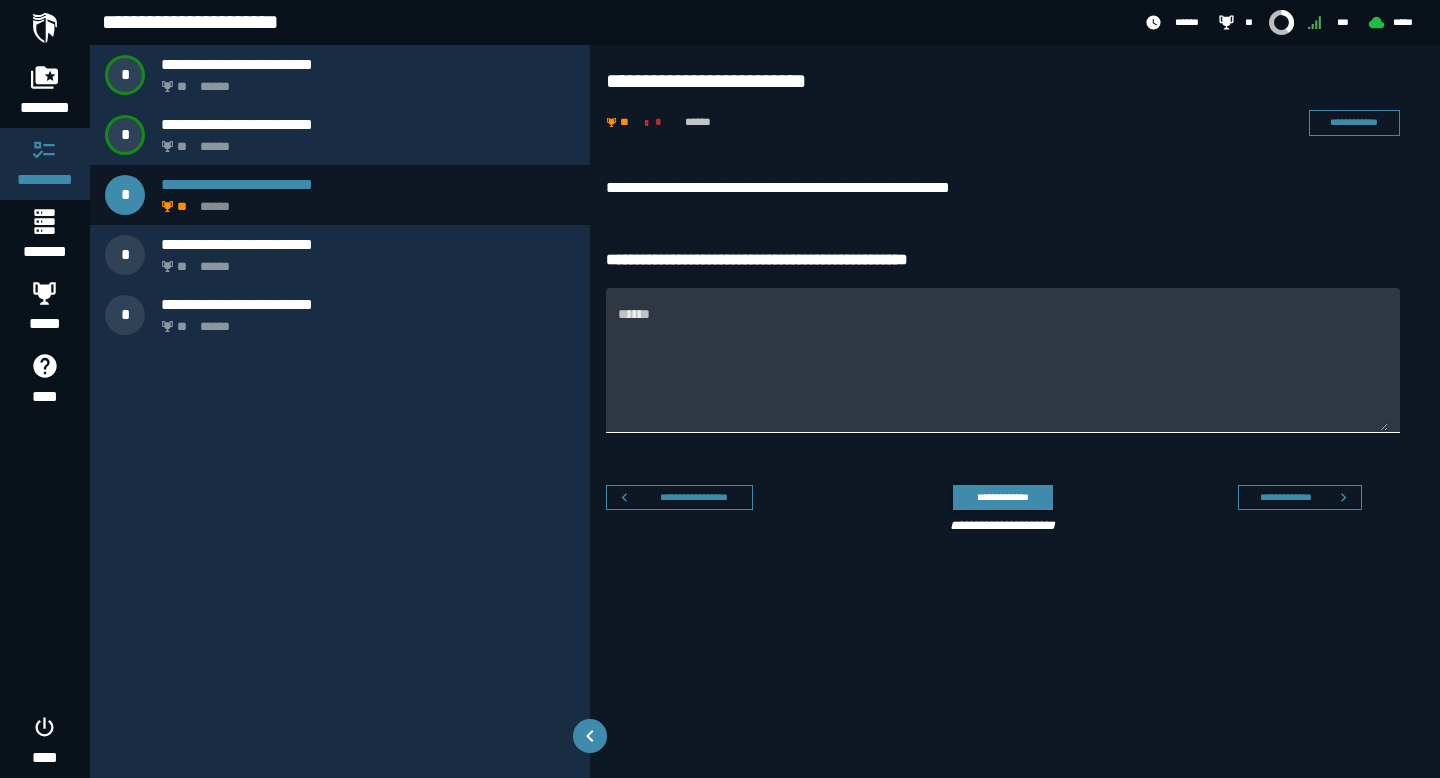 click on "******" at bounding box center [1003, 372] 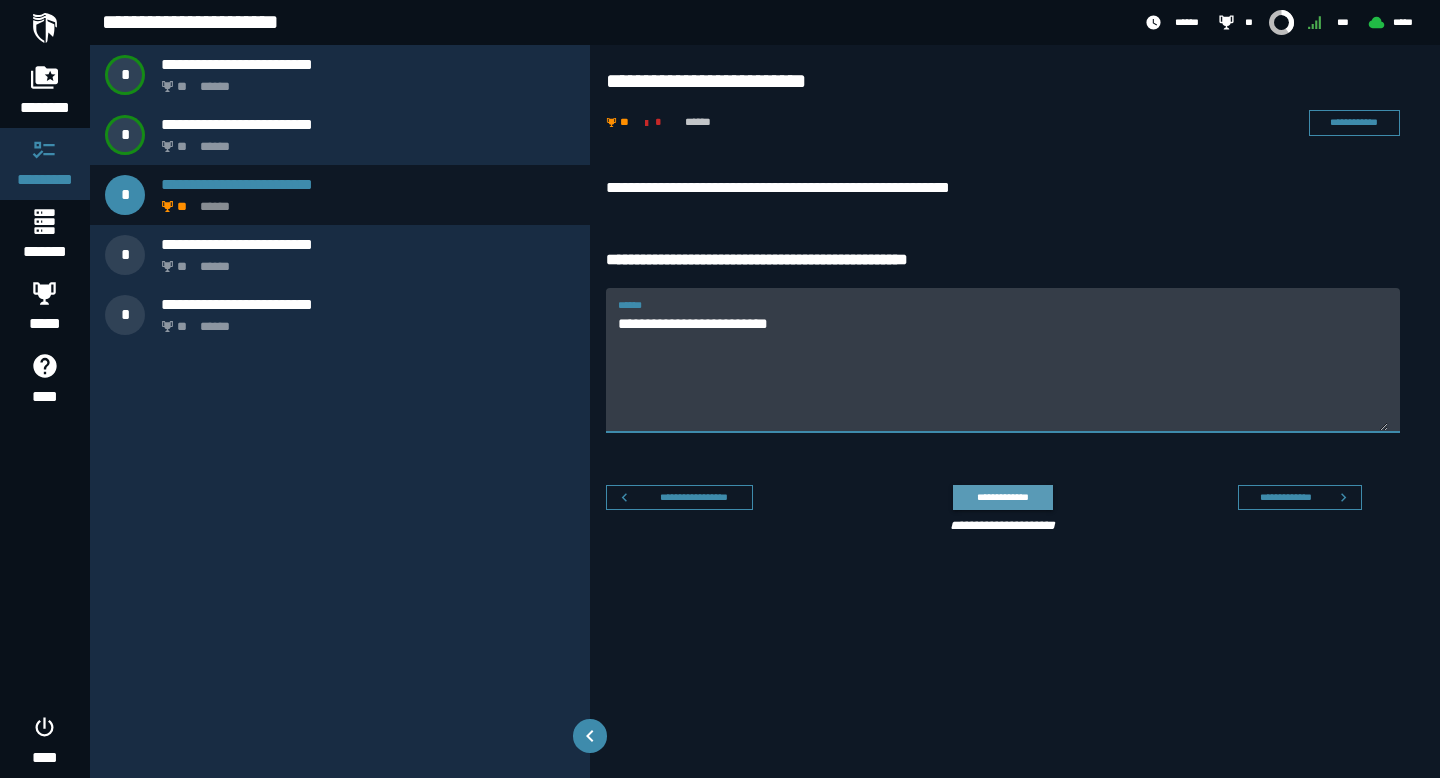 click on "**********" at bounding box center (1002, 497) 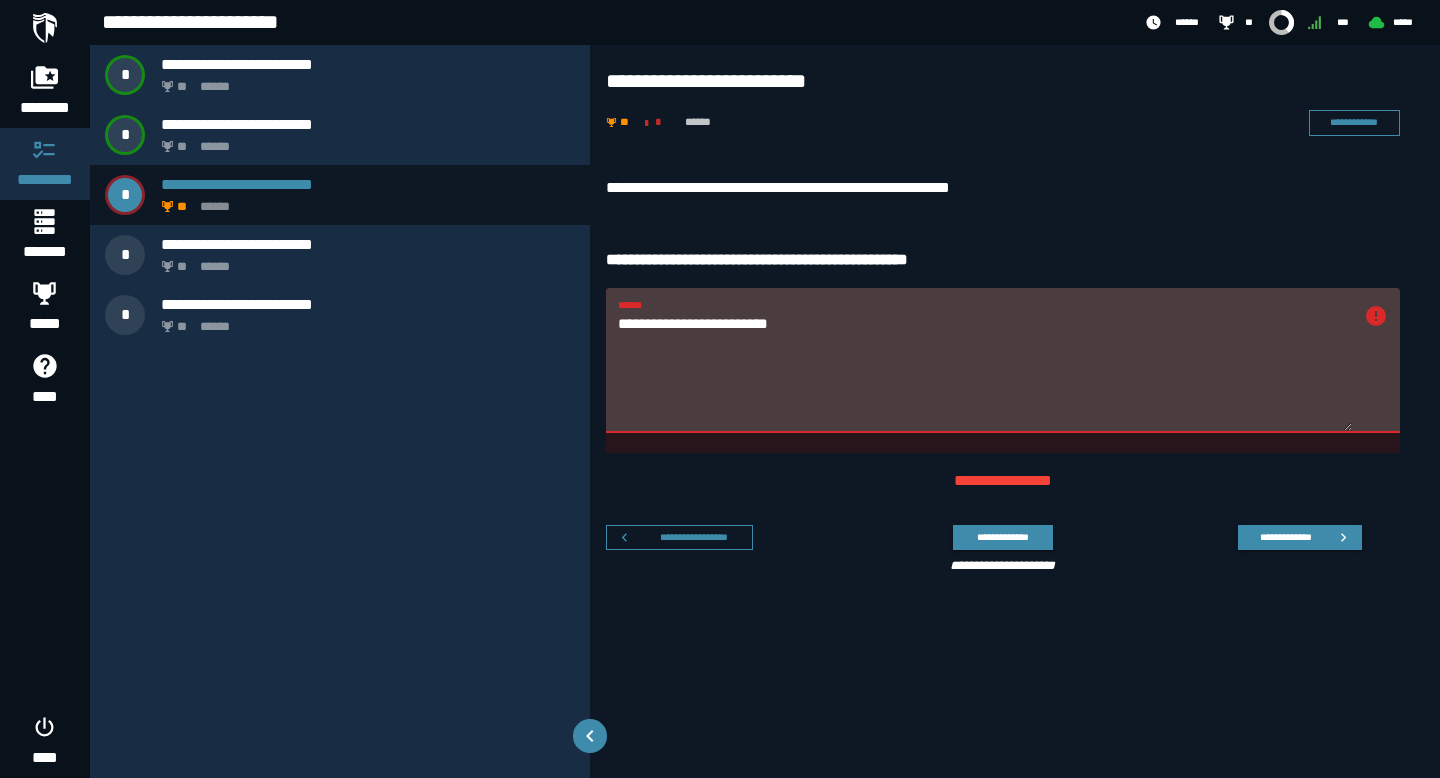 click on "**********" at bounding box center [1003, 188] 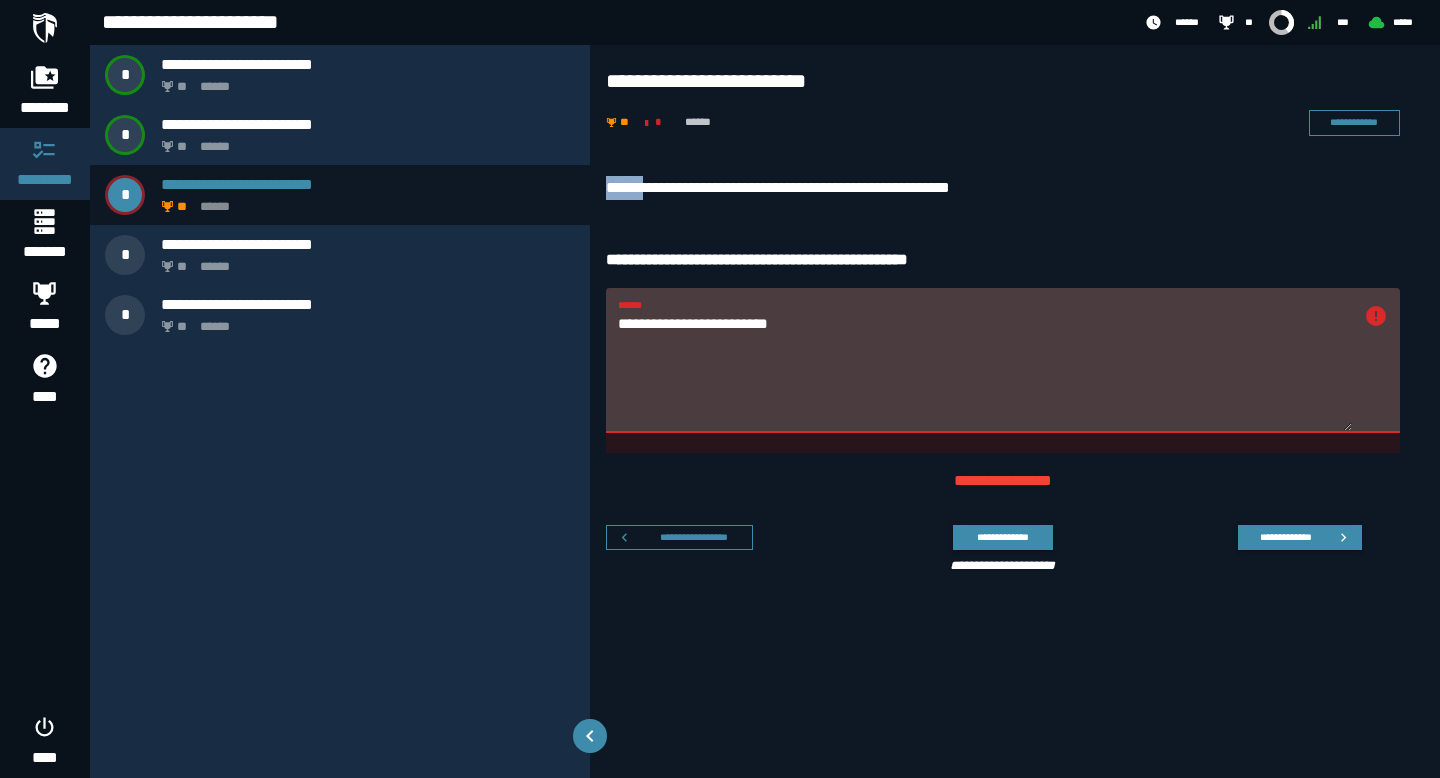 click on "**********" at bounding box center [1003, 188] 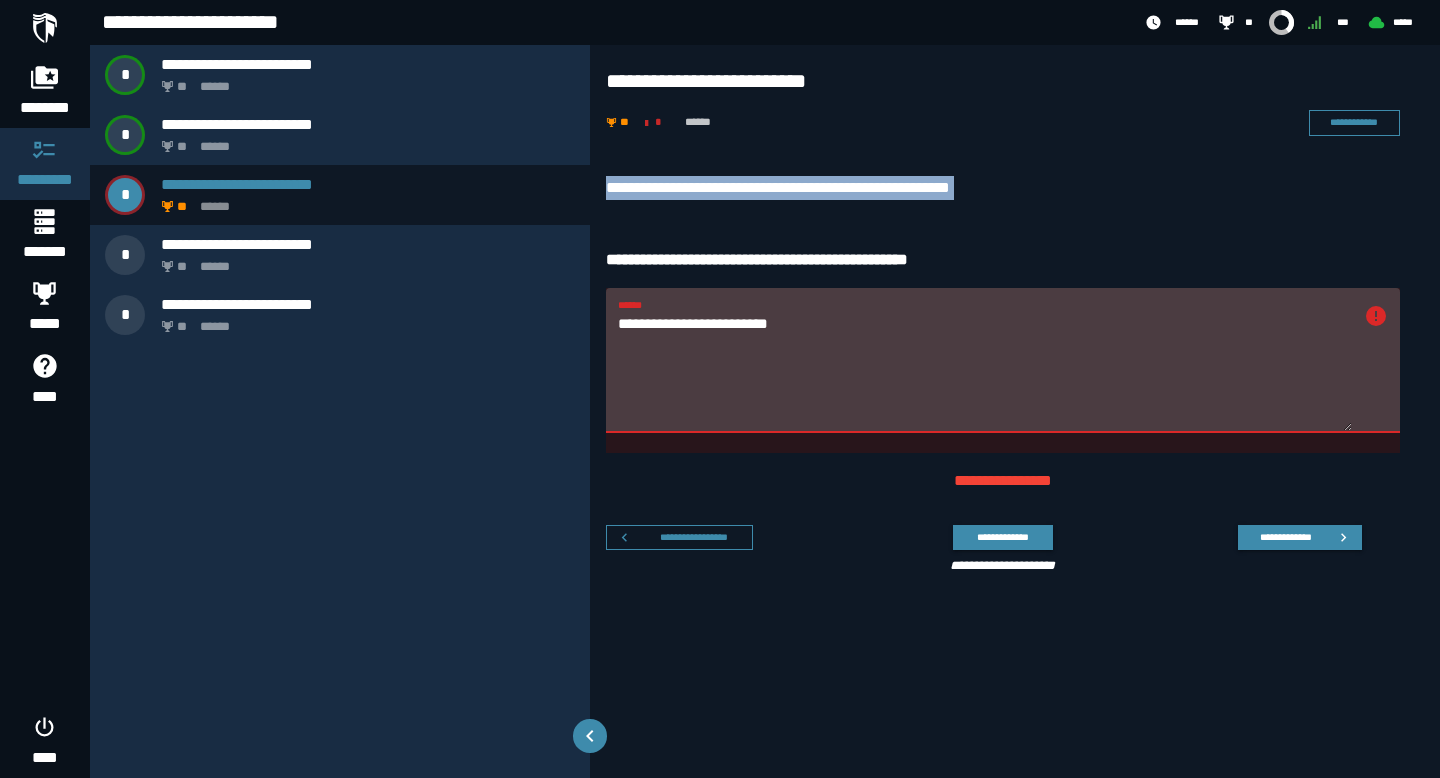 click on "**********" at bounding box center (985, 372) 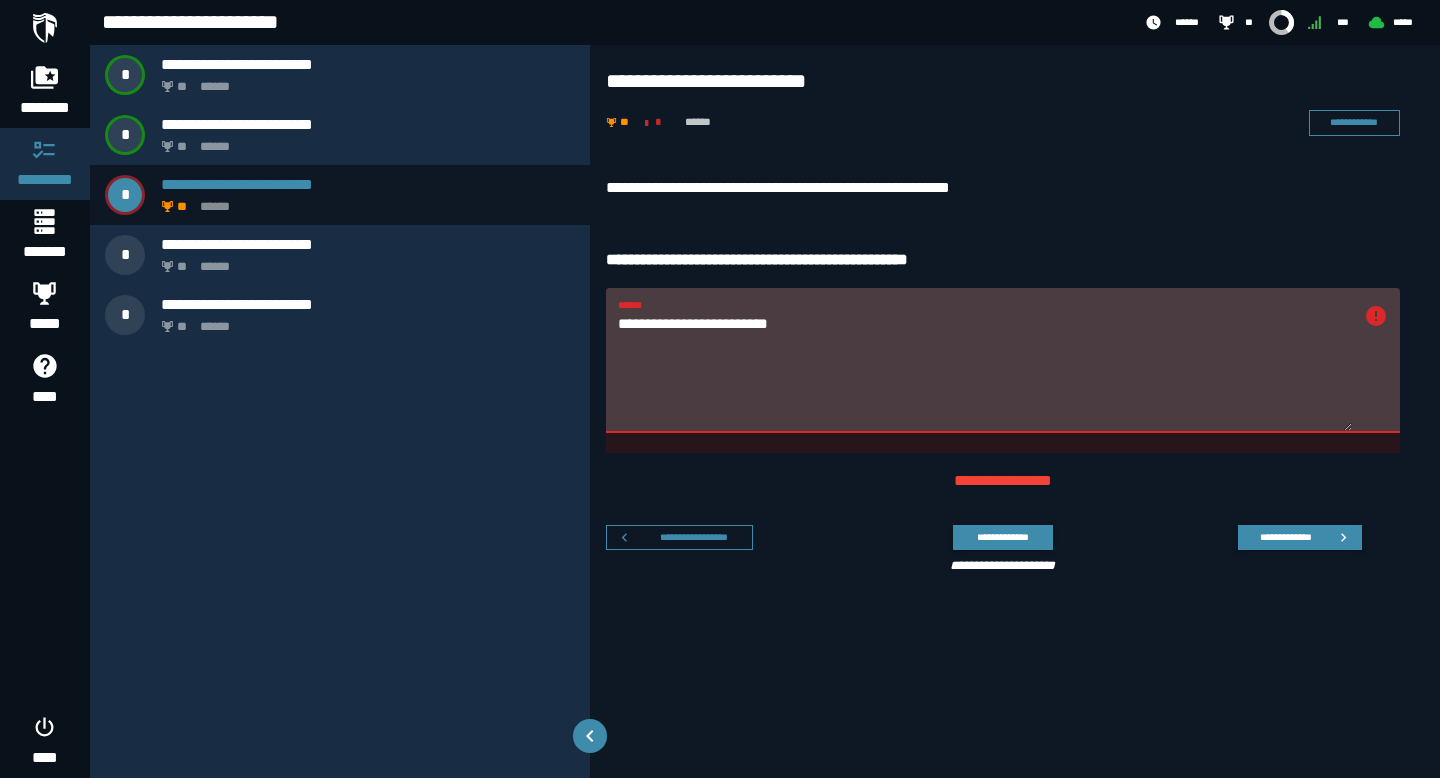 paste on "*" 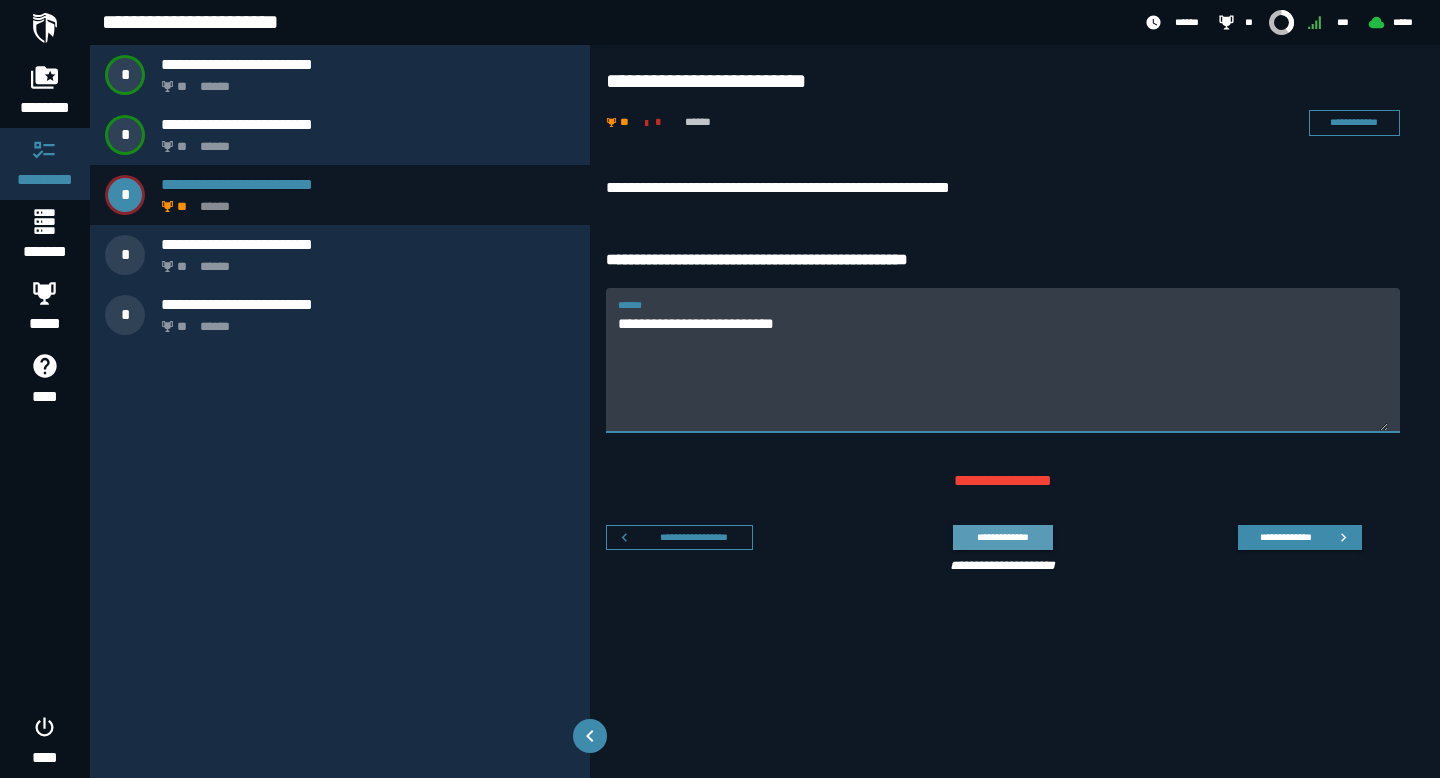 type on "**********" 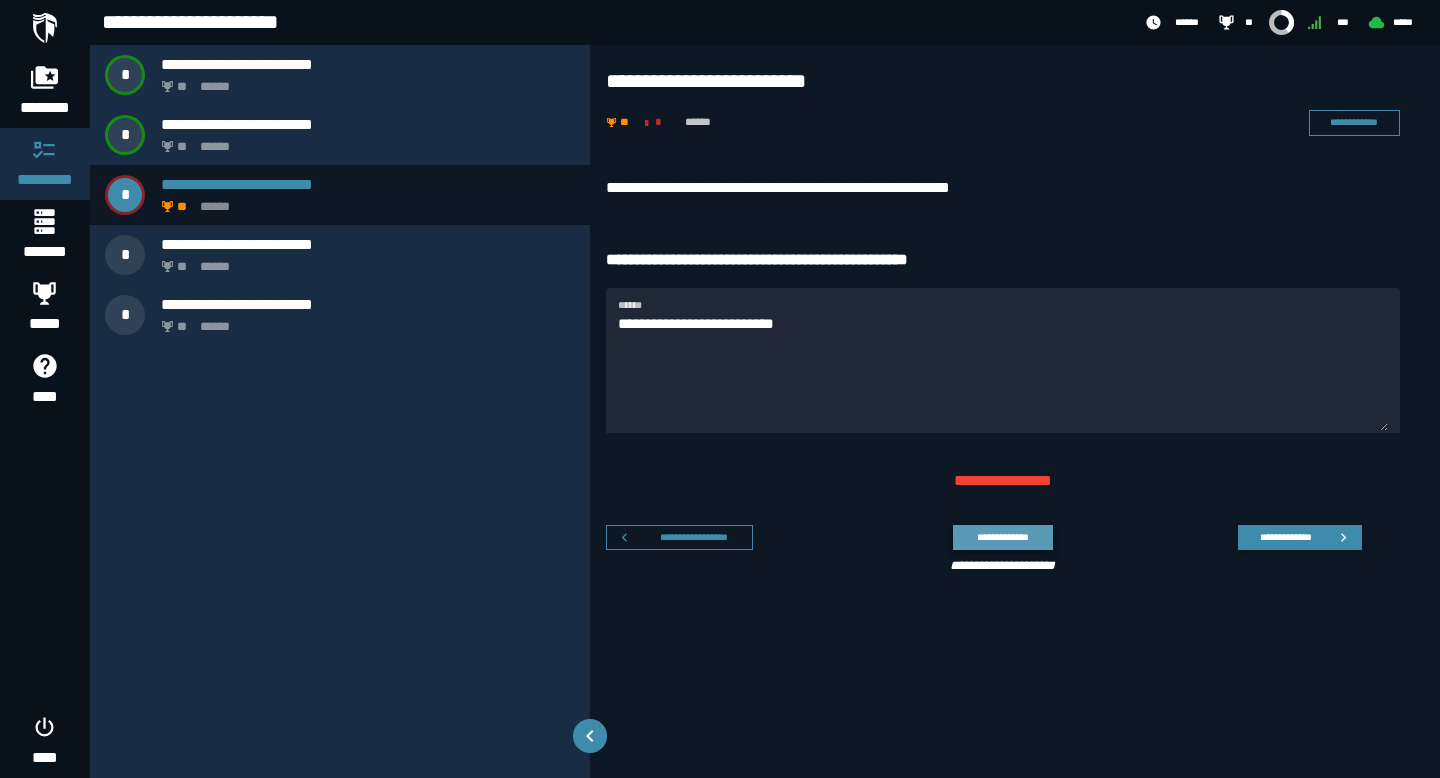 click on "**********" at bounding box center (1002, 537) 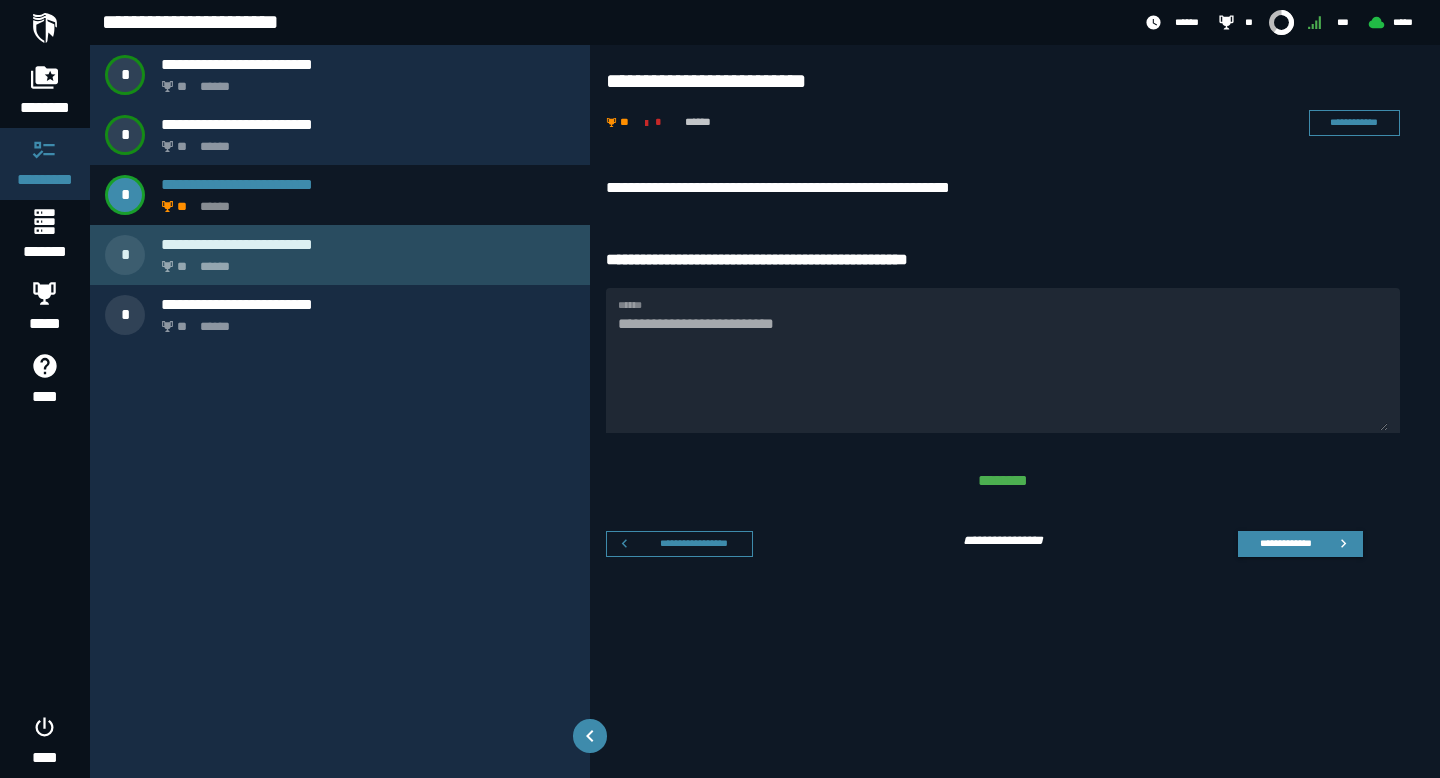click on "** ******" at bounding box center [364, 261] 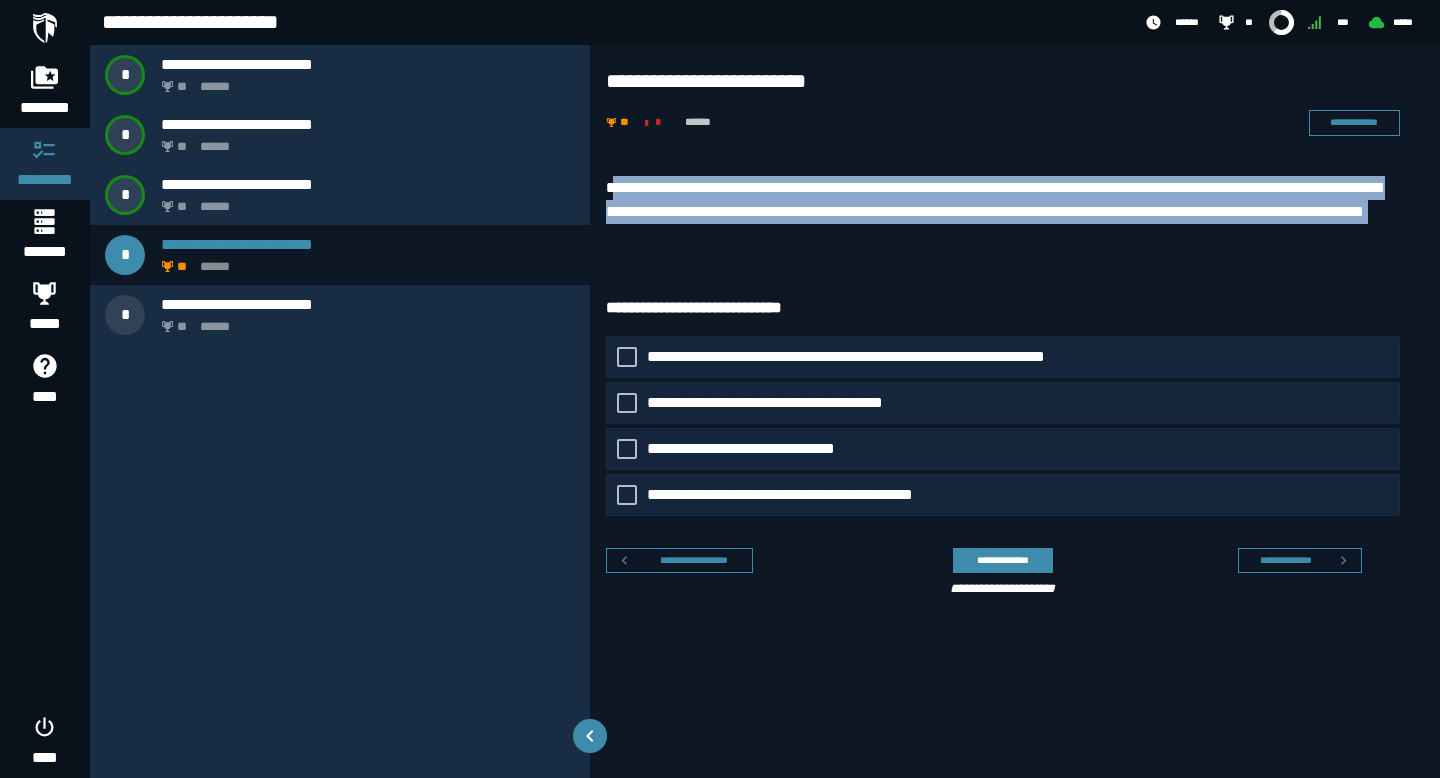 drag, startPoint x: 611, startPoint y: 187, endPoint x: 687, endPoint y: 291, distance: 128.80994 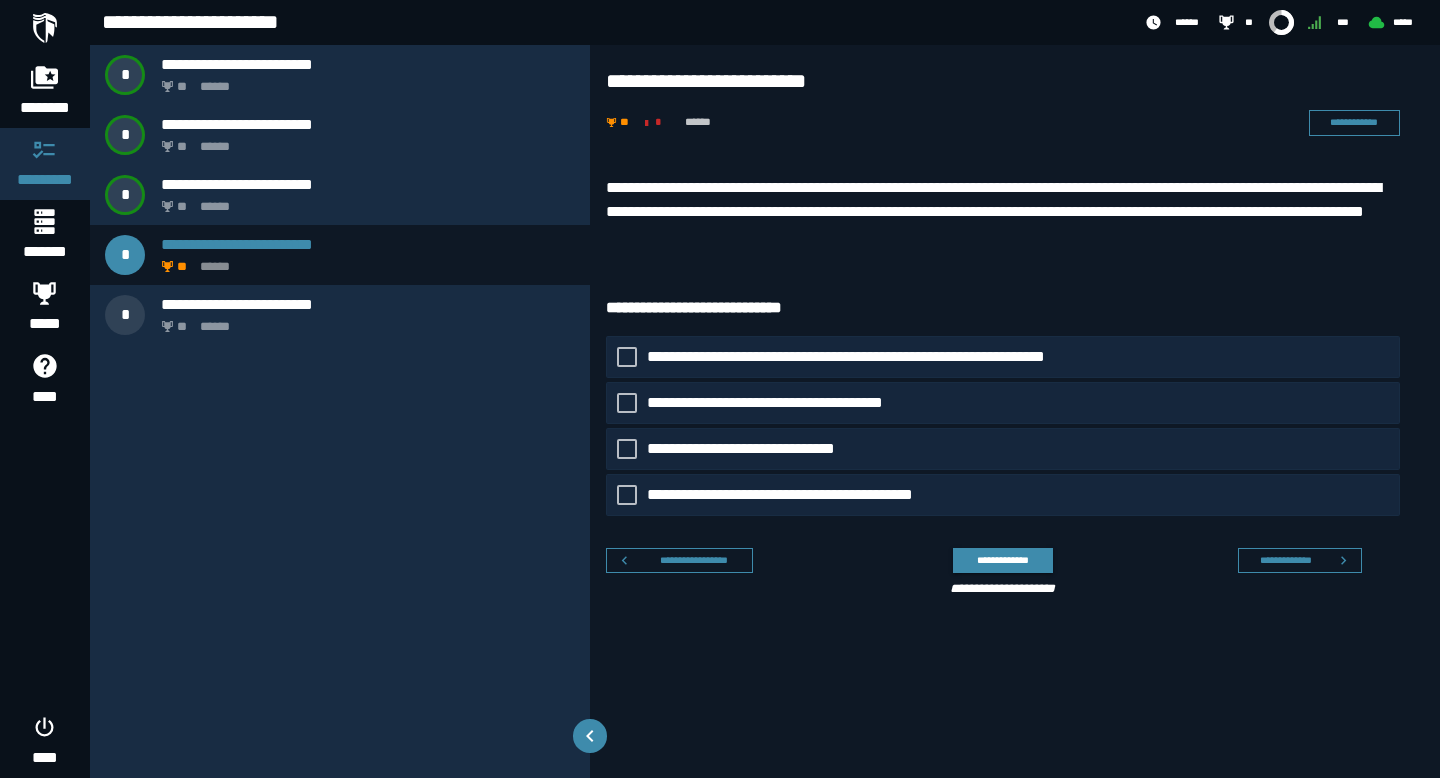 click on "**********" at bounding box center [1003, 212] 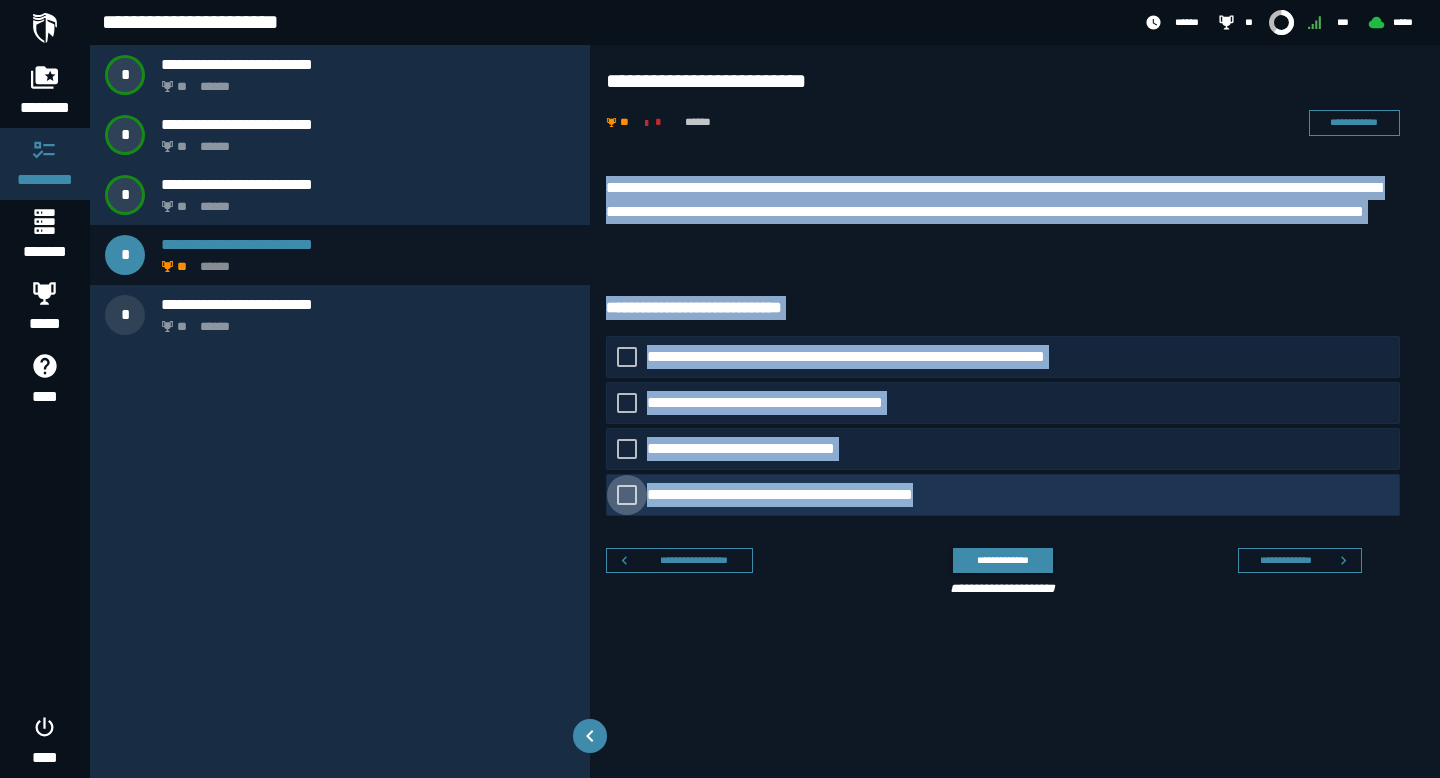 drag, startPoint x: 608, startPoint y: 185, endPoint x: 980, endPoint y: 490, distance: 481.0499 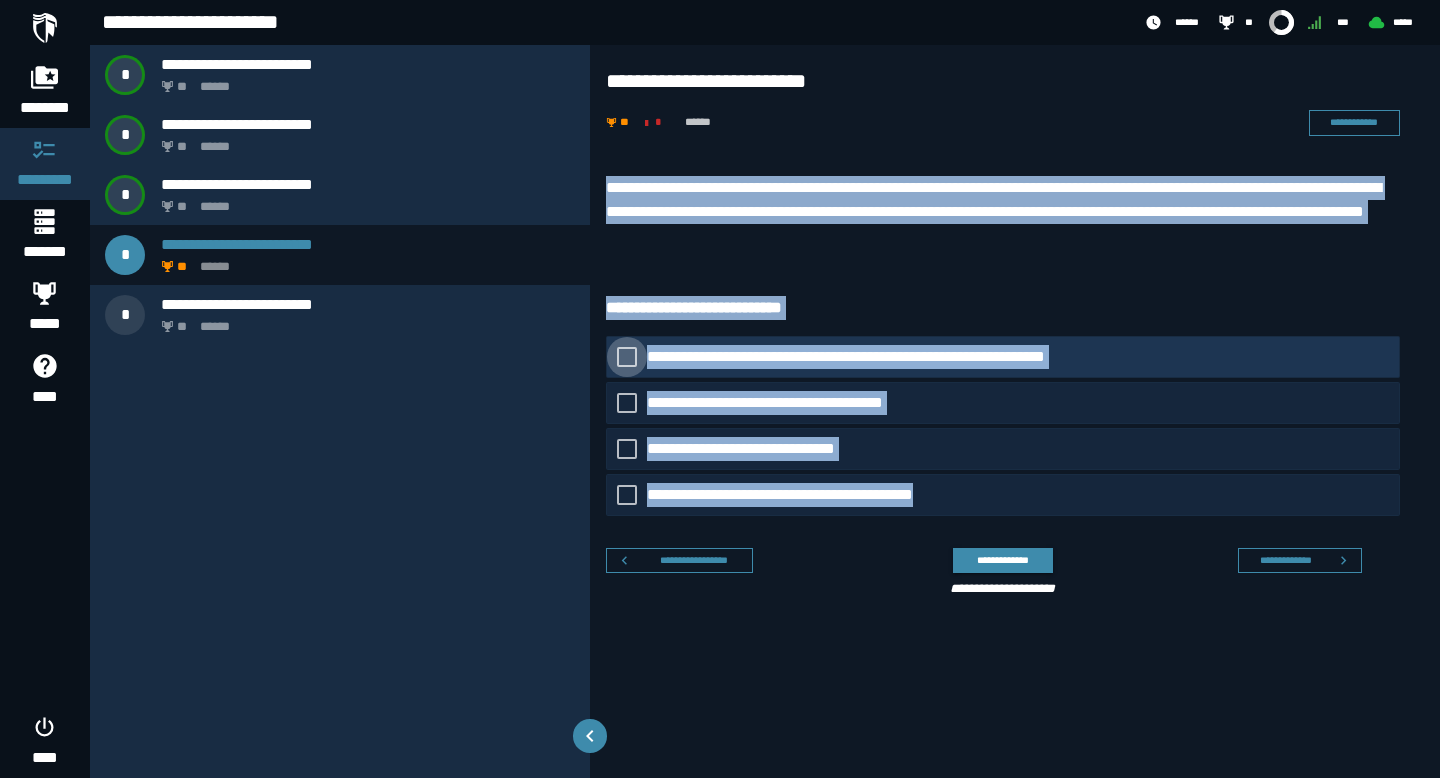 click on "**********" at bounding box center [884, 357] 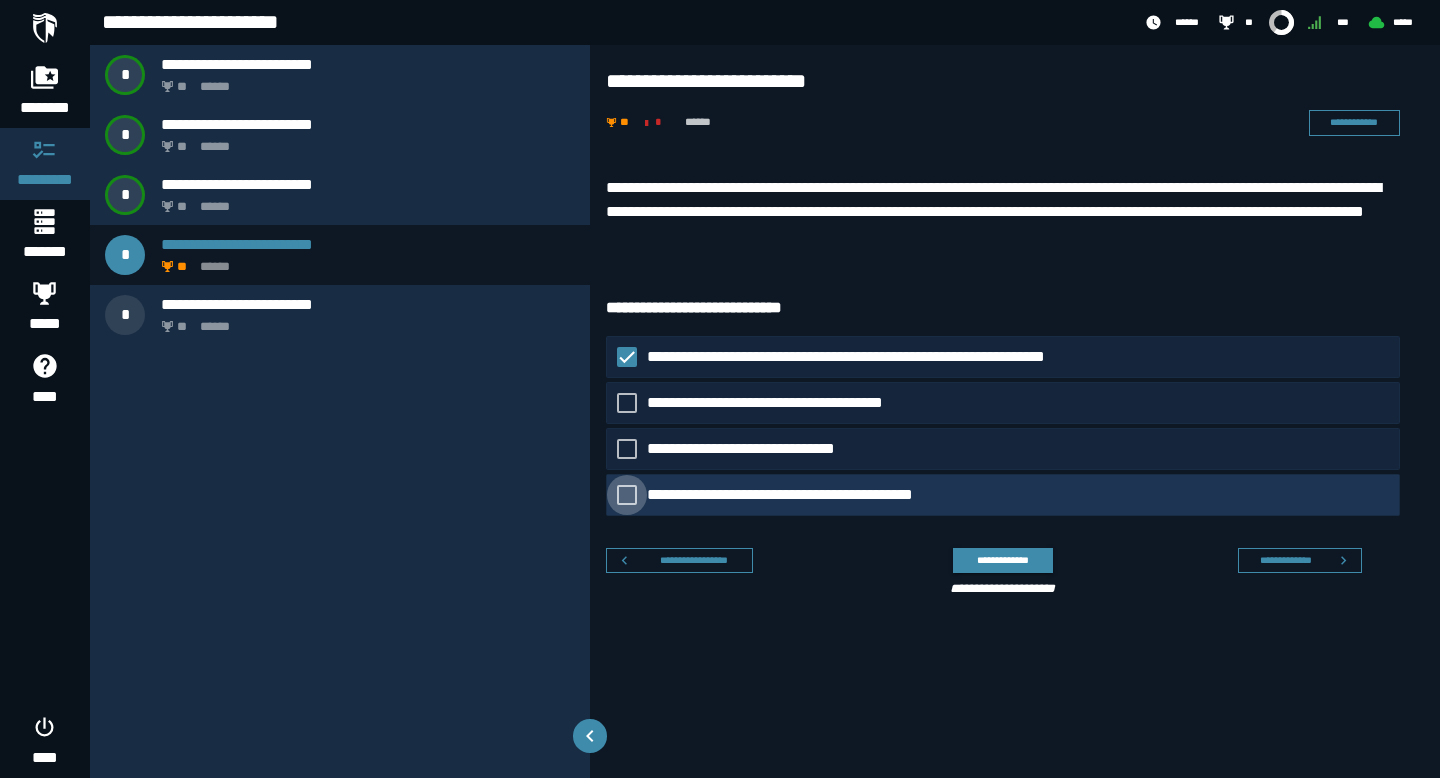click on "**********" at bounding box center [805, 495] 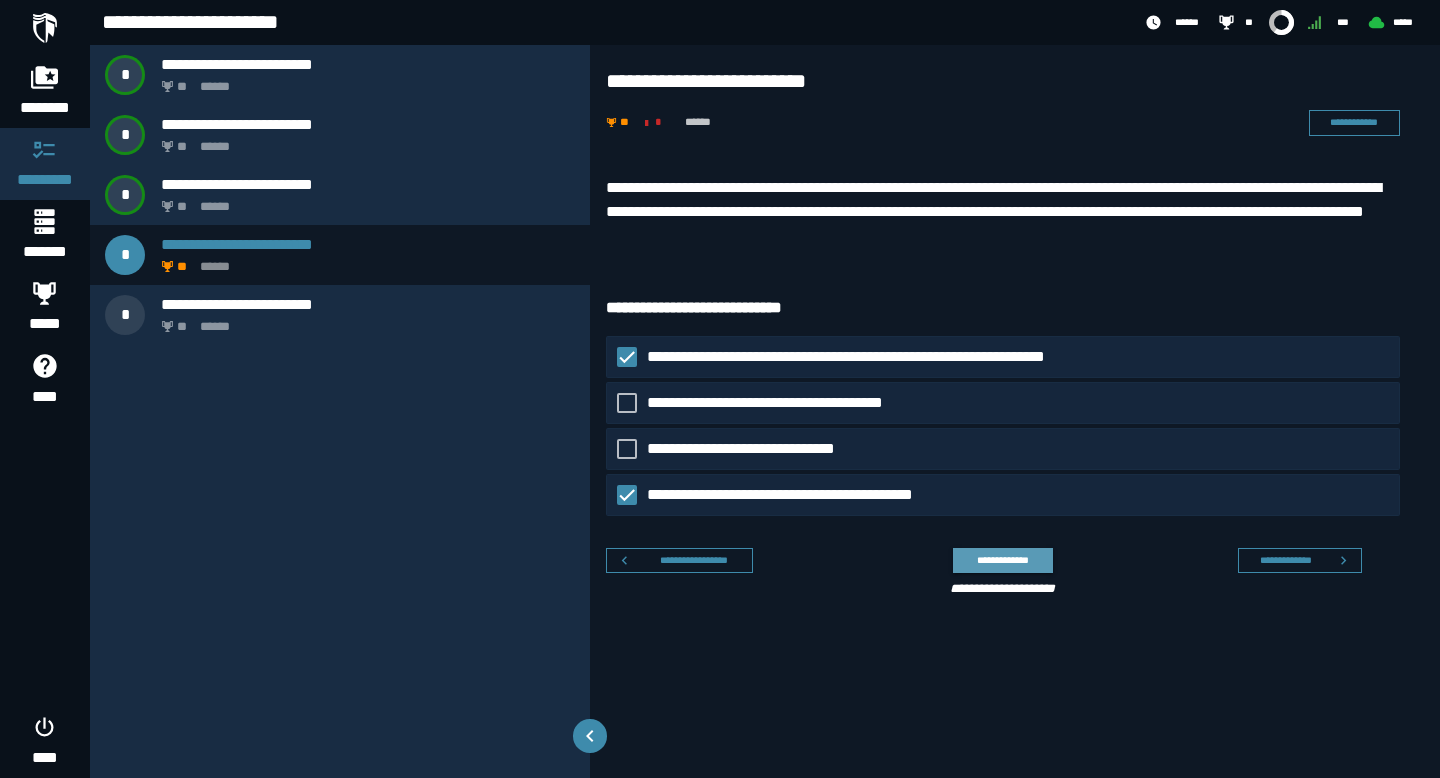 click on "**********" at bounding box center [1002, 560] 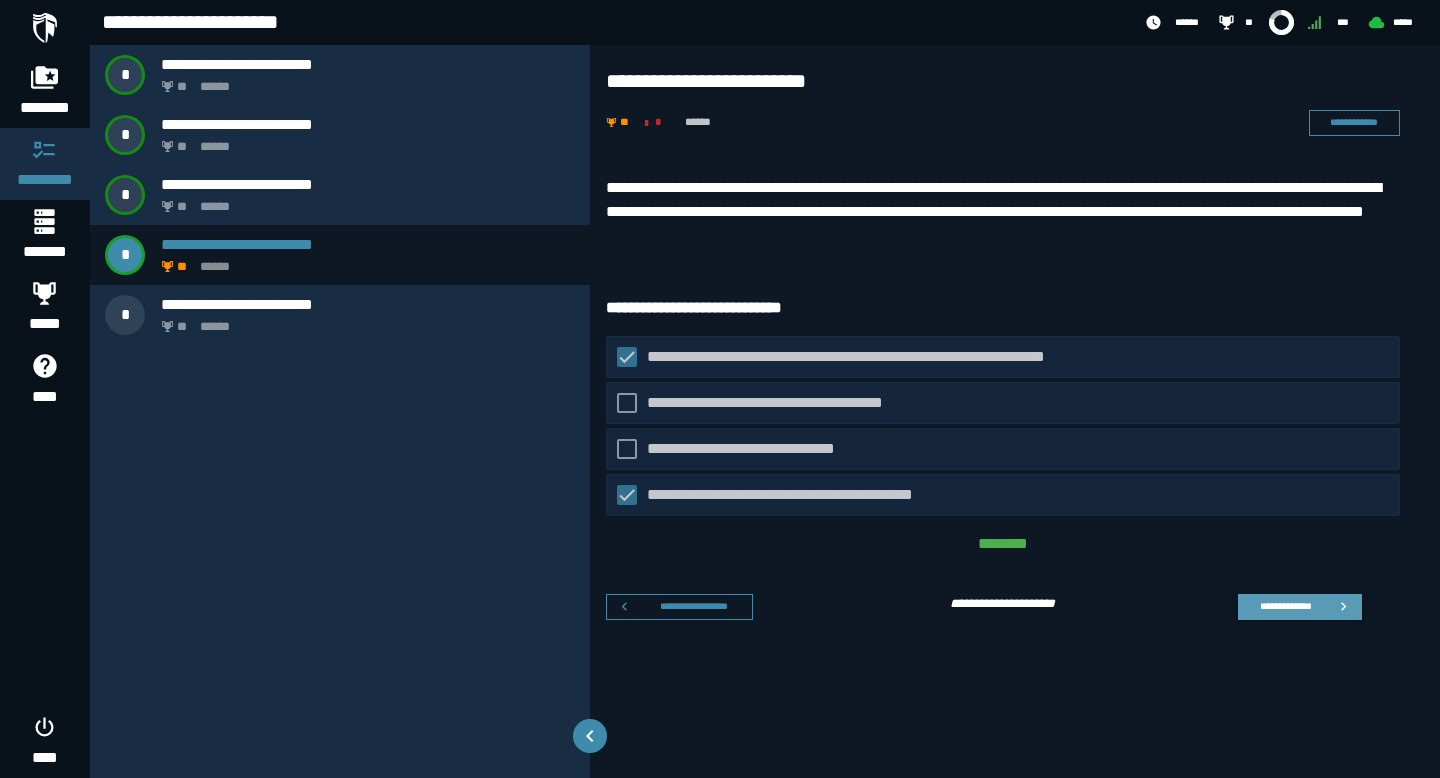 click on "**********" at bounding box center (1285, 606) 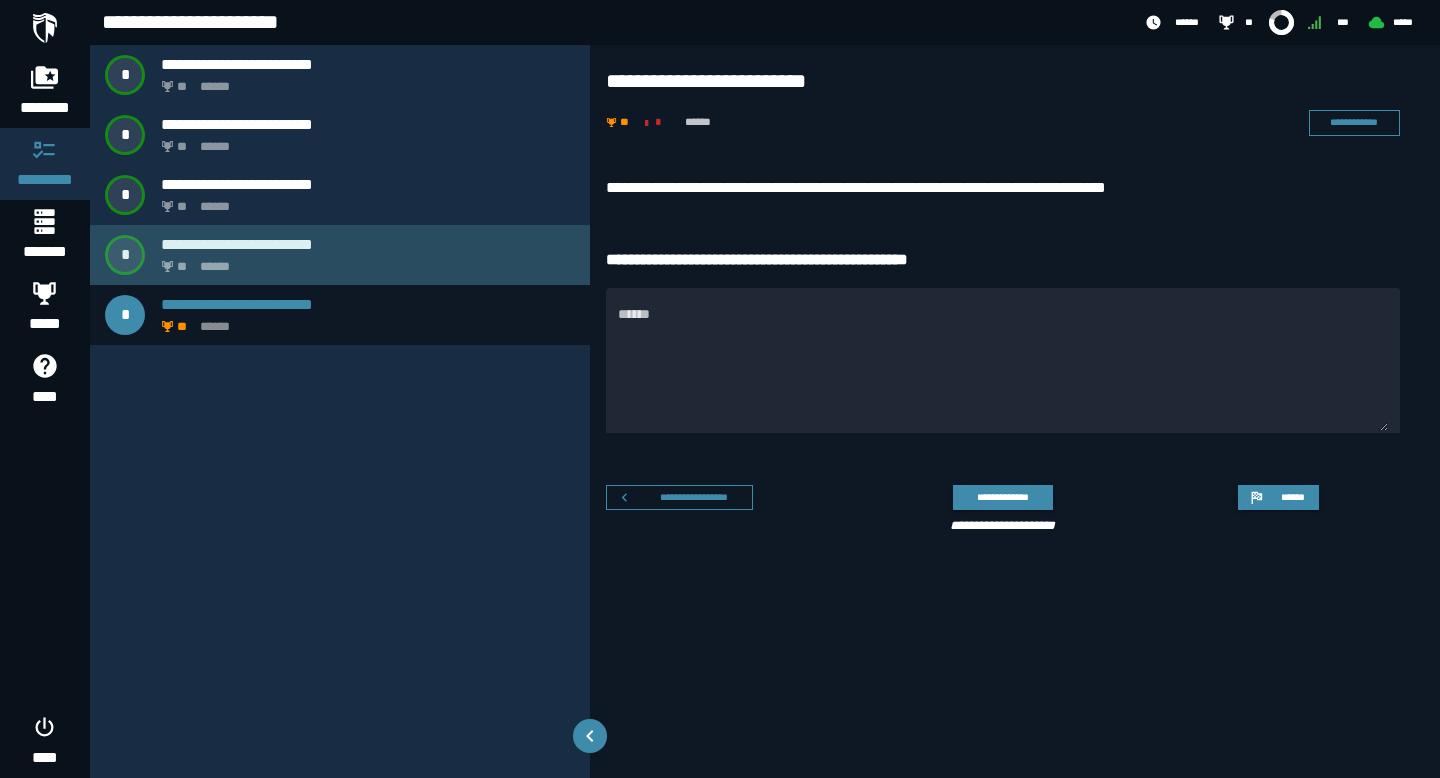 click on "** ******" at bounding box center (364, 261) 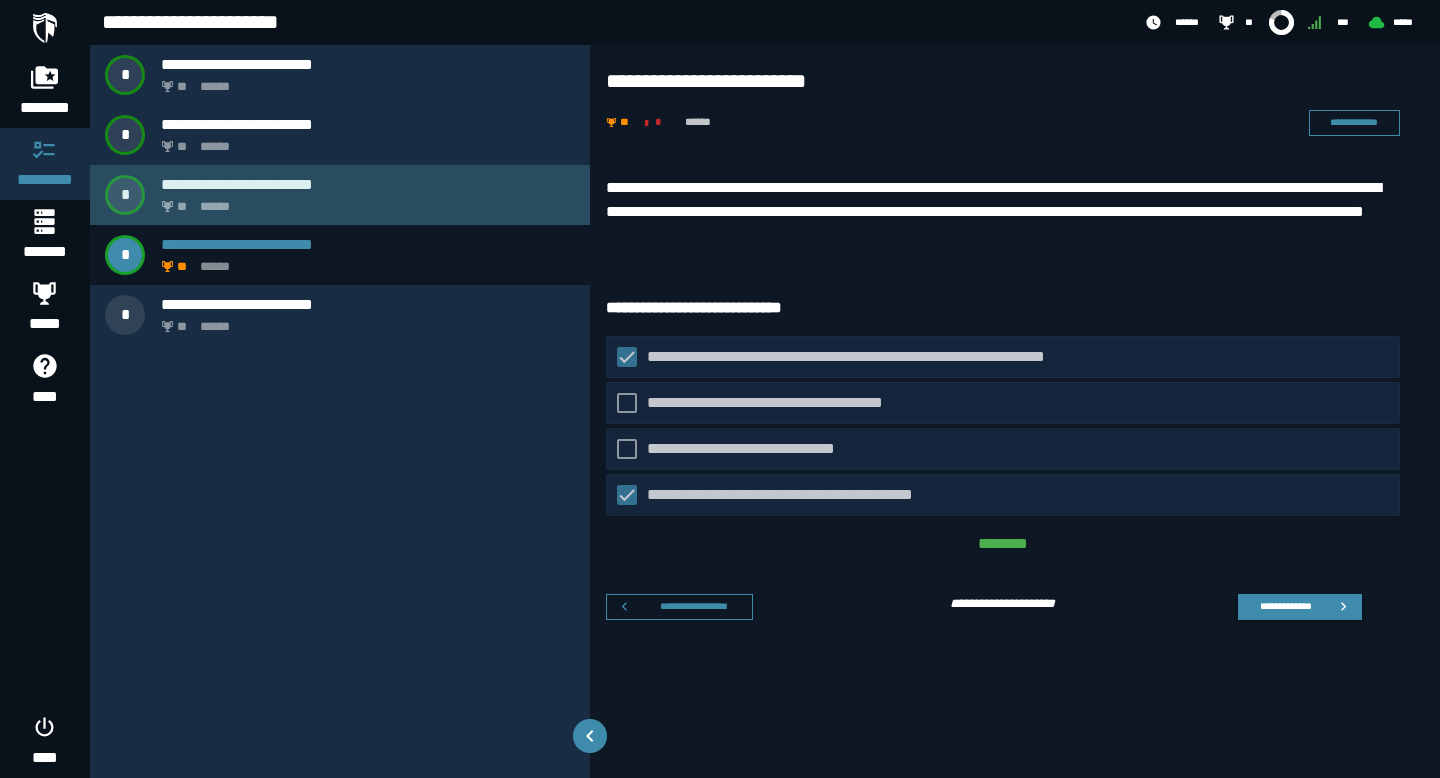 click on "** ******" at bounding box center [364, 201] 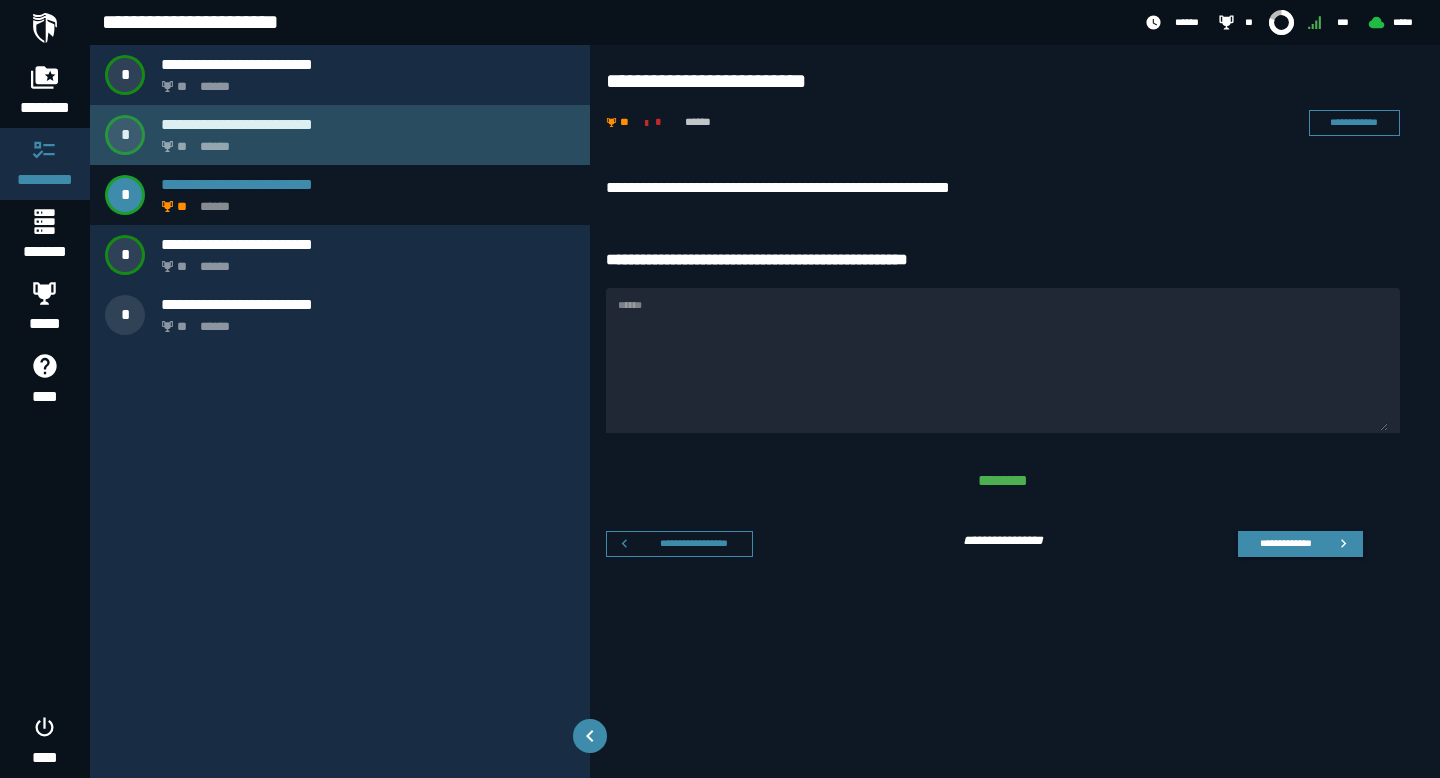 click on "** ******" at bounding box center (364, 141) 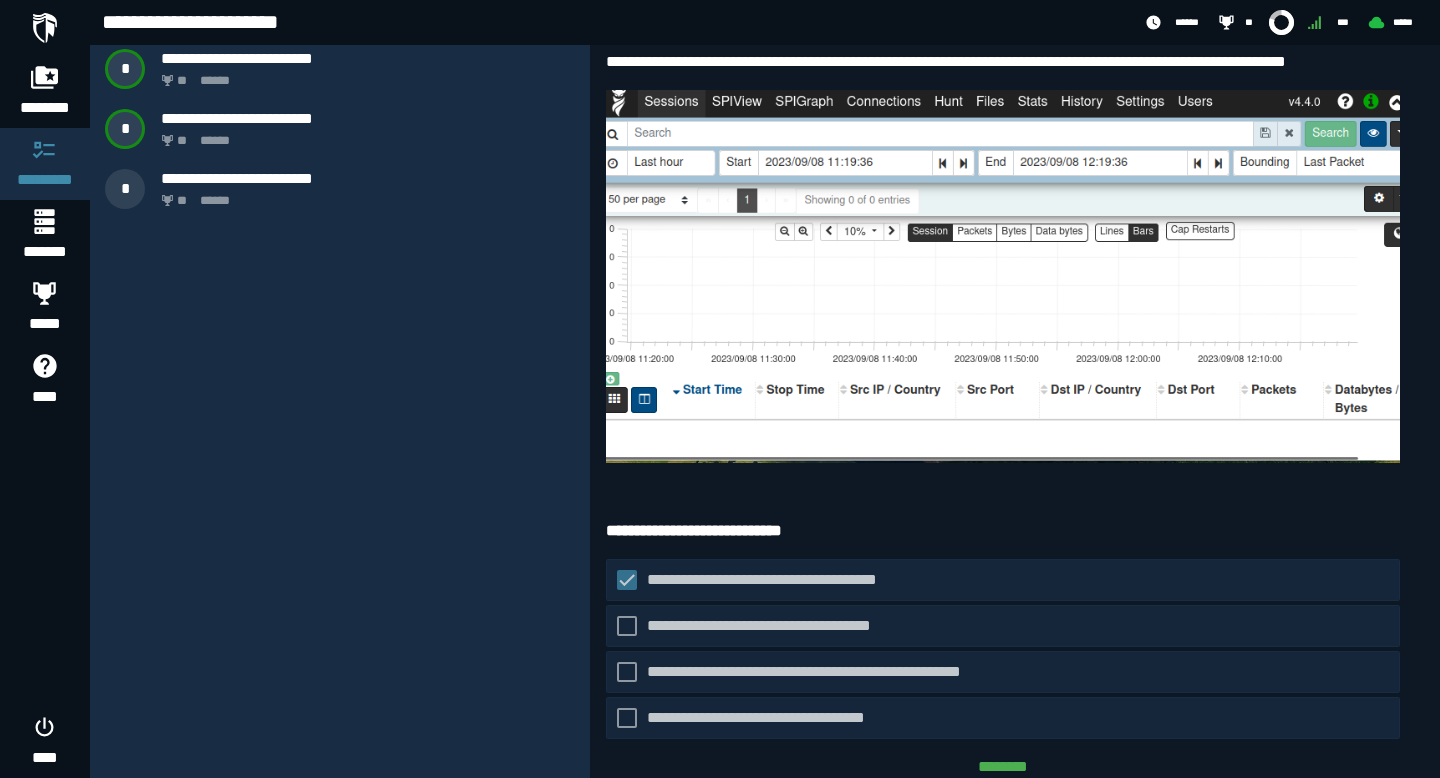 scroll, scrollTop: 129, scrollLeft: 0, axis: vertical 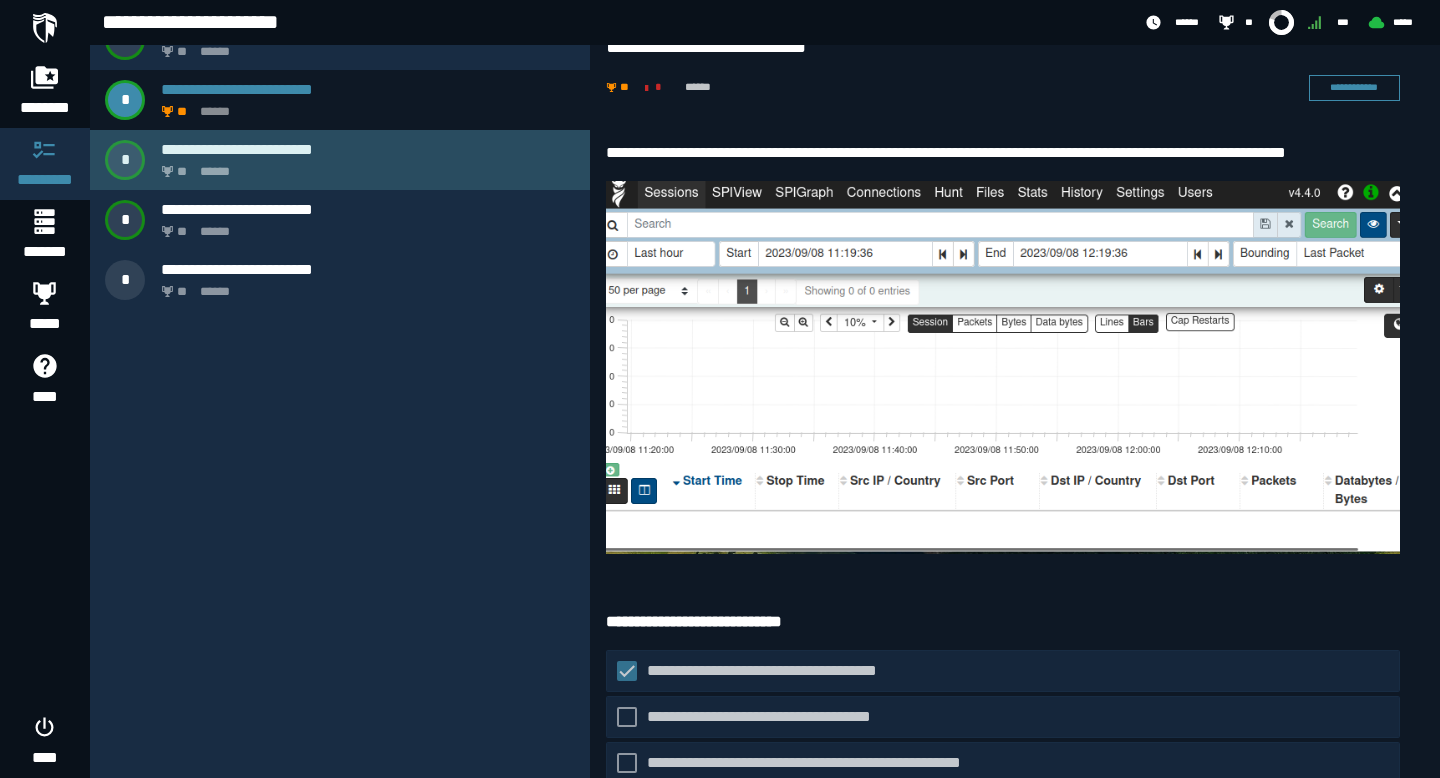 click on "** ******" at bounding box center [364, 166] 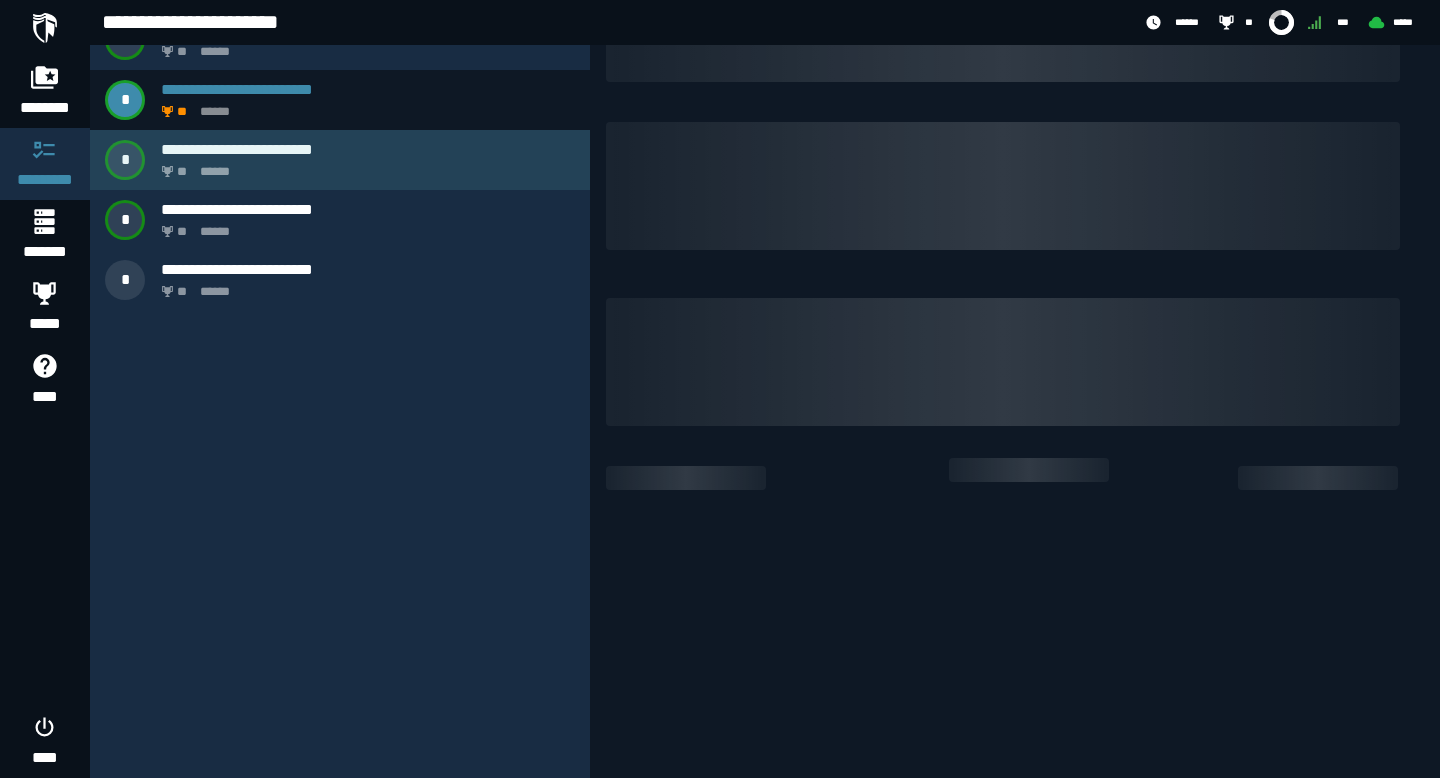 scroll, scrollTop: 0, scrollLeft: 0, axis: both 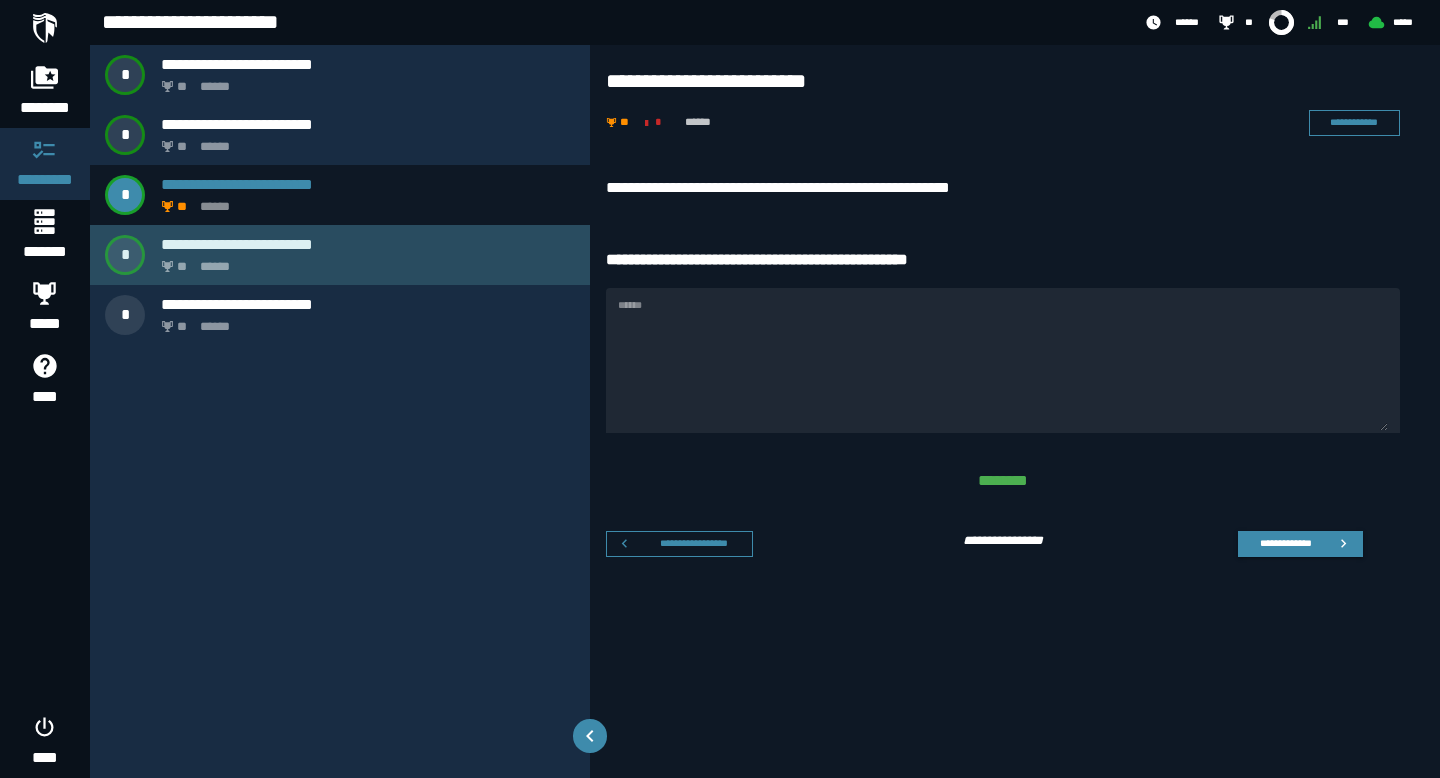click on "** ******" at bounding box center [364, 261] 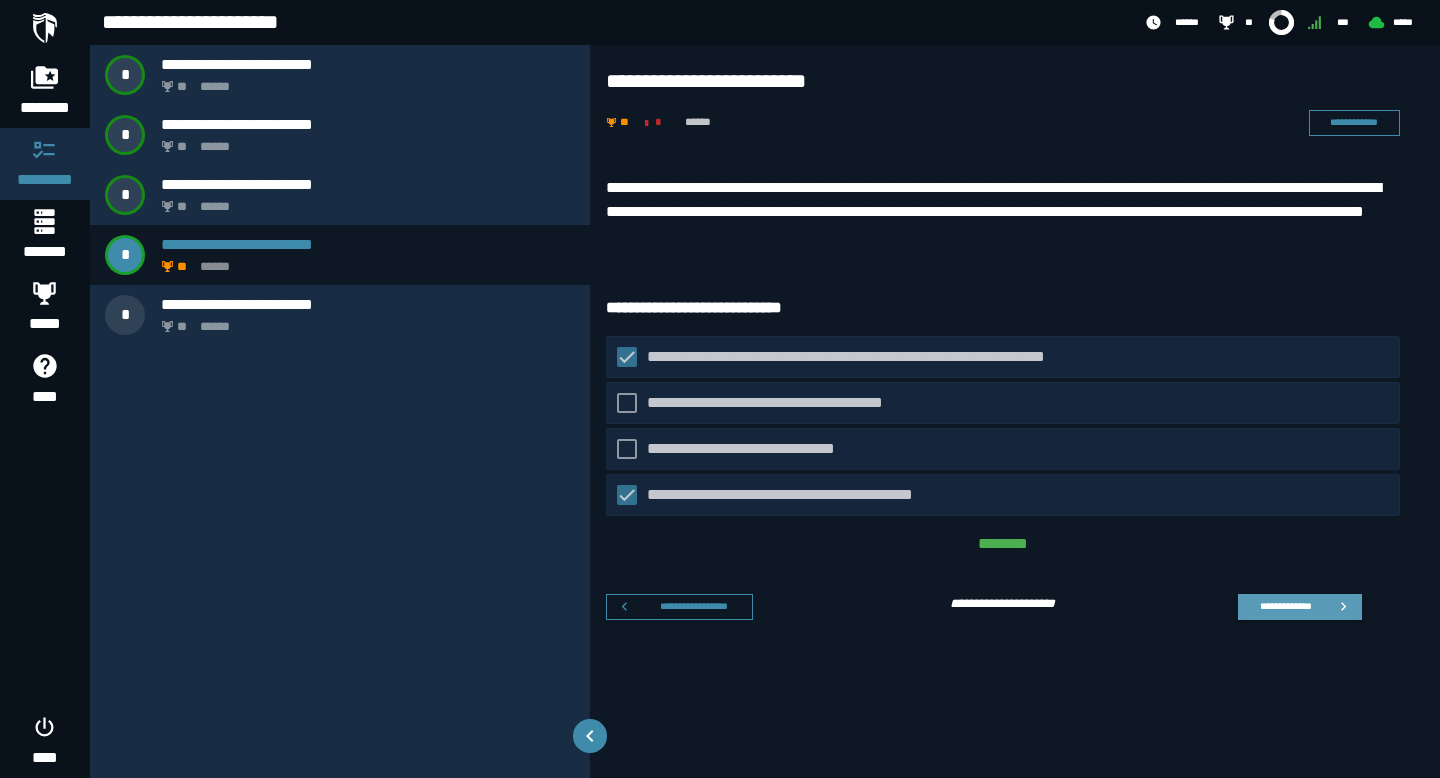 click on "**********" at bounding box center (1285, 606) 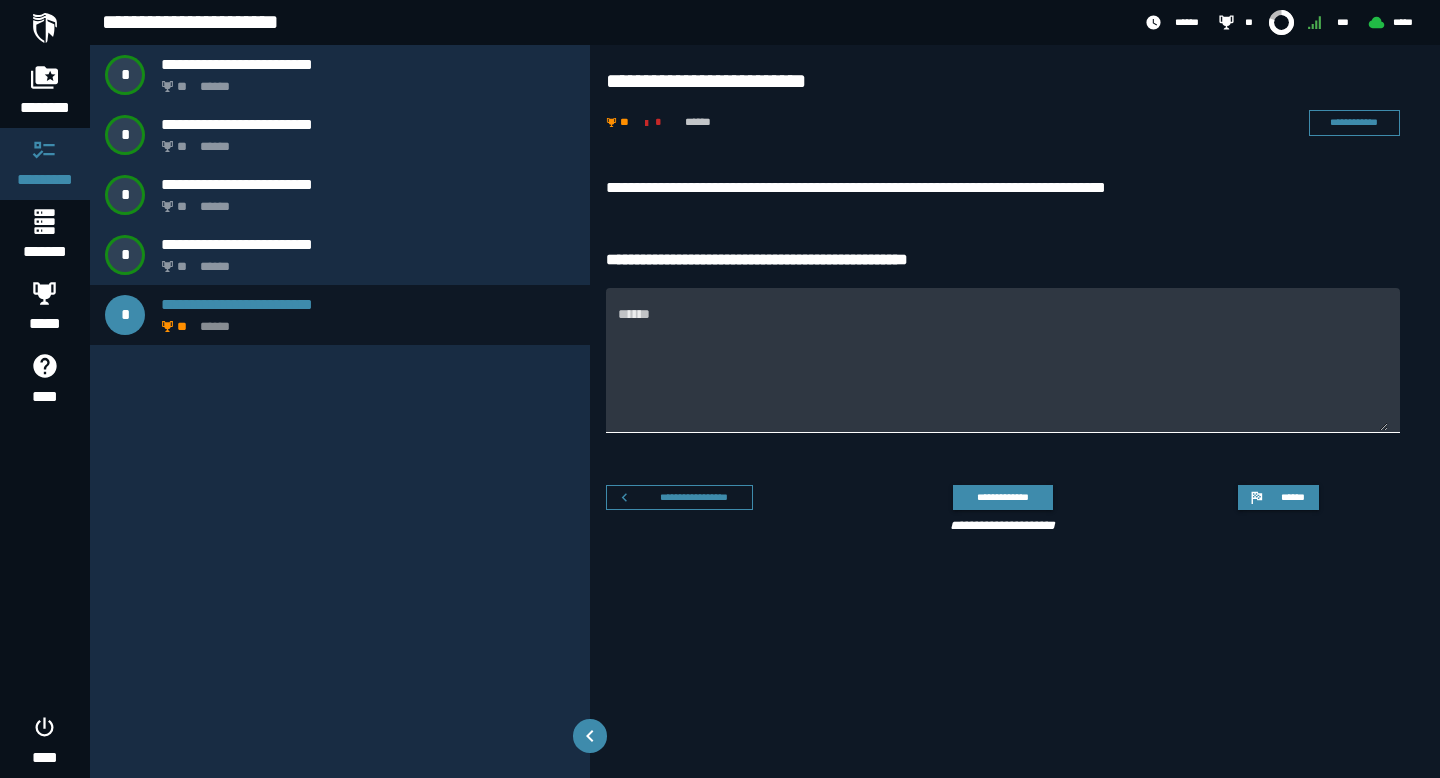 click on "******" at bounding box center (1003, 372) 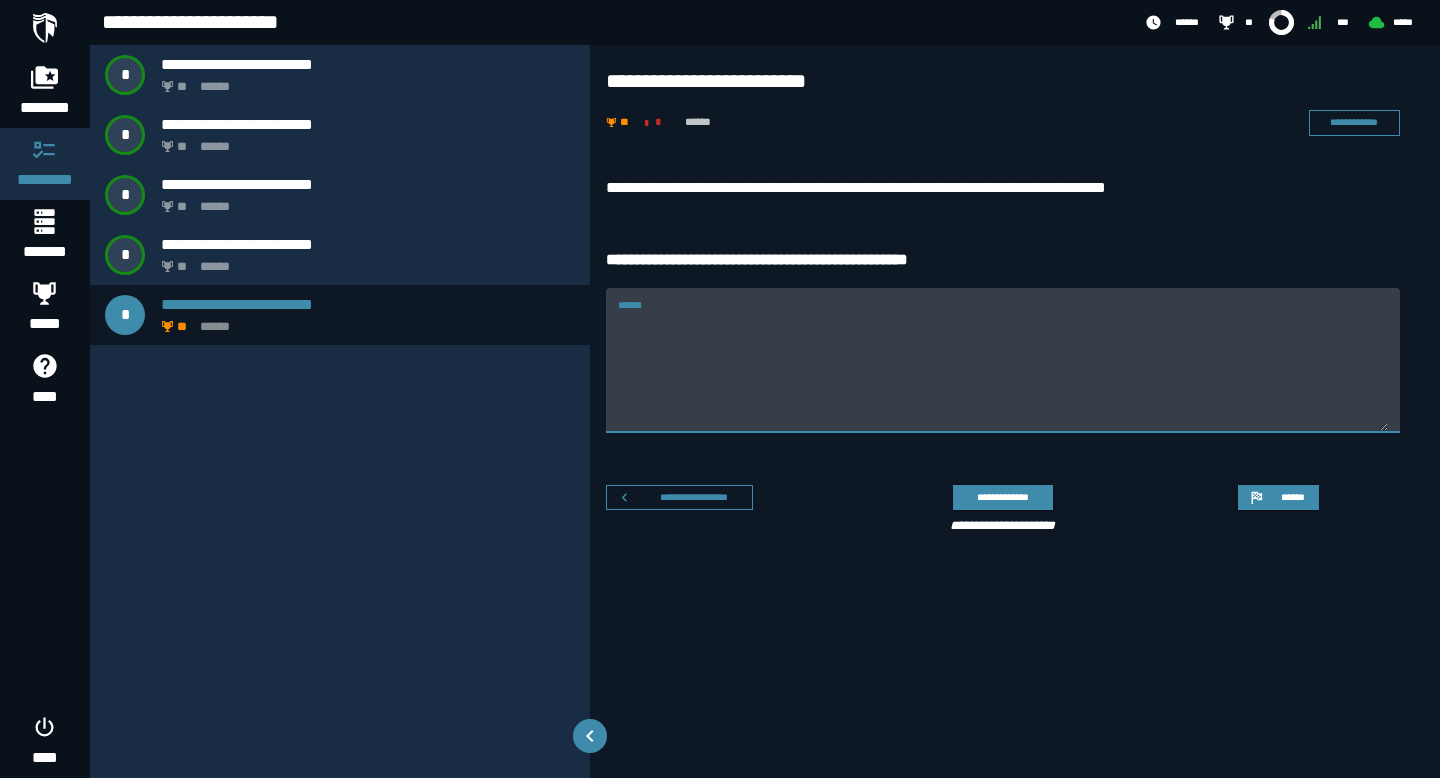paste on "**********" 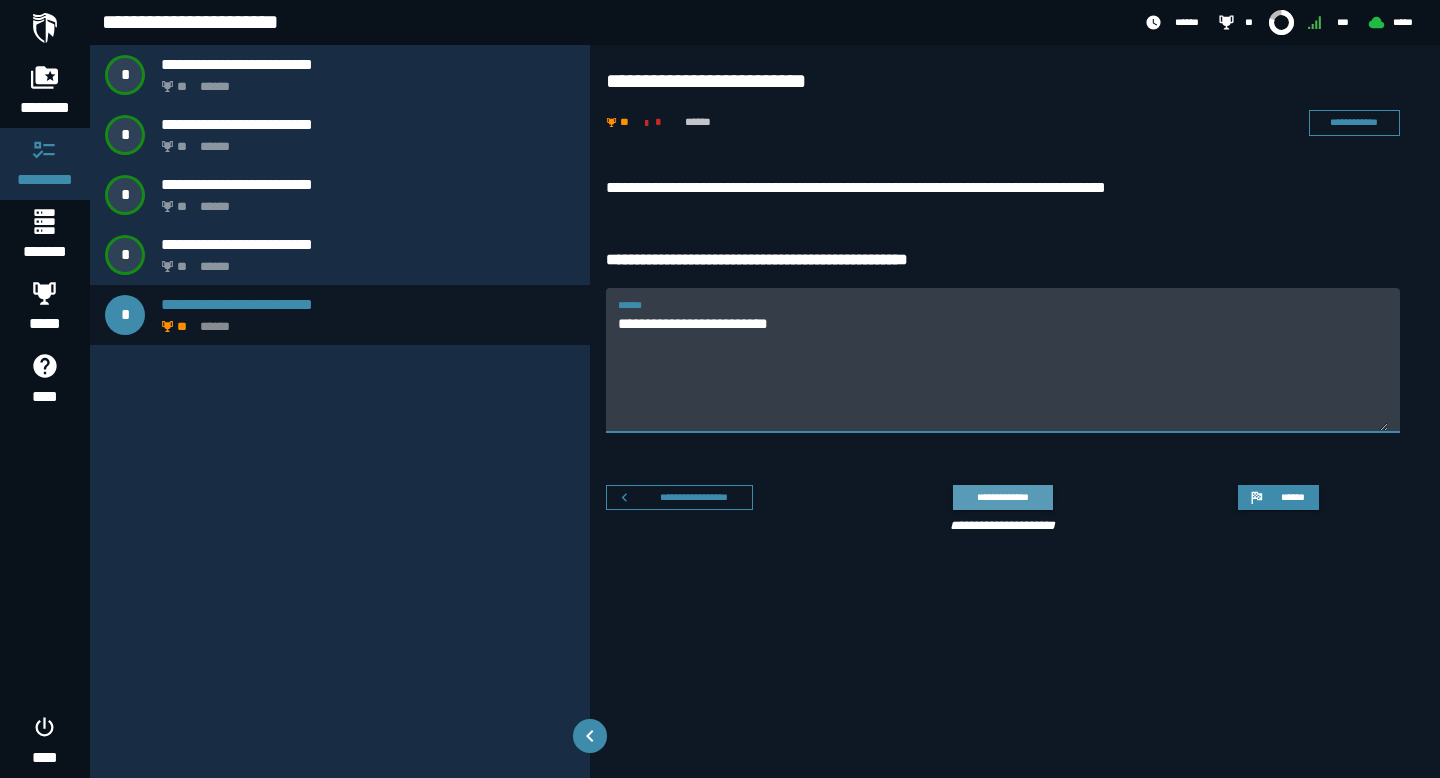type on "**********" 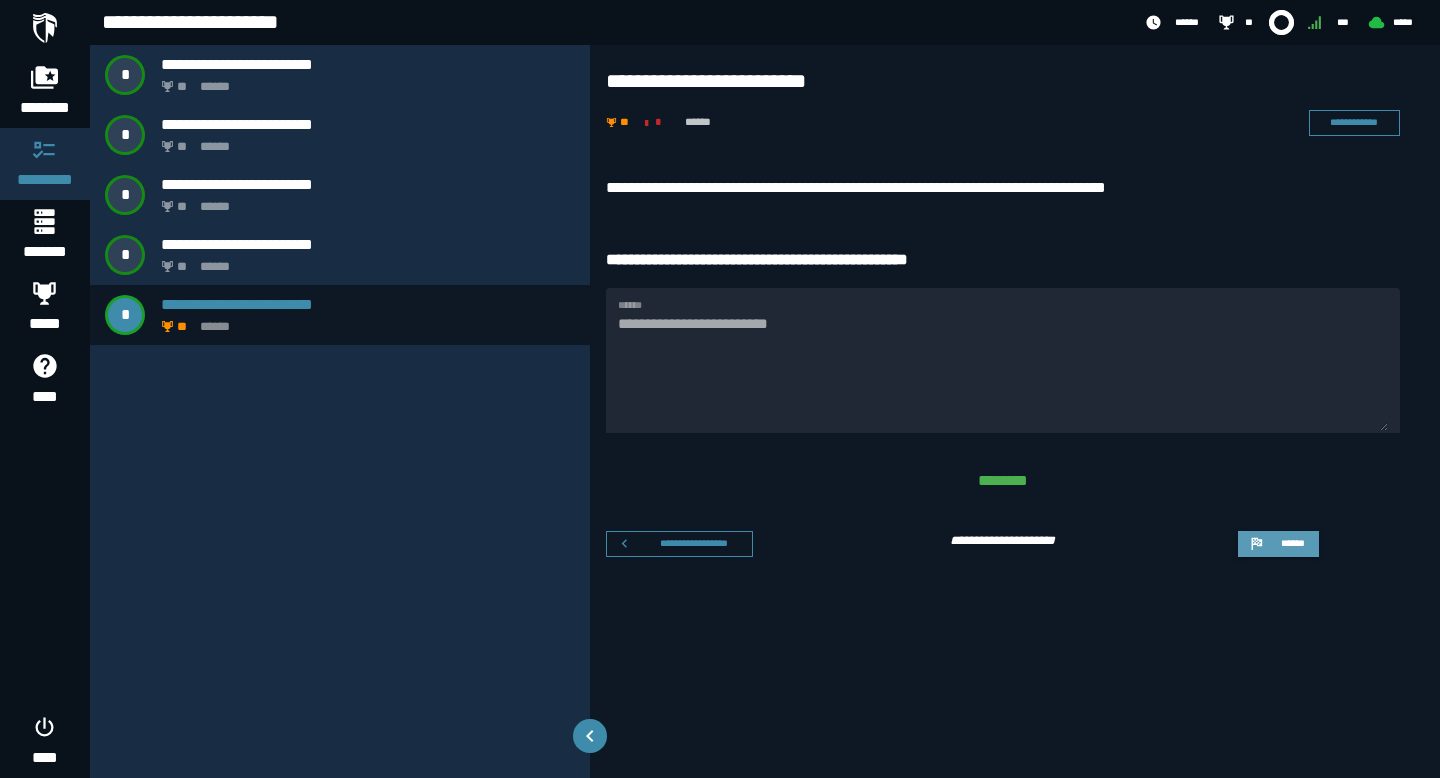 click on "******" at bounding box center [1292, 543] 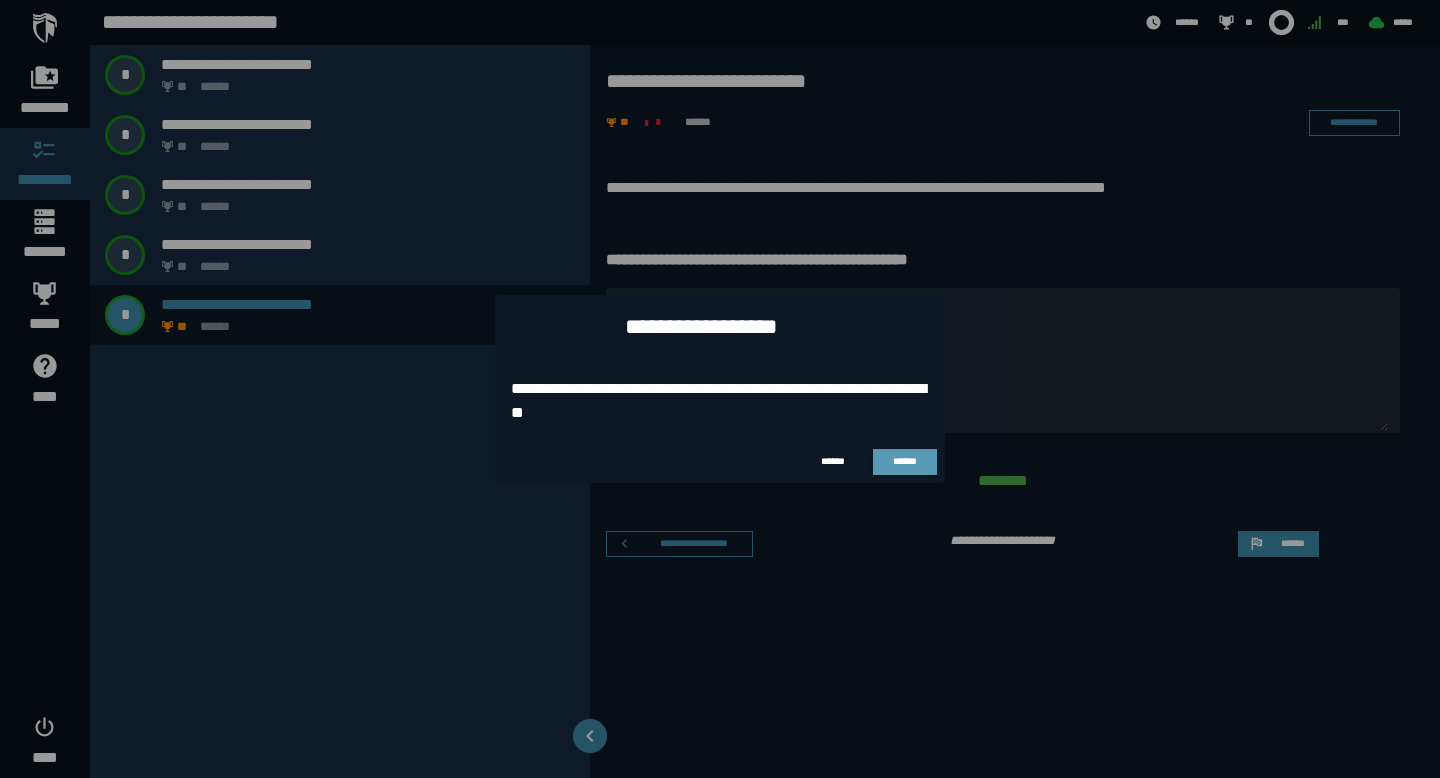 click on "******" at bounding box center [905, 461] 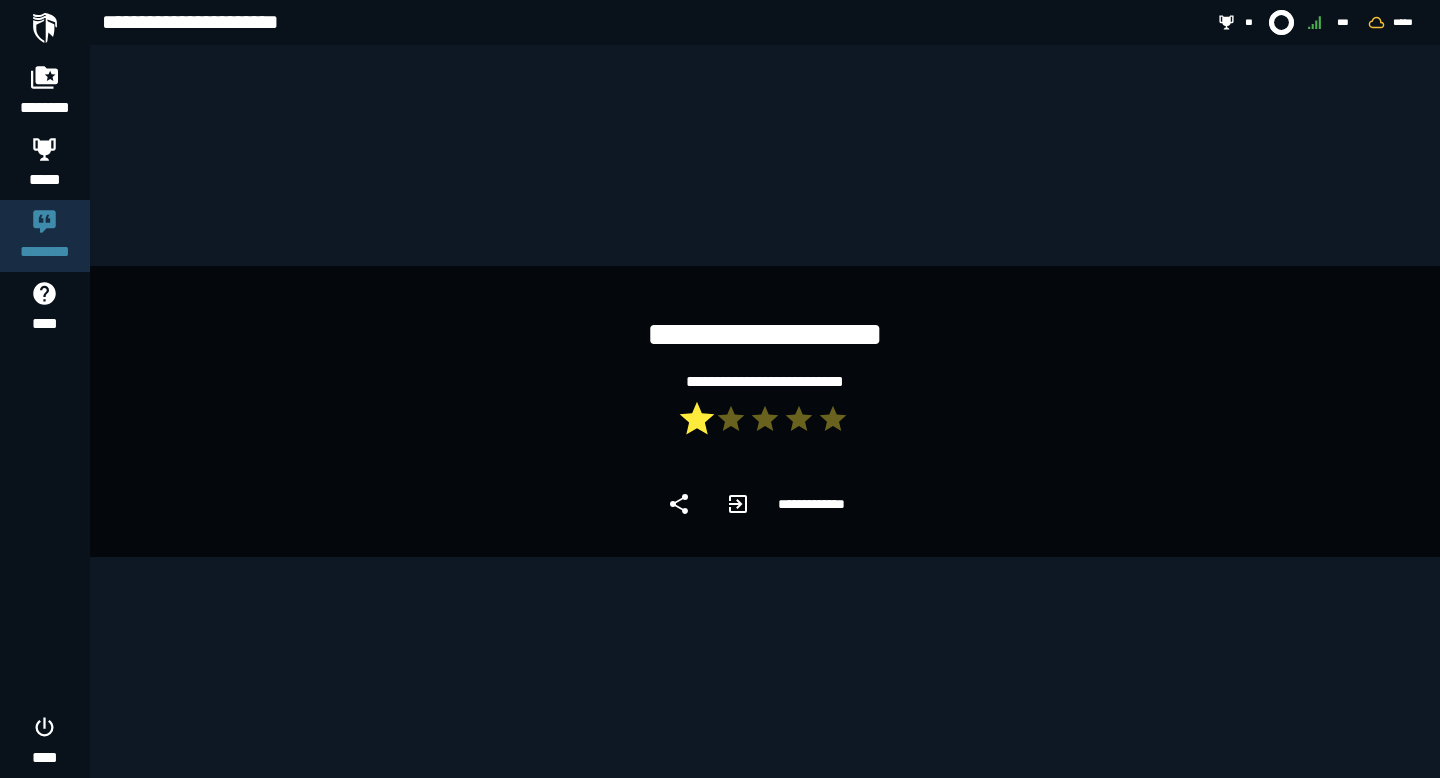 click 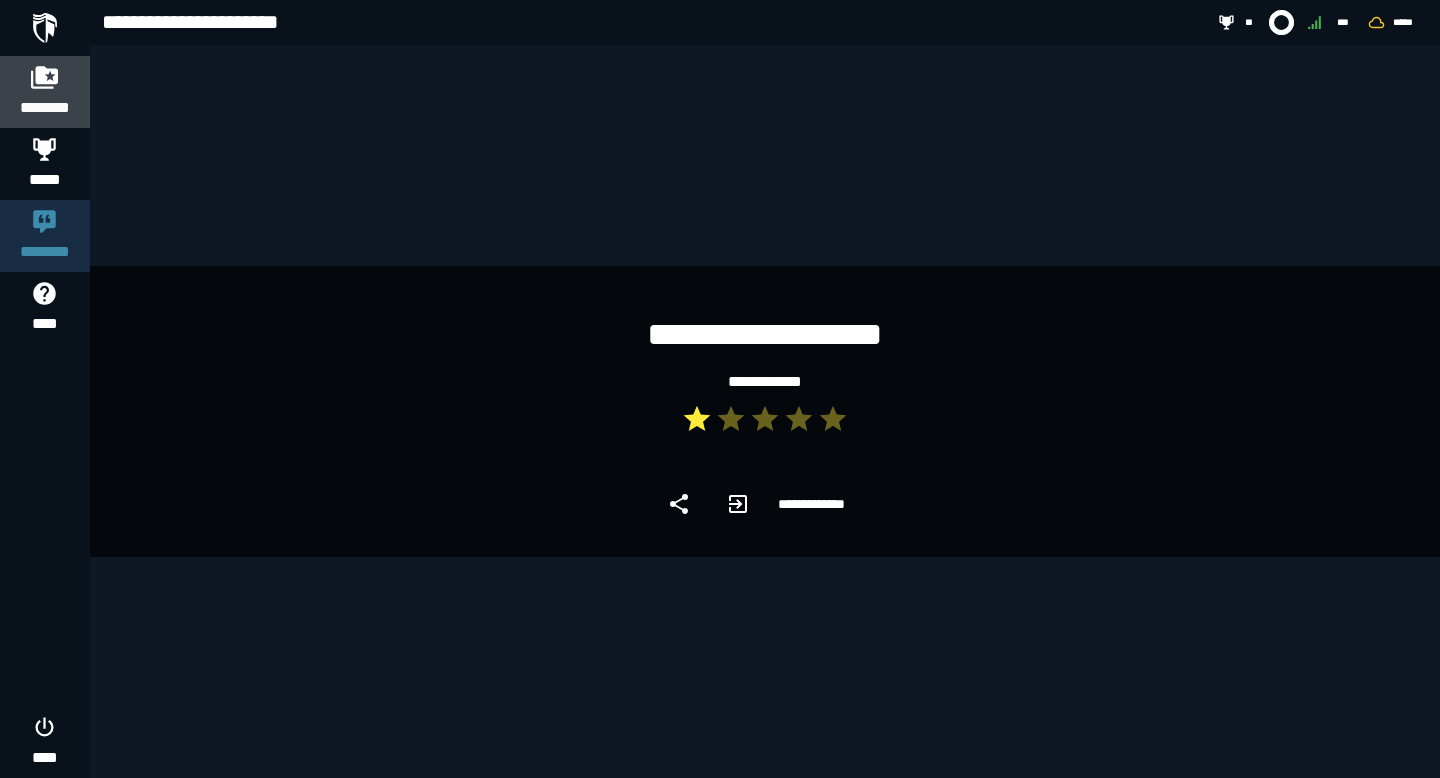 click at bounding box center [45, 77] 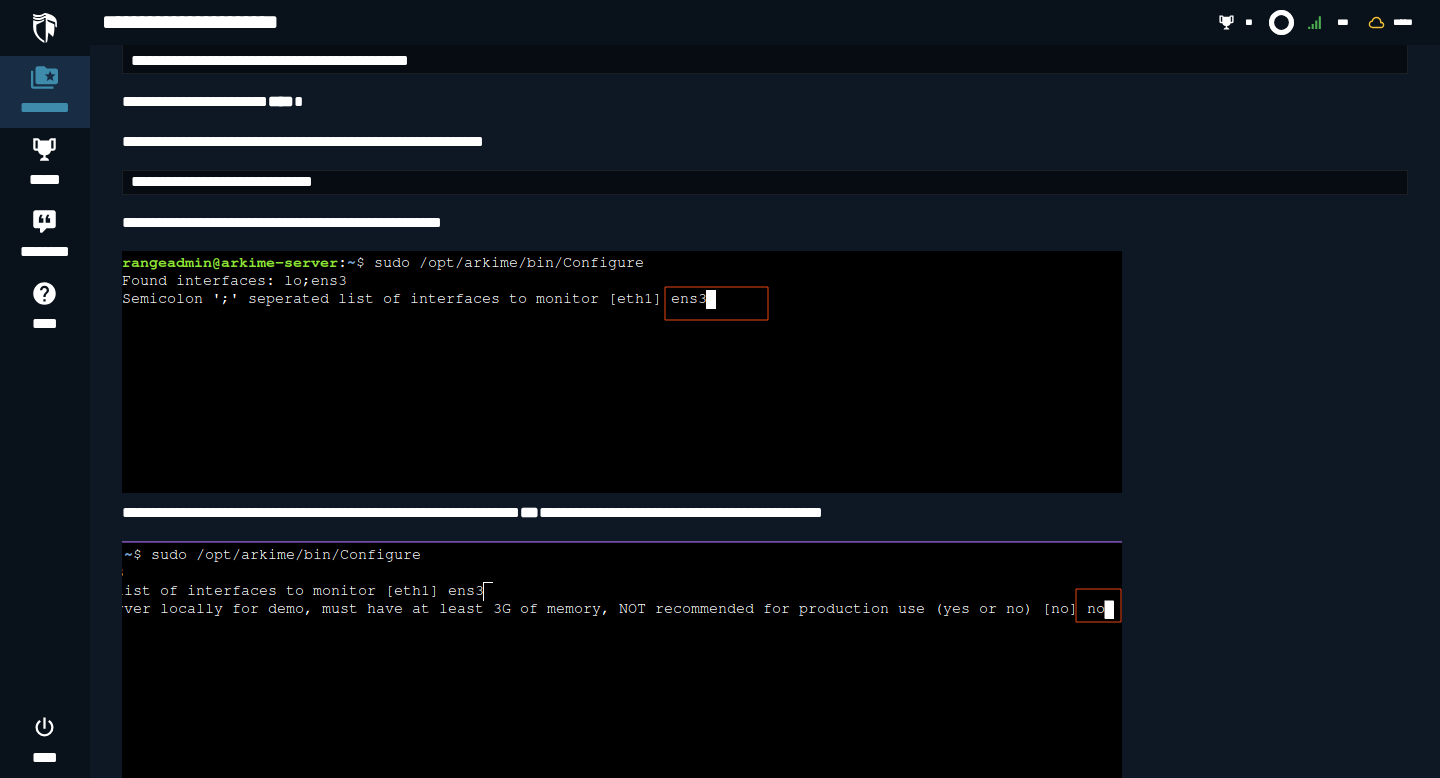scroll, scrollTop: 3637, scrollLeft: 0, axis: vertical 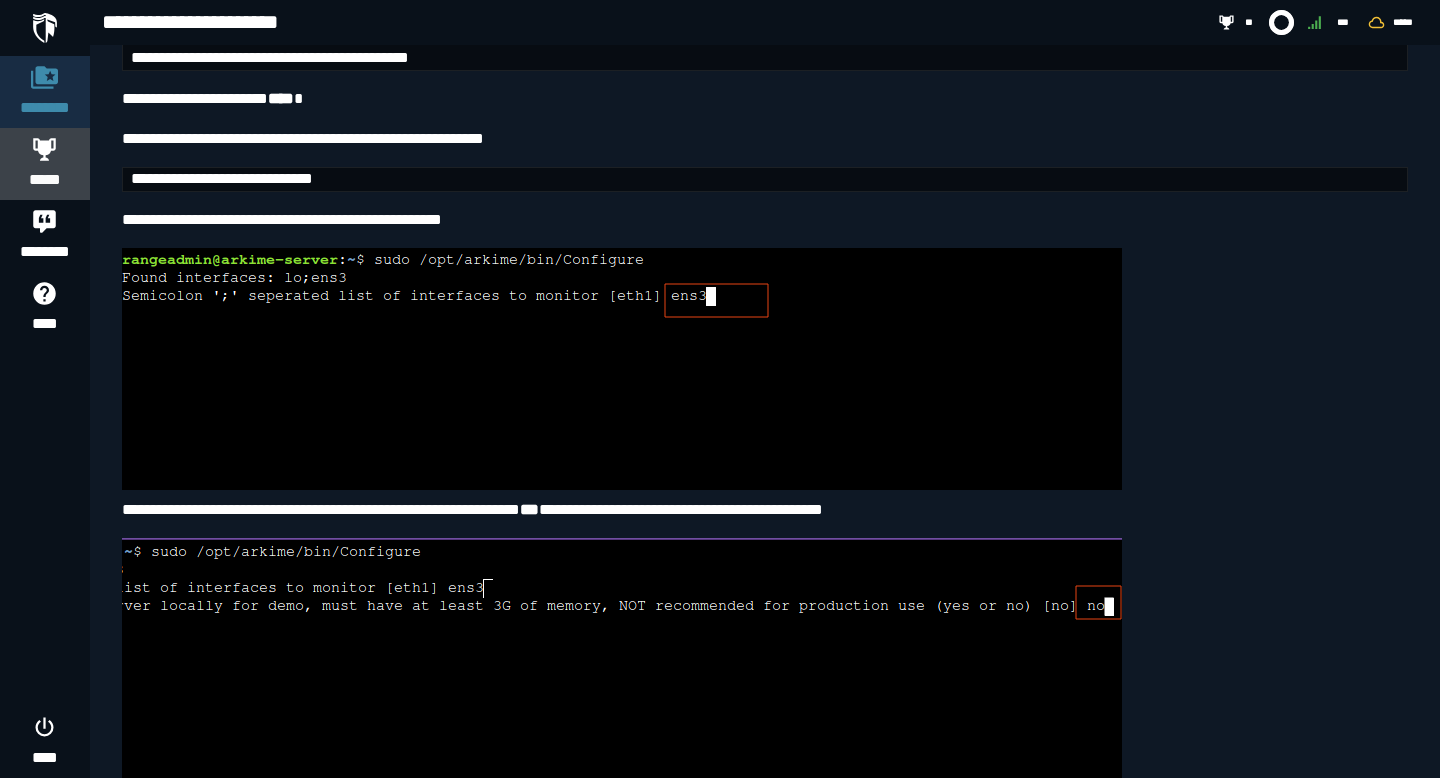 click on "*****" at bounding box center [45, 164] 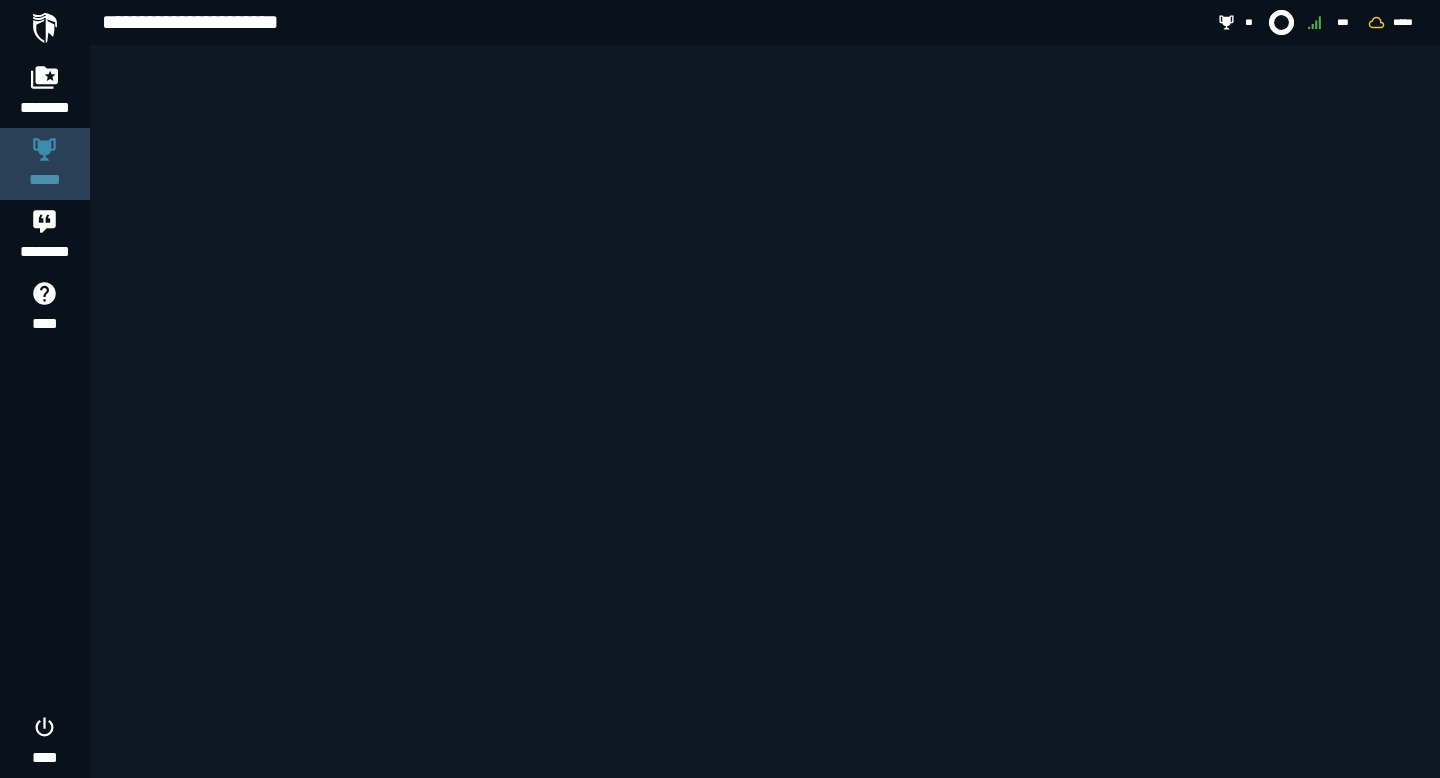 scroll, scrollTop: 0, scrollLeft: 0, axis: both 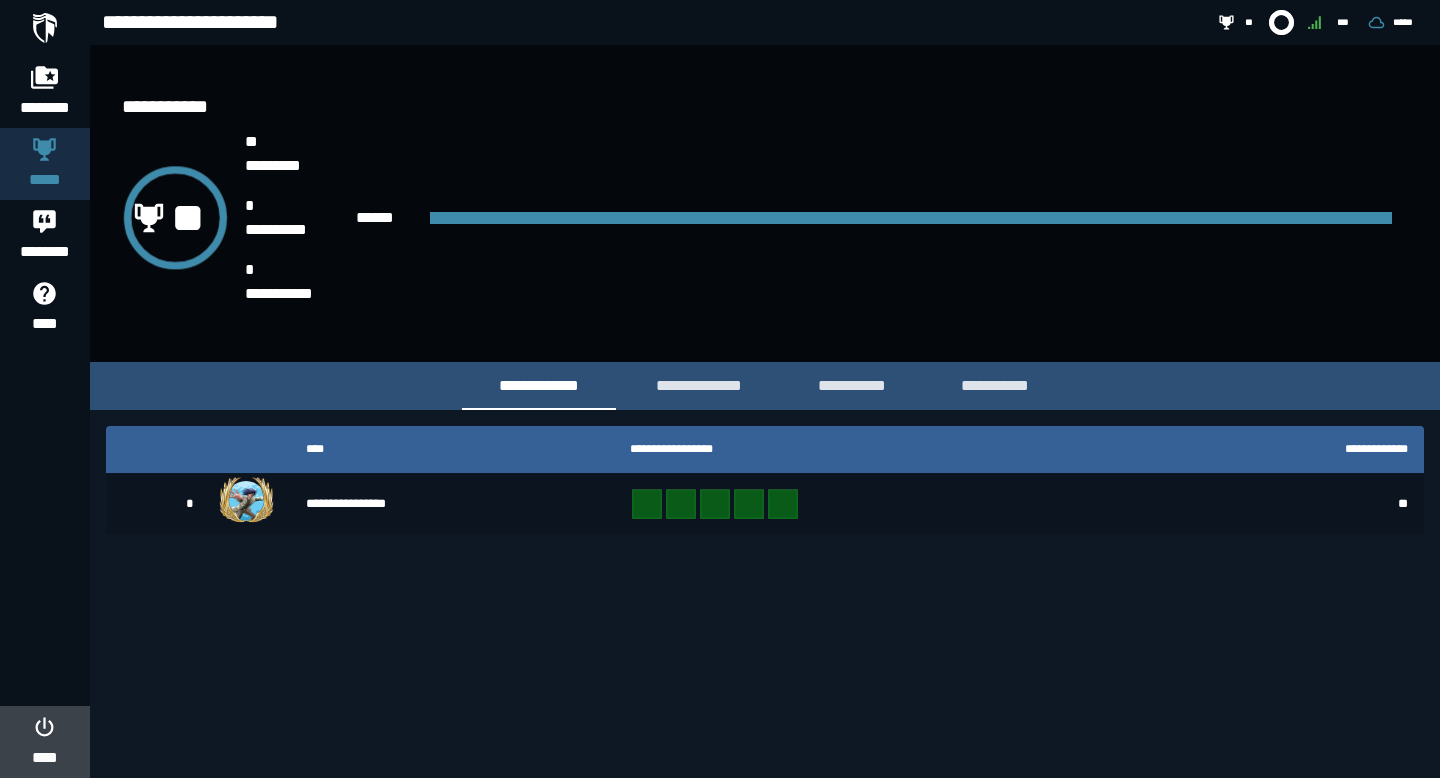 click 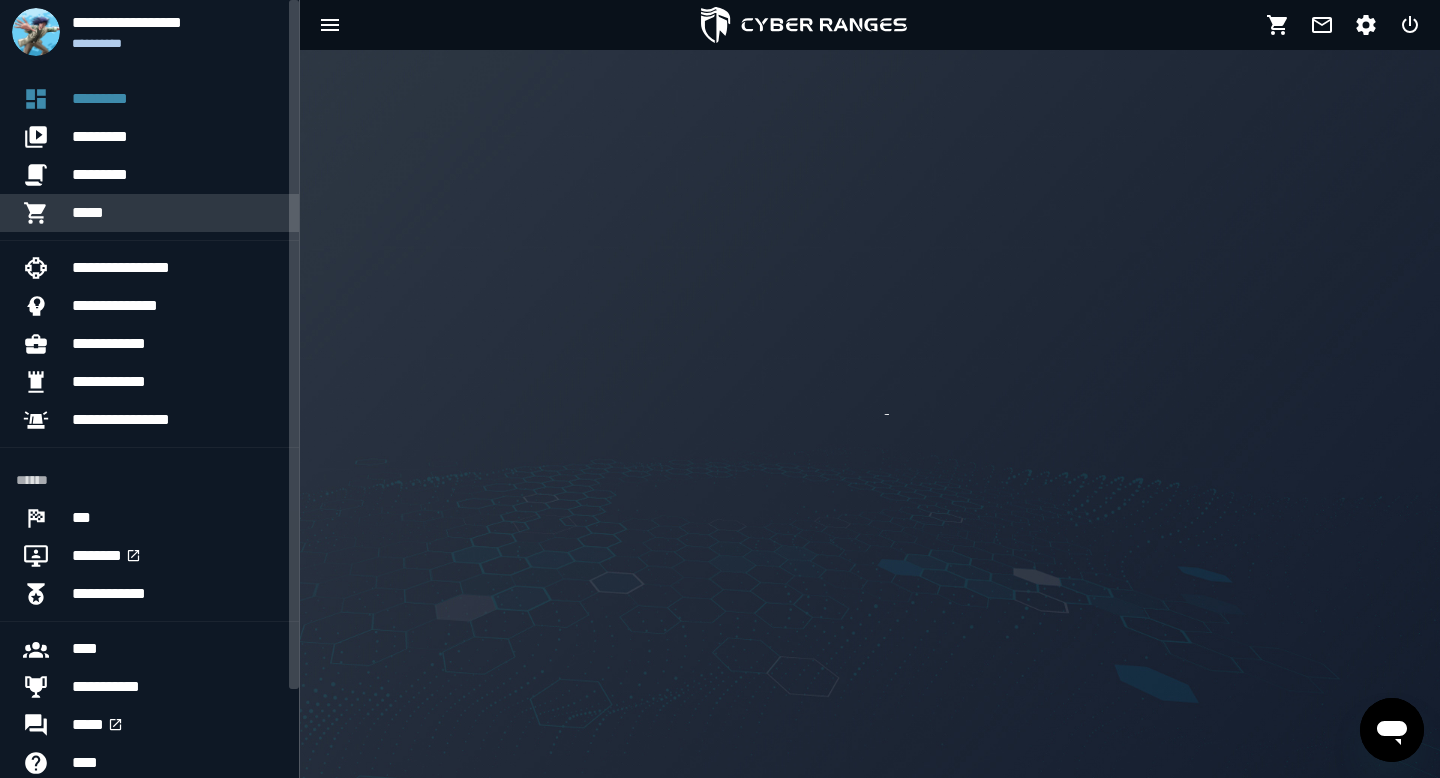 scroll, scrollTop: 0, scrollLeft: 0, axis: both 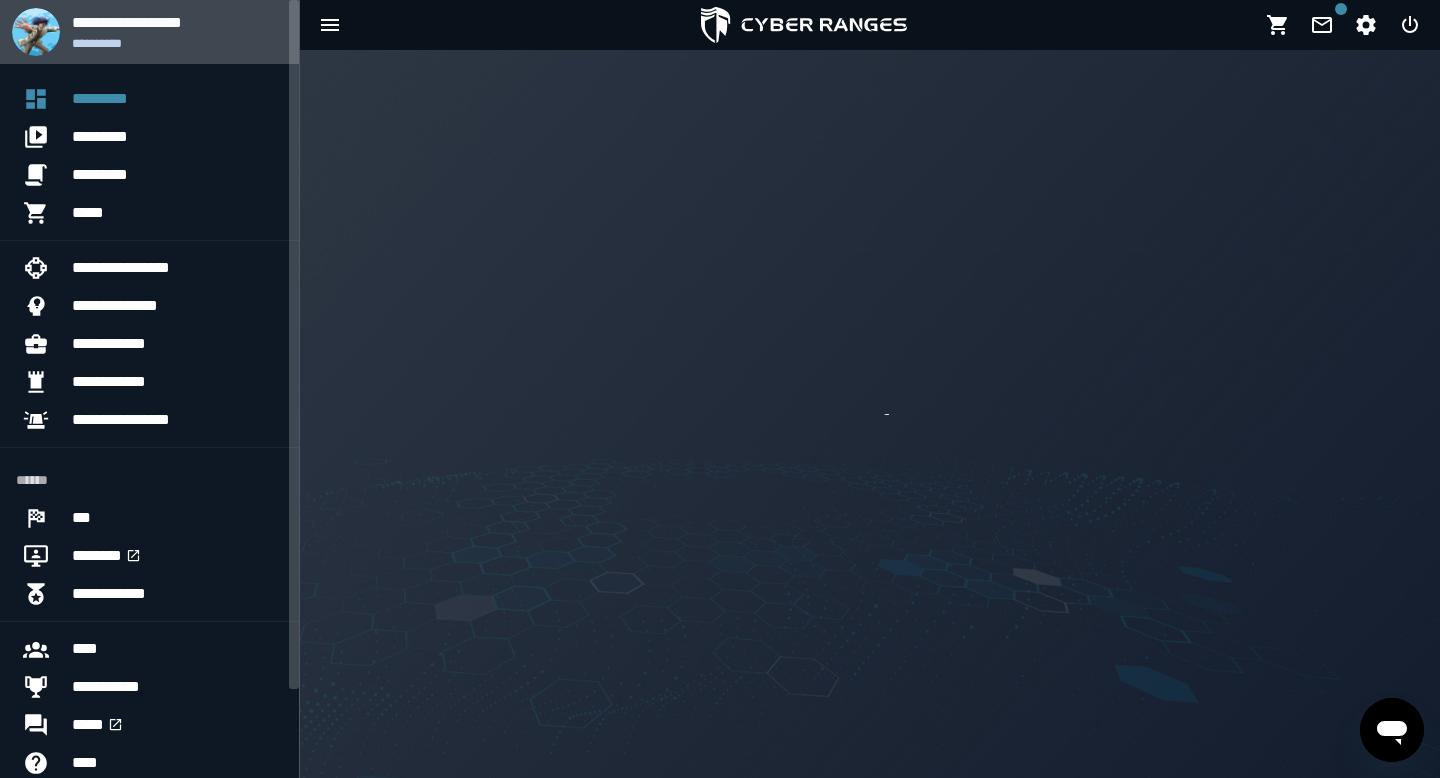 click on "**********" at bounding box center [177, 22] 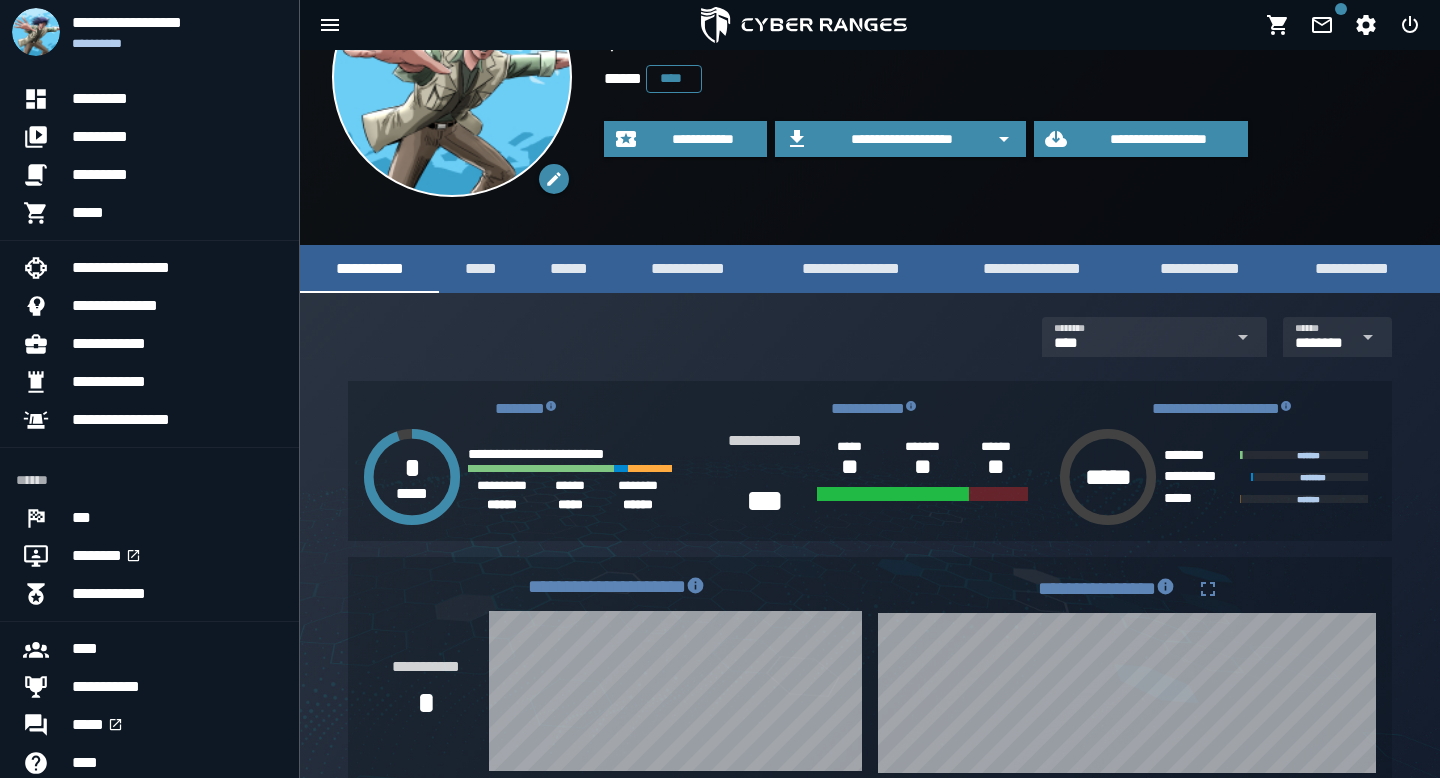 scroll, scrollTop: 191, scrollLeft: 0, axis: vertical 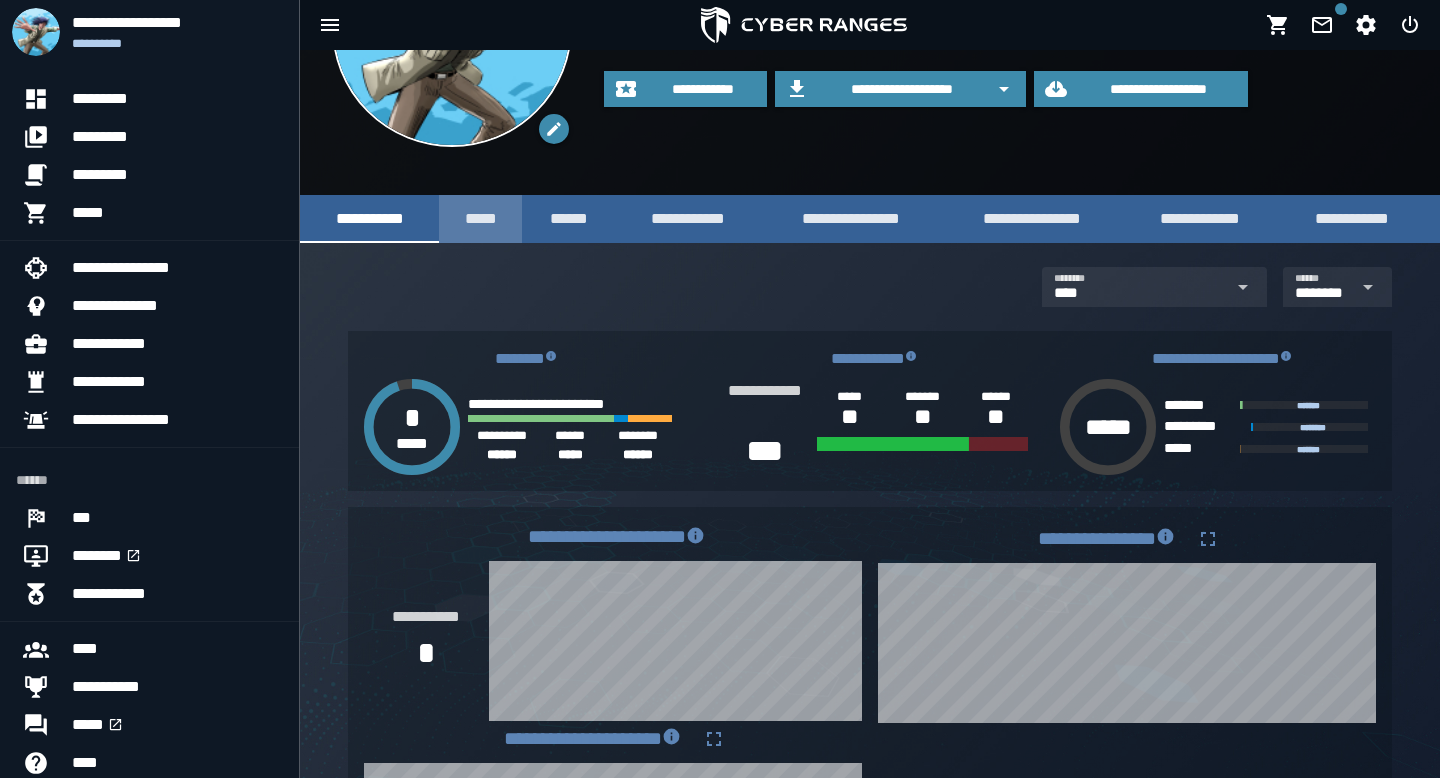 click on "*****" at bounding box center [480, 218] 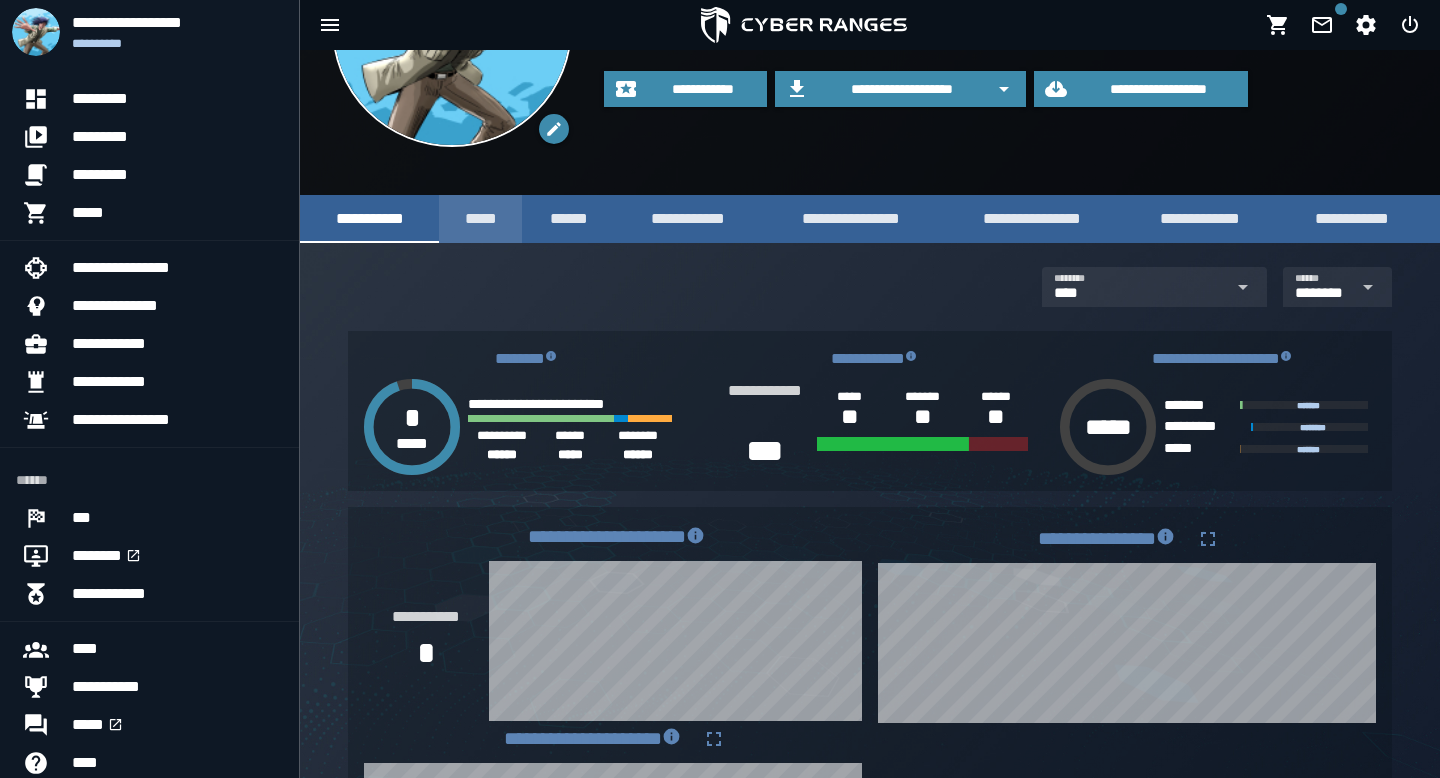 scroll, scrollTop: 0, scrollLeft: 0, axis: both 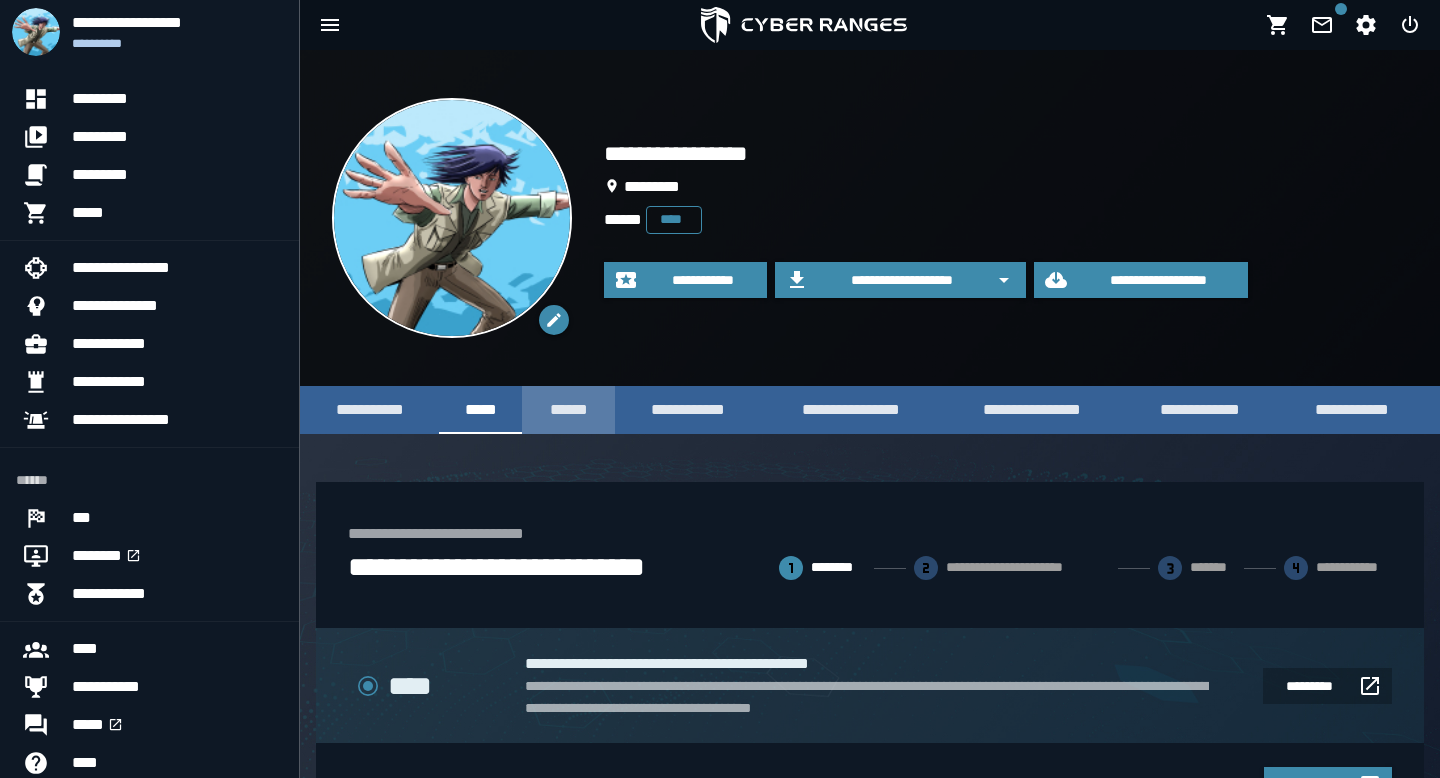 click on "******" 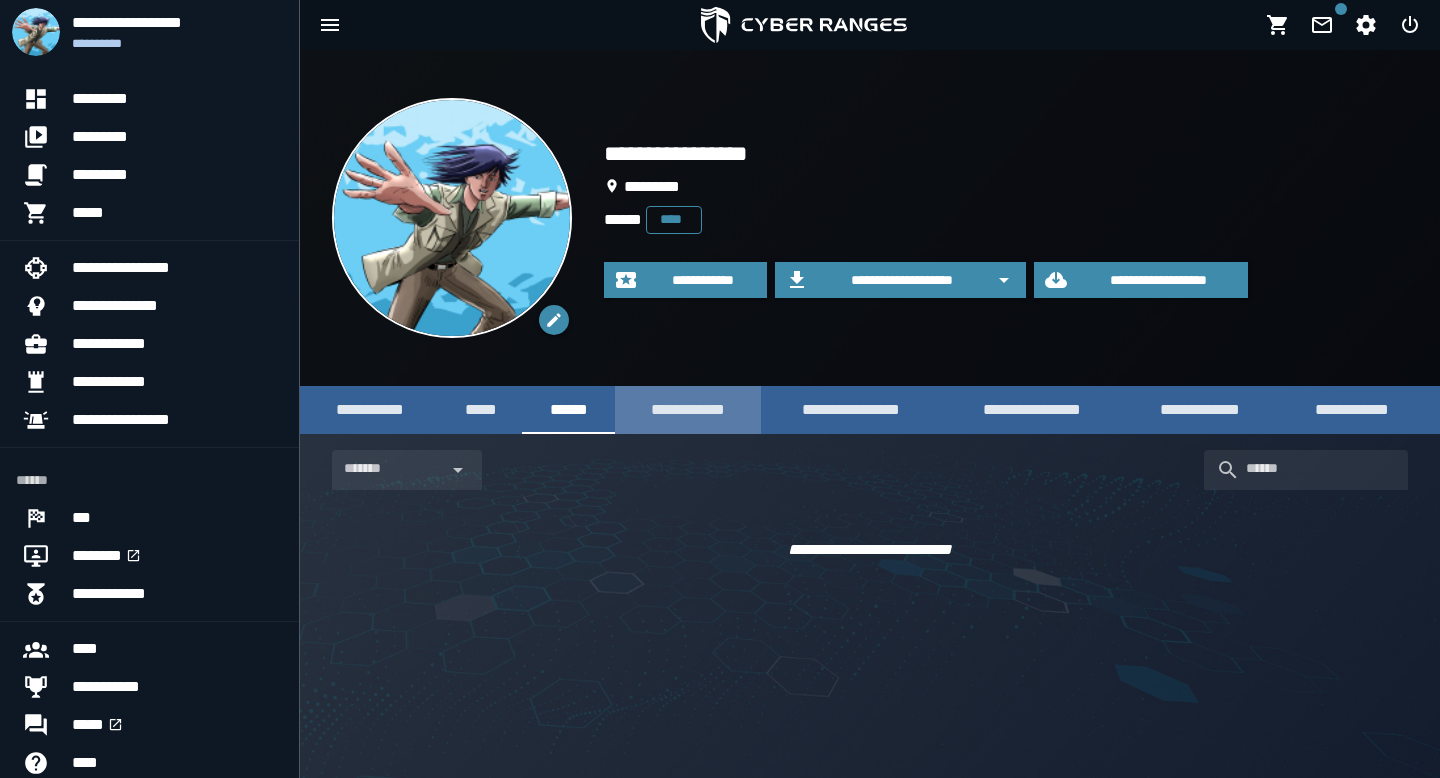 click on "**********" at bounding box center (688, 409) 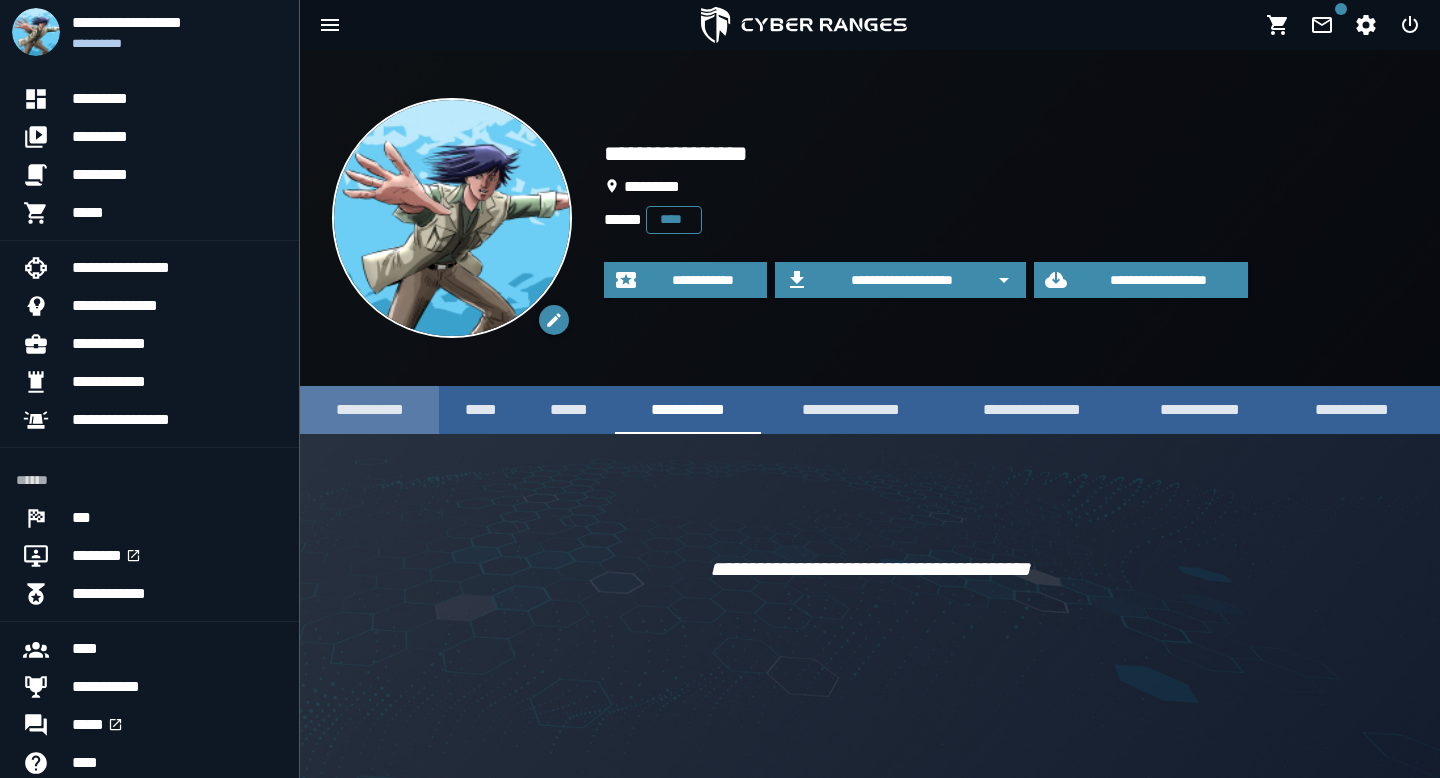 click on "**********" at bounding box center (369, 409) 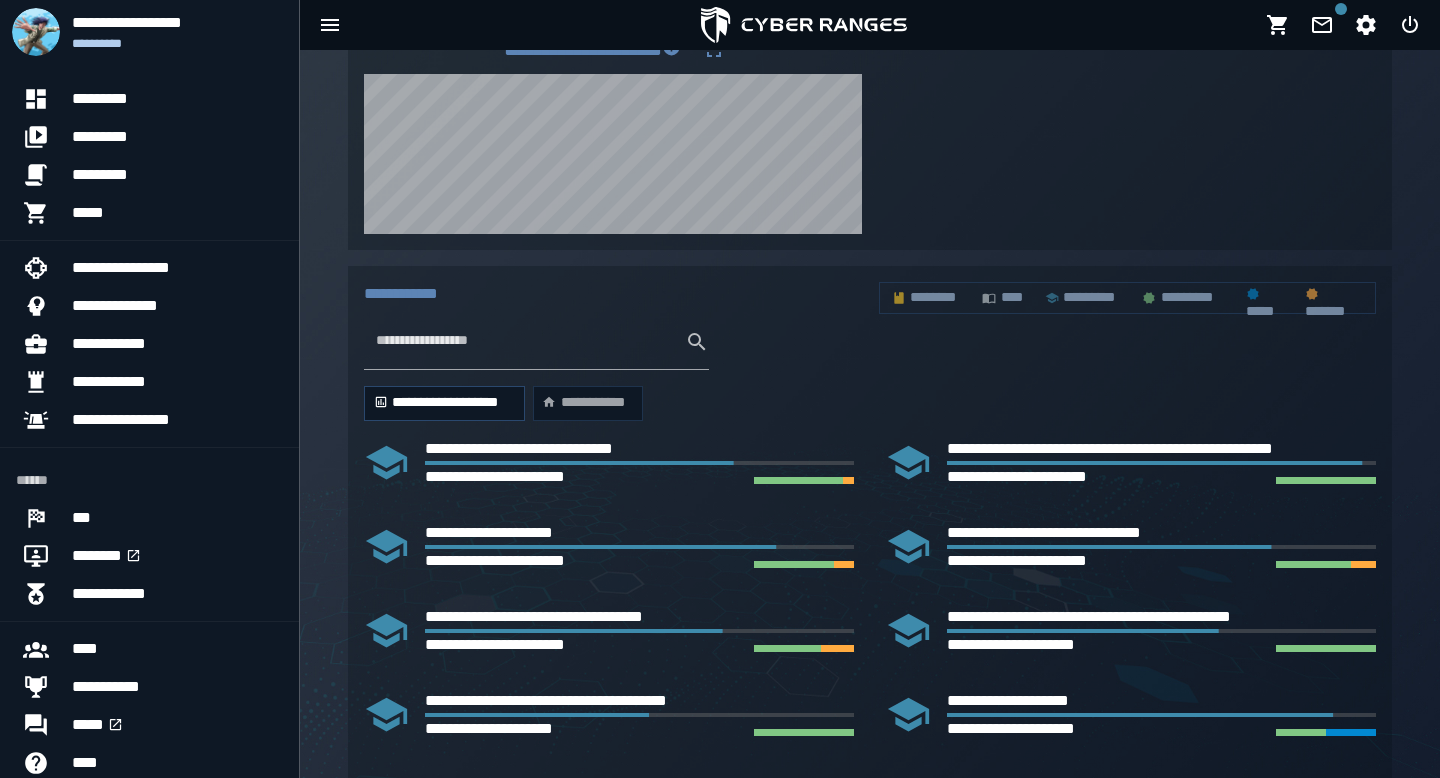 scroll, scrollTop: 974, scrollLeft: 0, axis: vertical 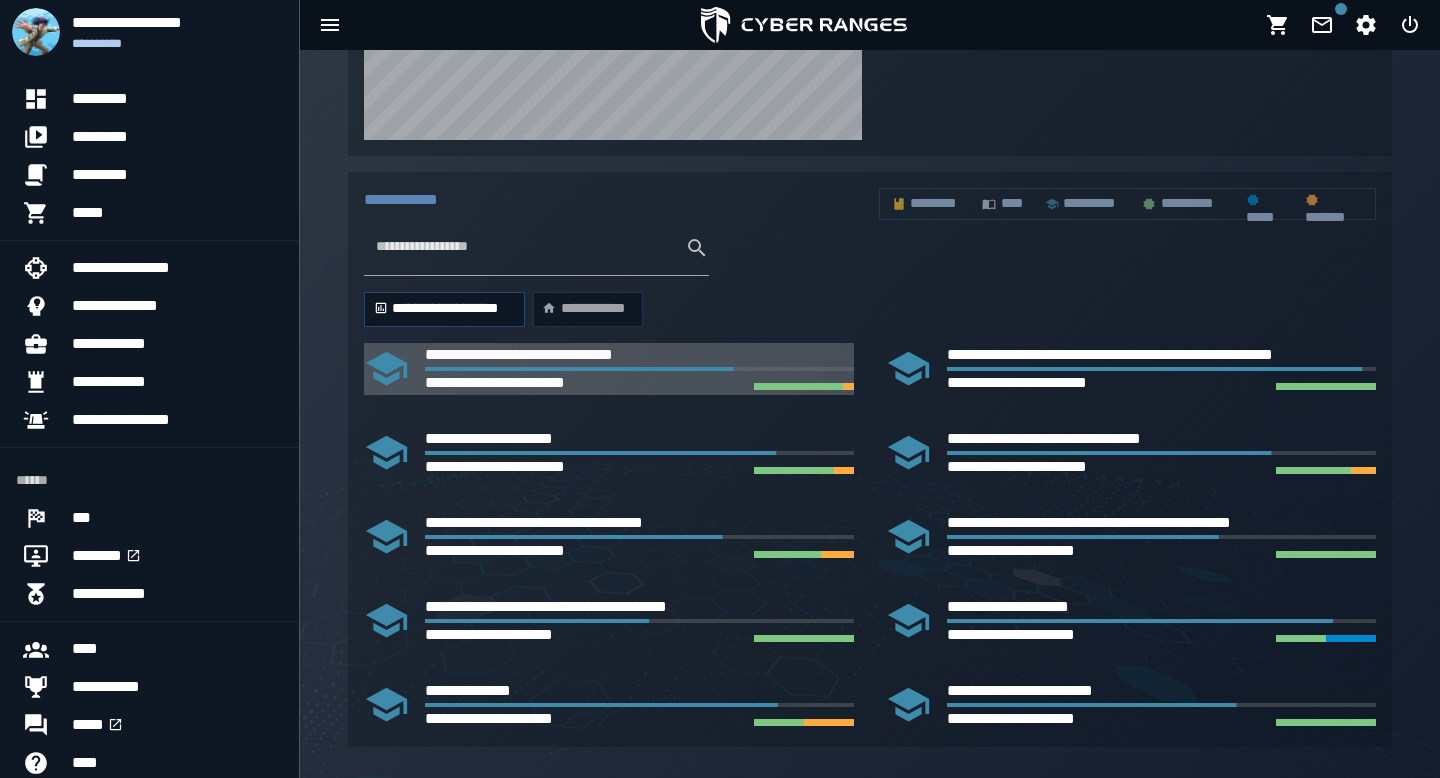 click on "**********" 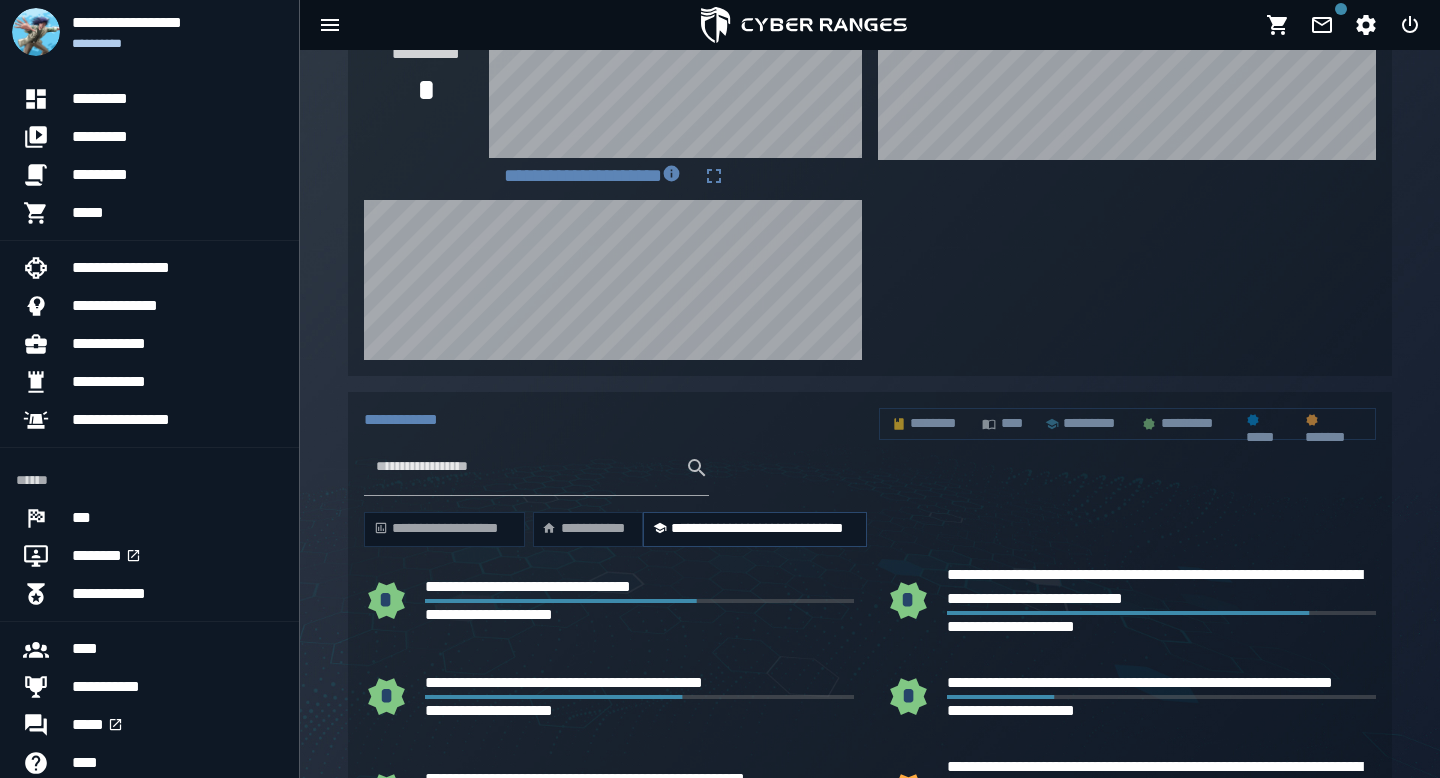 scroll, scrollTop: 905, scrollLeft: 0, axis: vertical 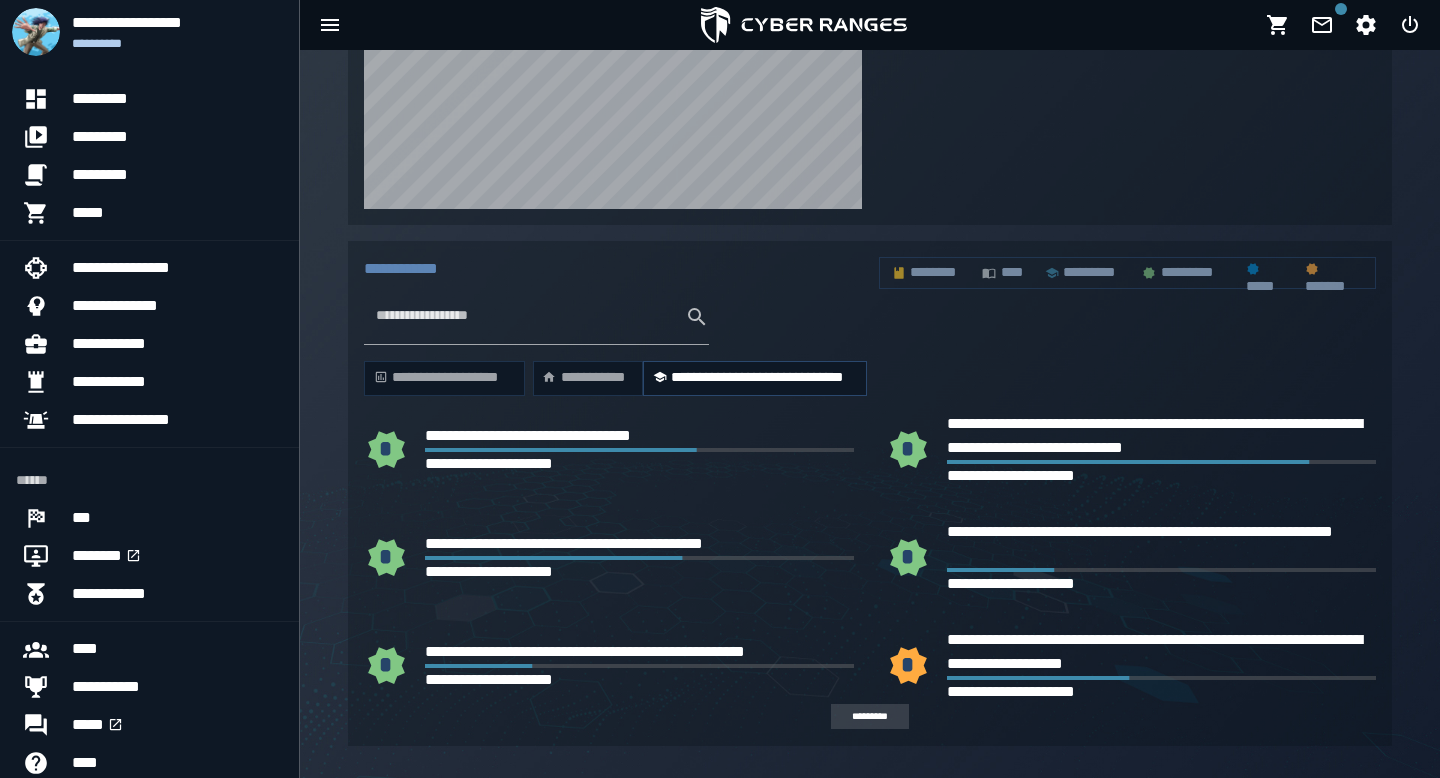 click on "*********" at bounding box center [870, 716] 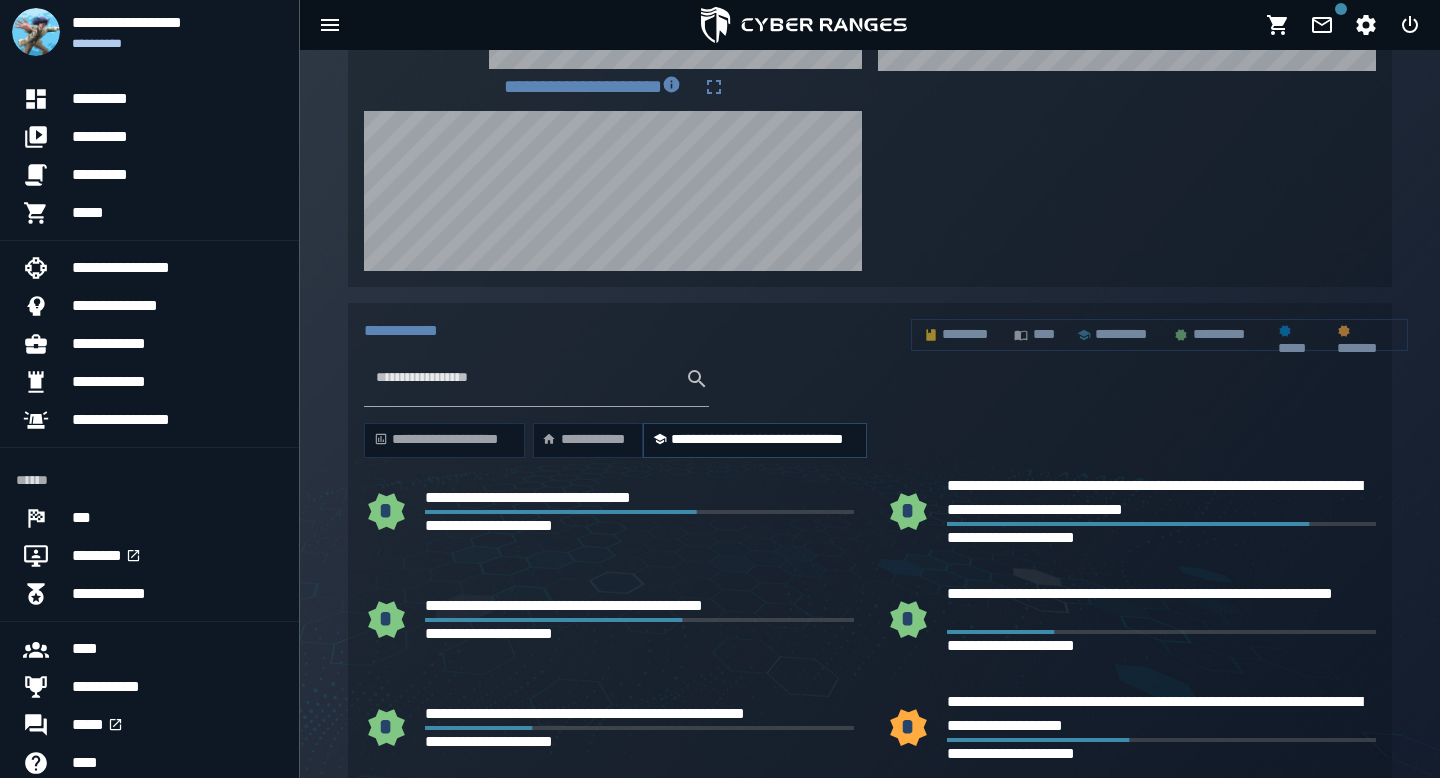 scroll, scrollTop: 827, scrollLeft: 0, axis: vertical 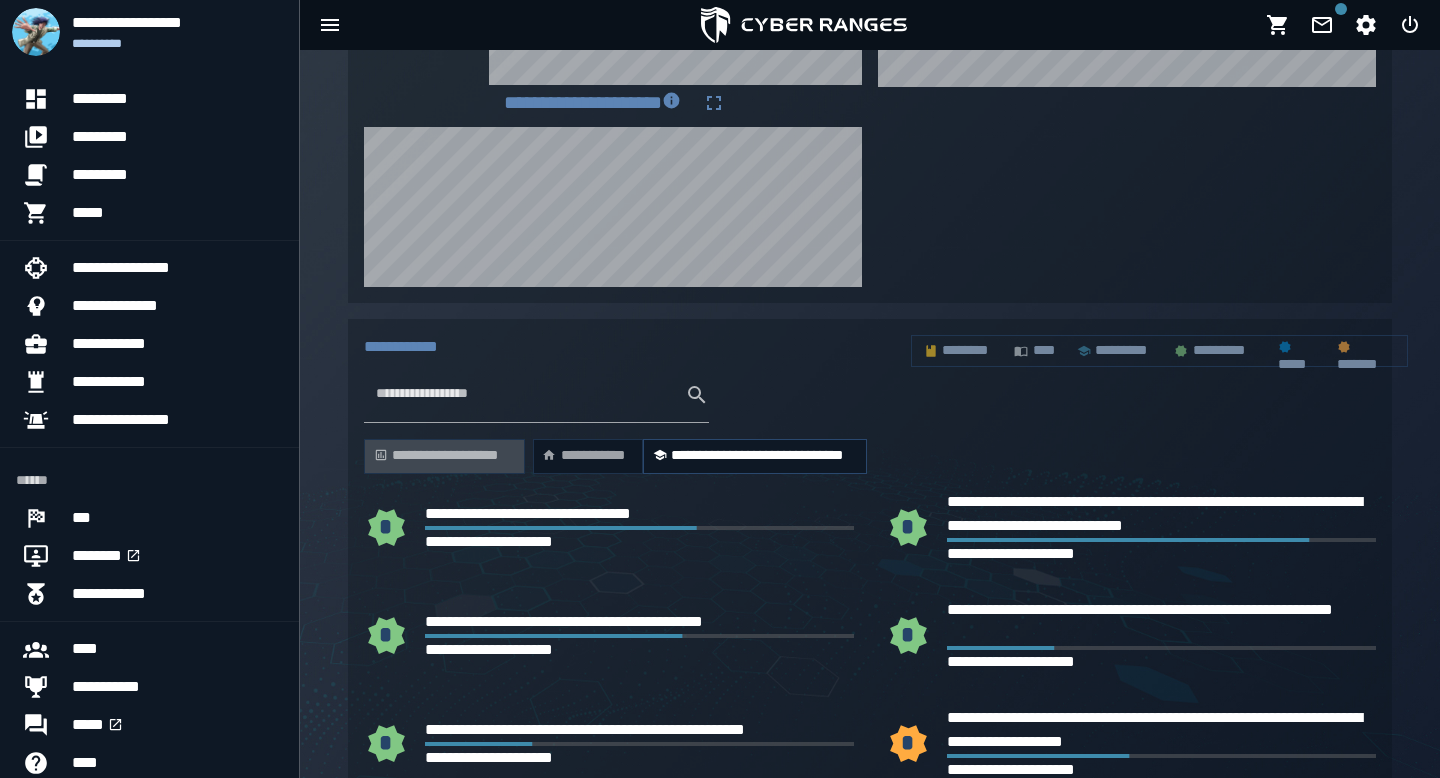 click on "**********" at bounding box center (444, 456) 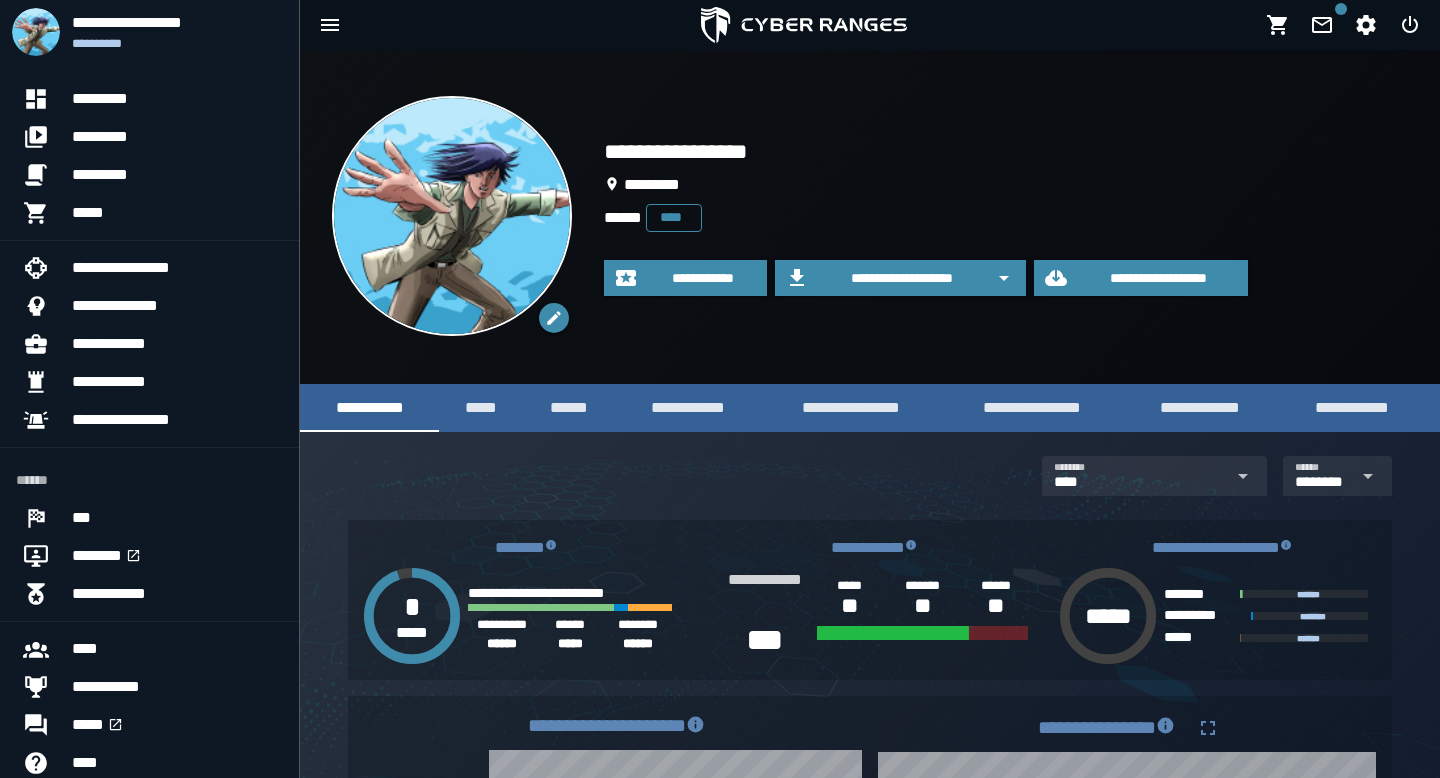 scroll, scrollTop: 0, scrollLeft: 0, axis: both 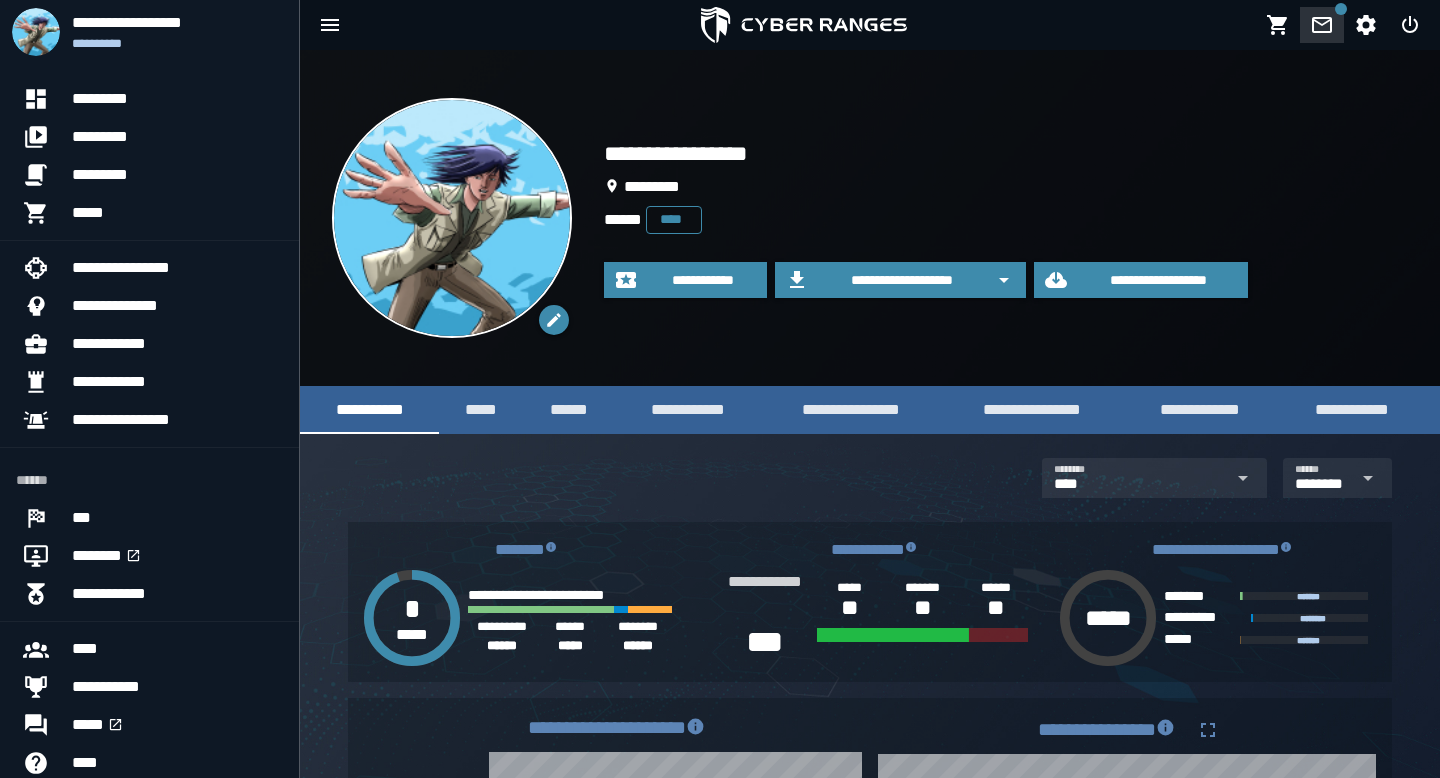 click 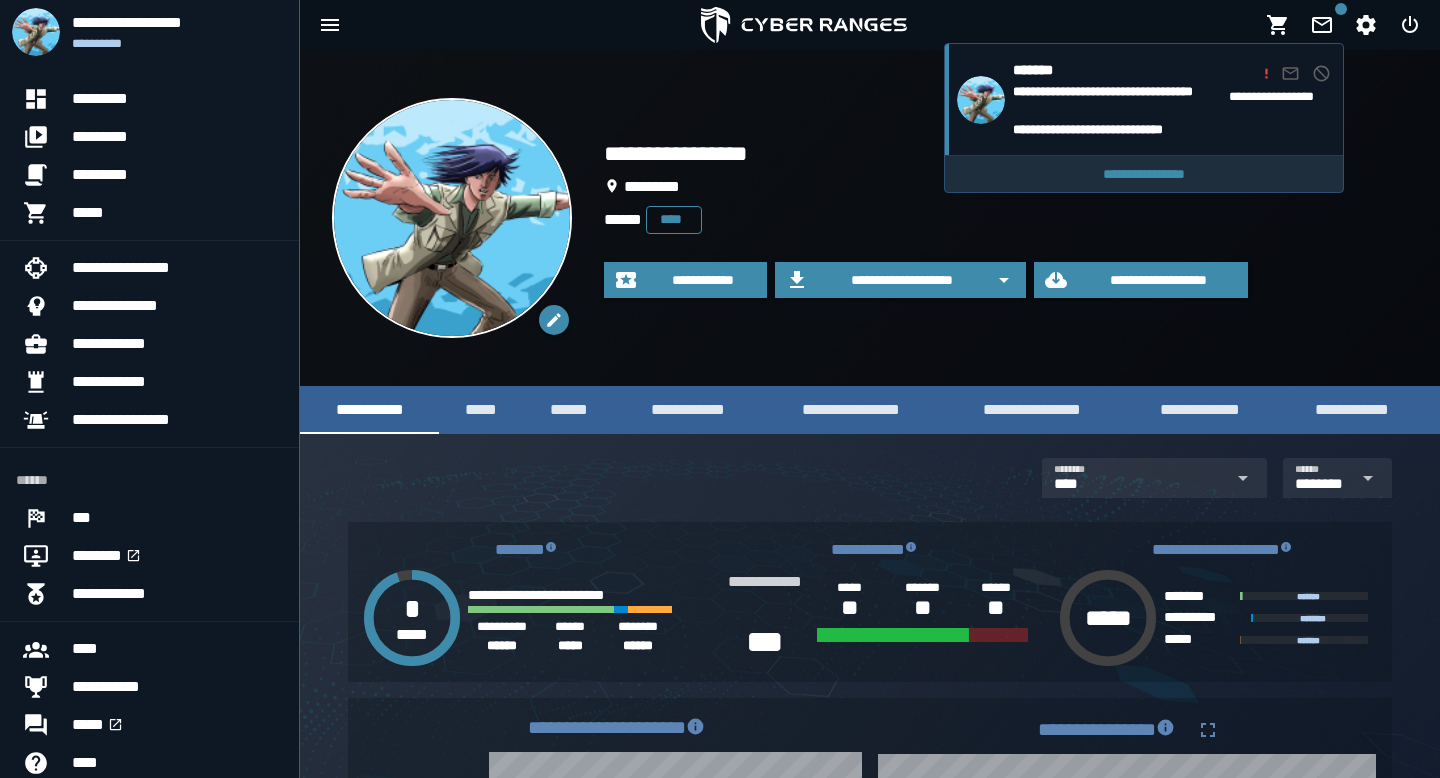 click on "**********" at bounding box center [1144, 174] 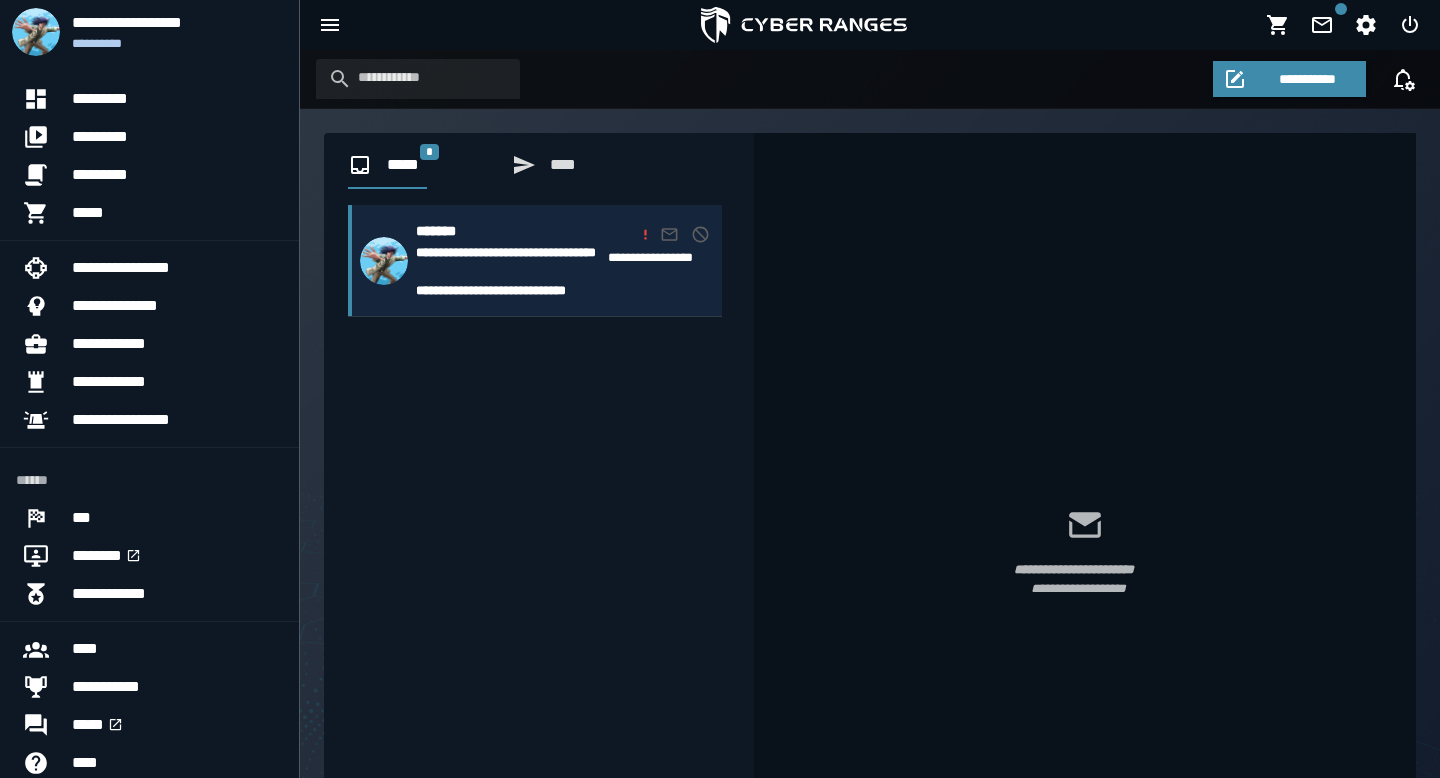 click on "**********" at bounding box center (508, 262) 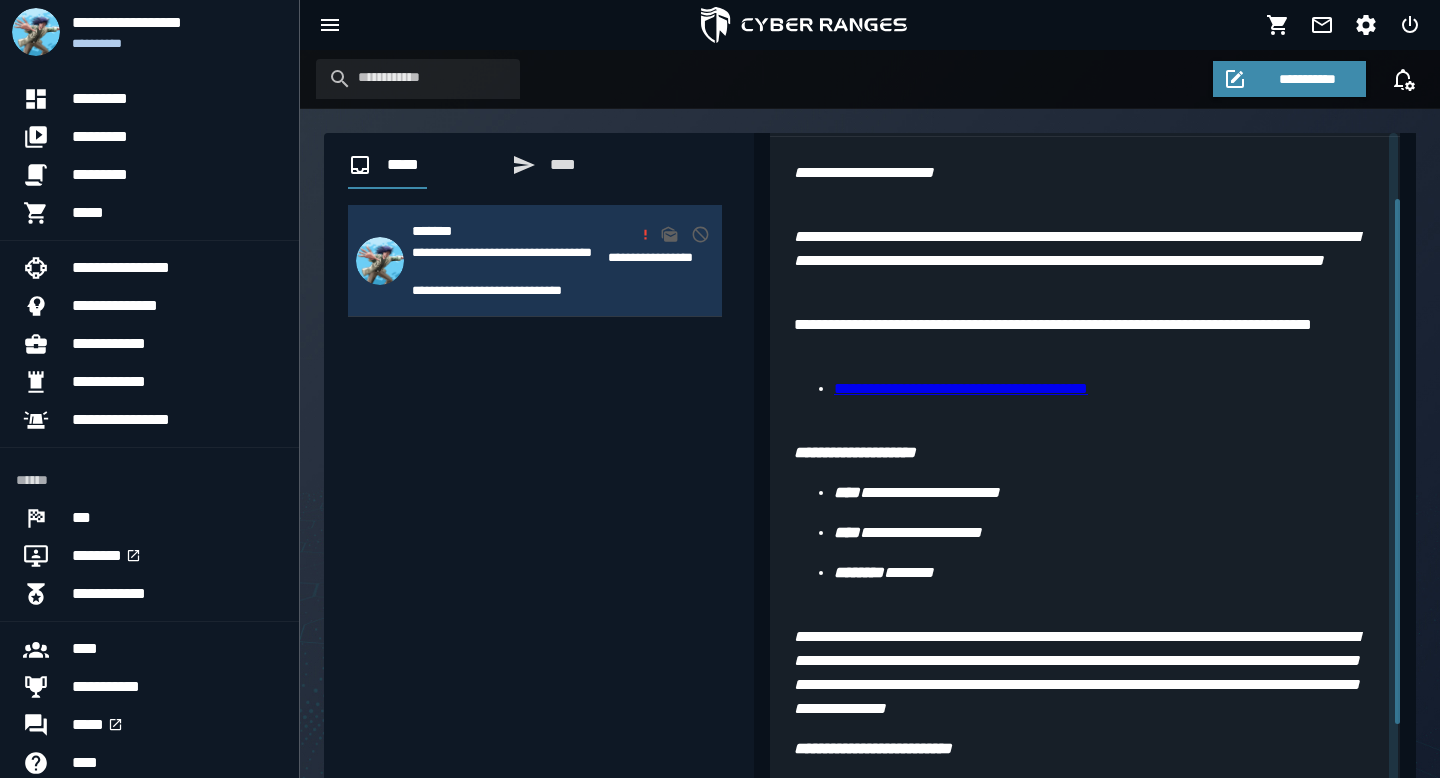 scroll, scrollTop: 158, scrollLeft: 0, axis: vertical 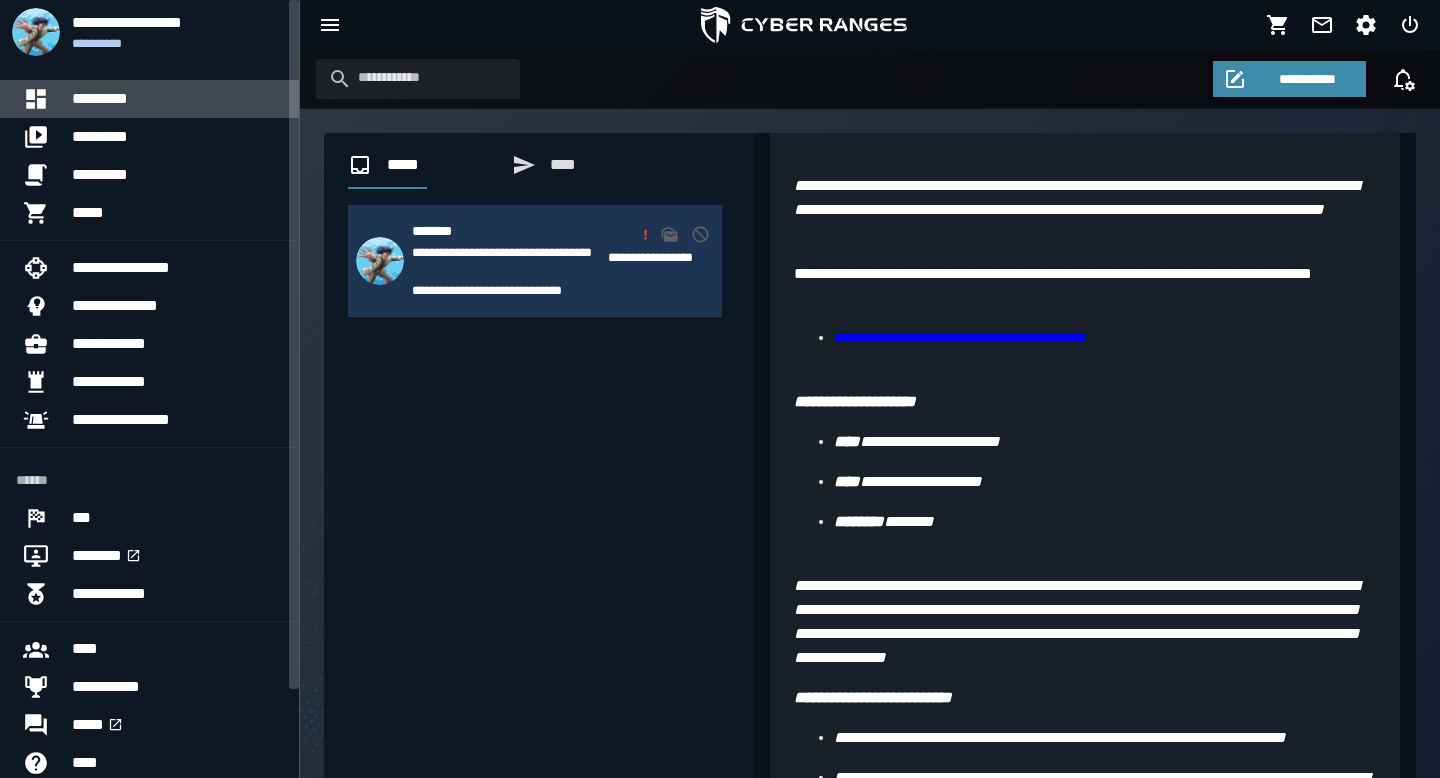 click on "*********" at bounding box center [177, 99] 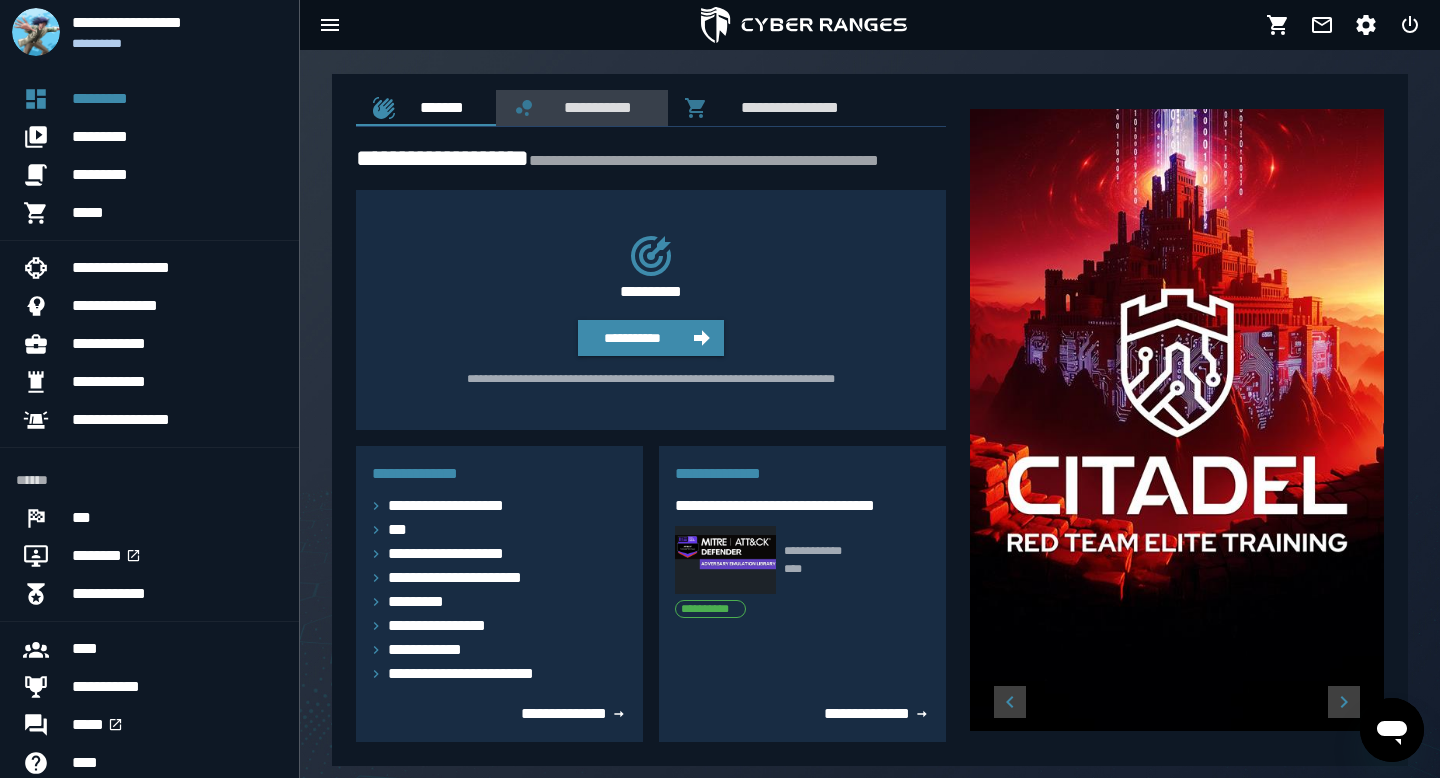 click on "**********" at bounding box center (594, 107) 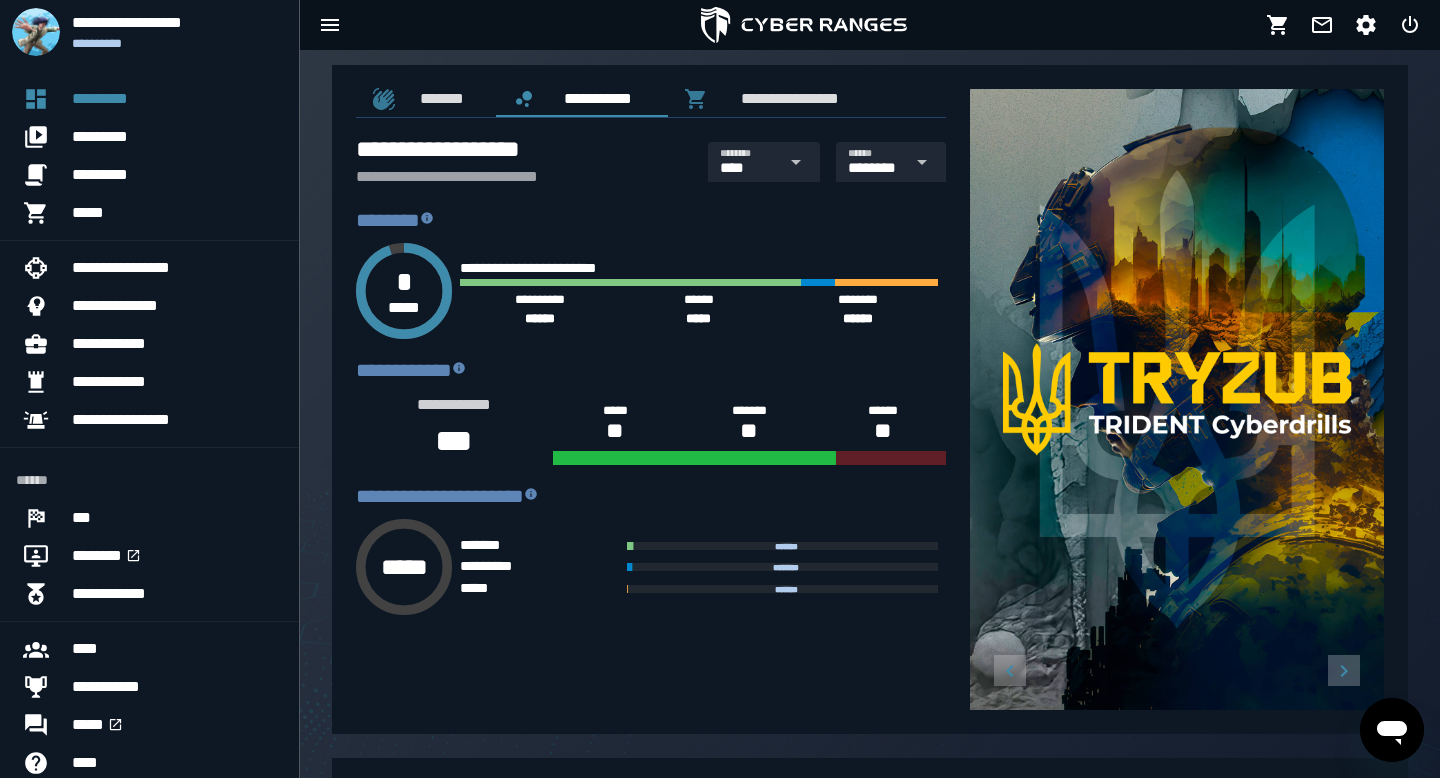 scroll, scrollTop: 0, scrollLeft: 0, axis: both 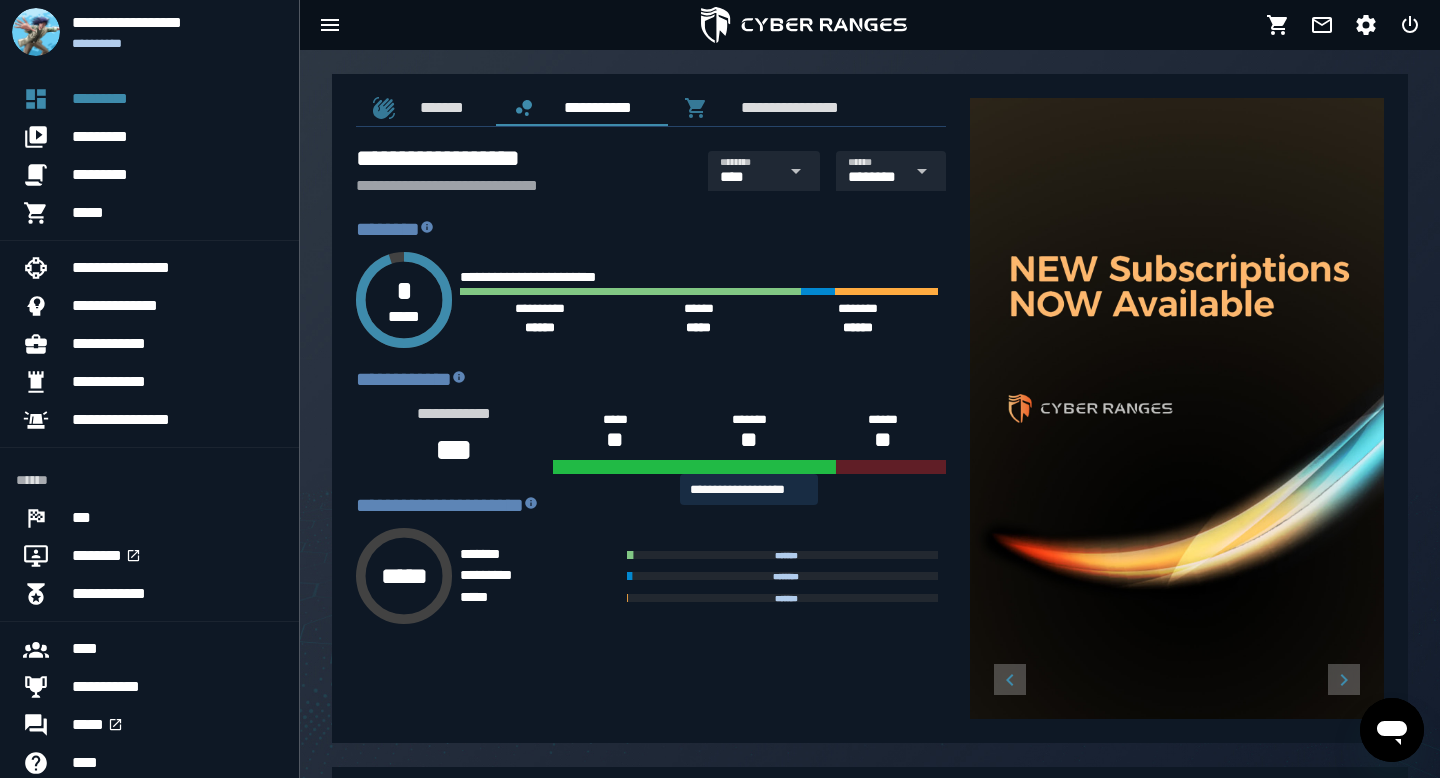 click on "**" at bounding box center [749, 440] 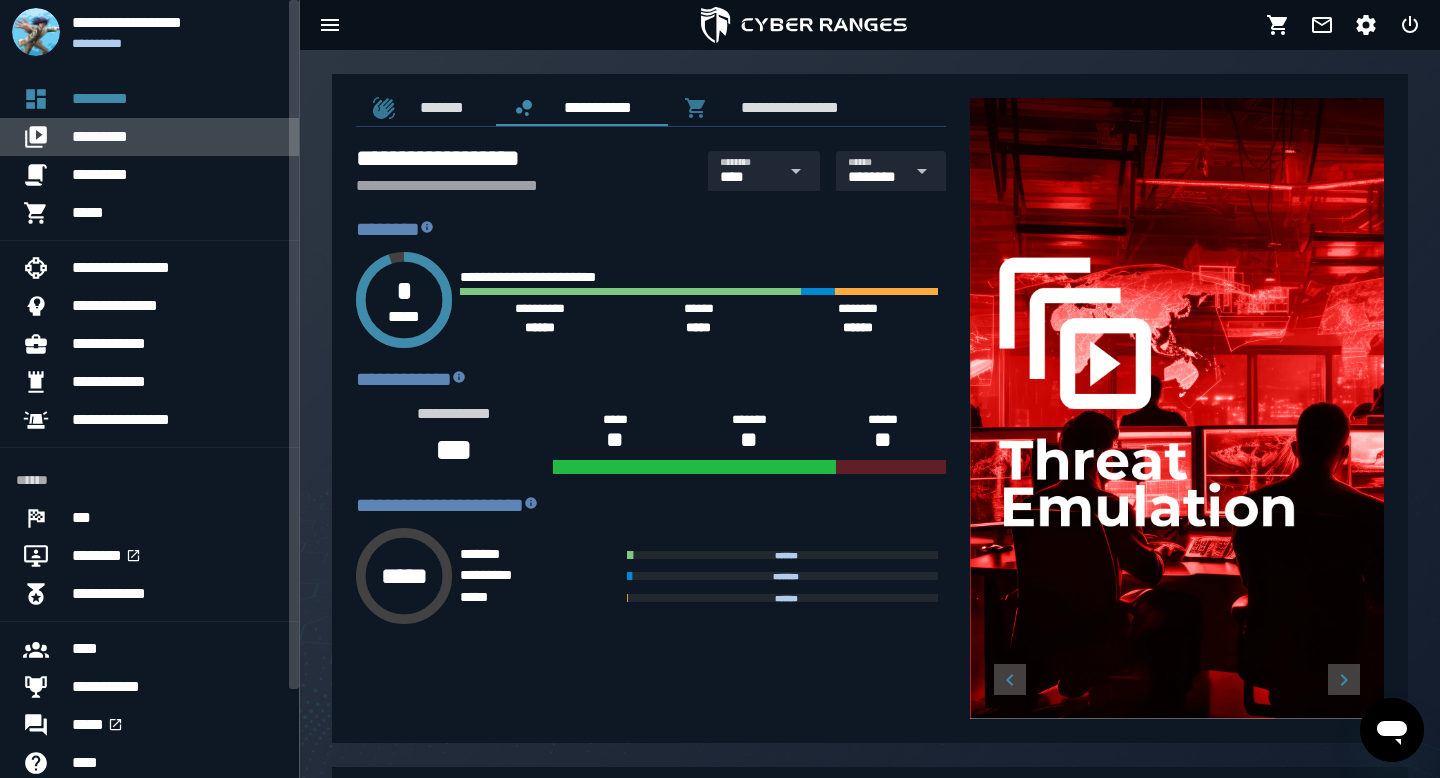 click on "*********" at bounding box center [177, 137] 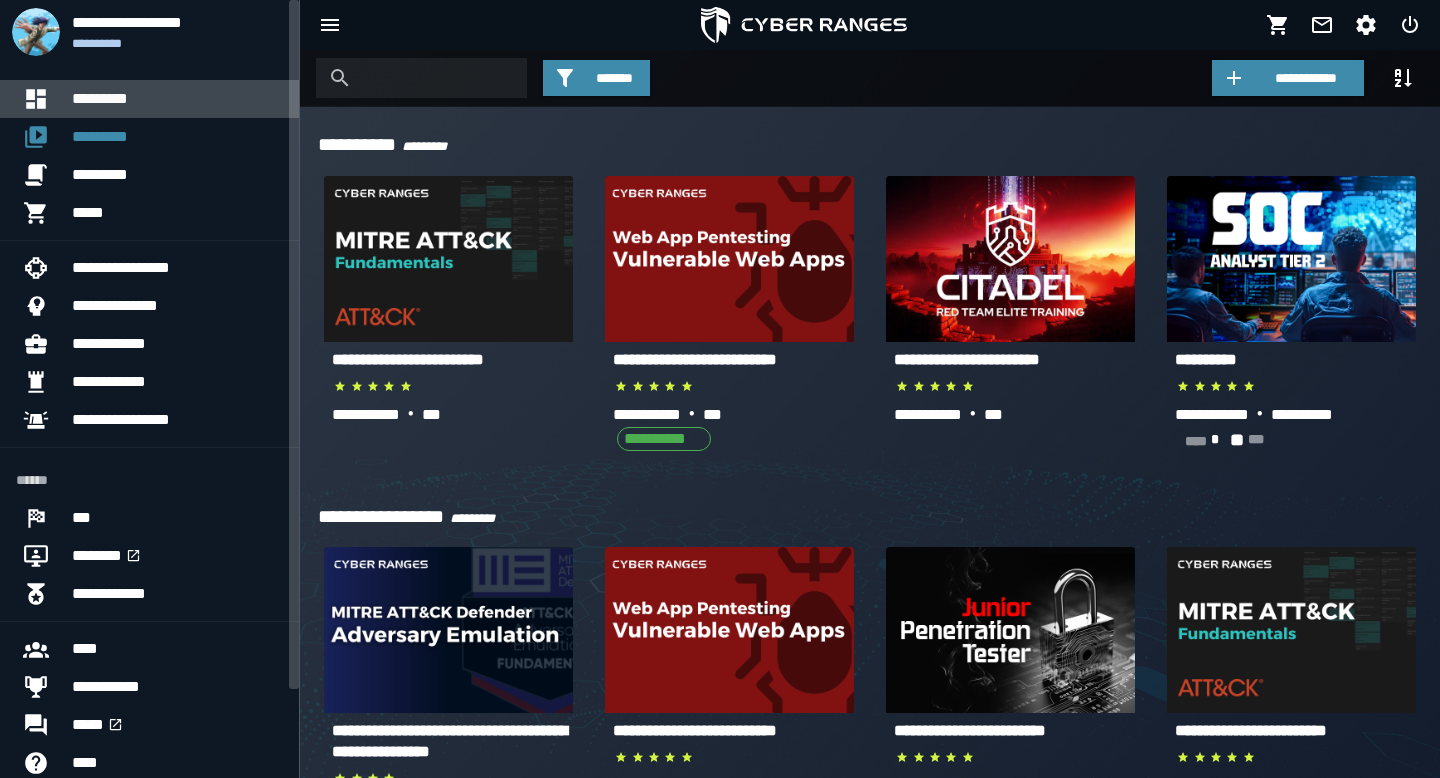 click on "*********" at bounding box center [177, 99] 